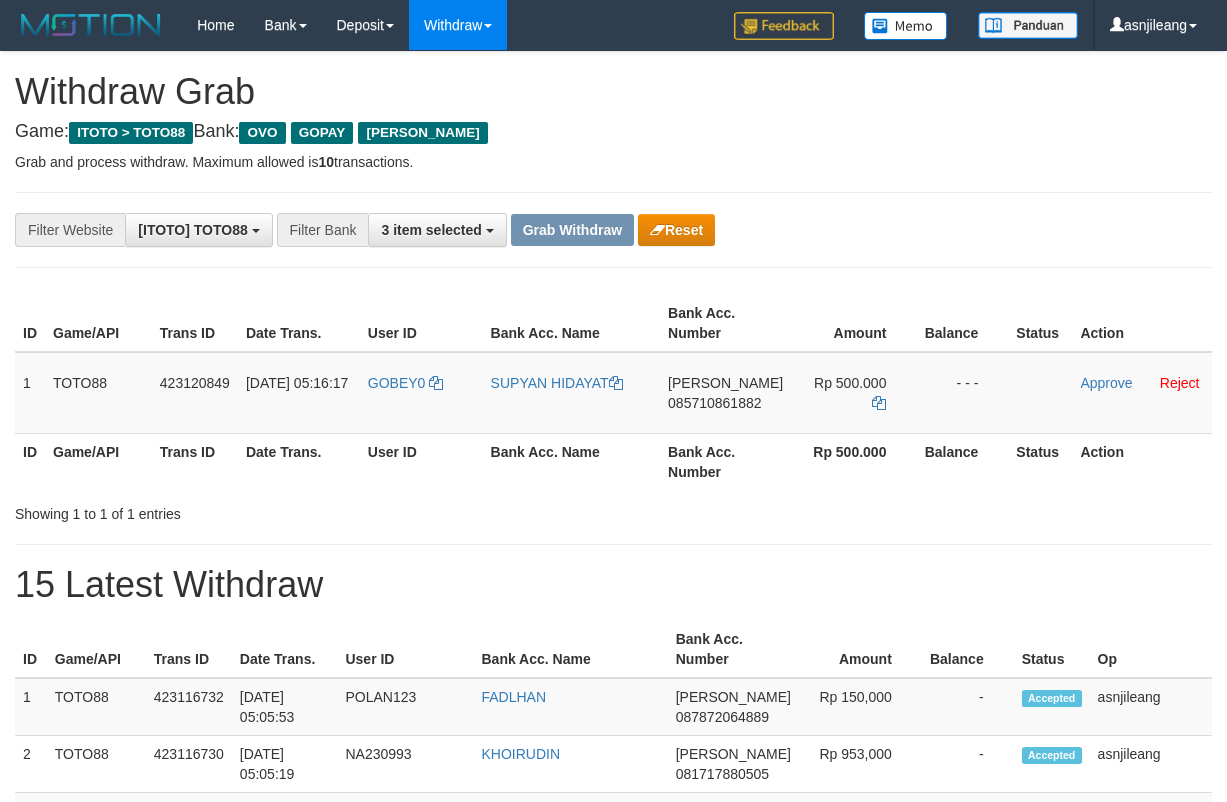 scroll, scrollTop: 0, scrollLeft: 0, axis: both 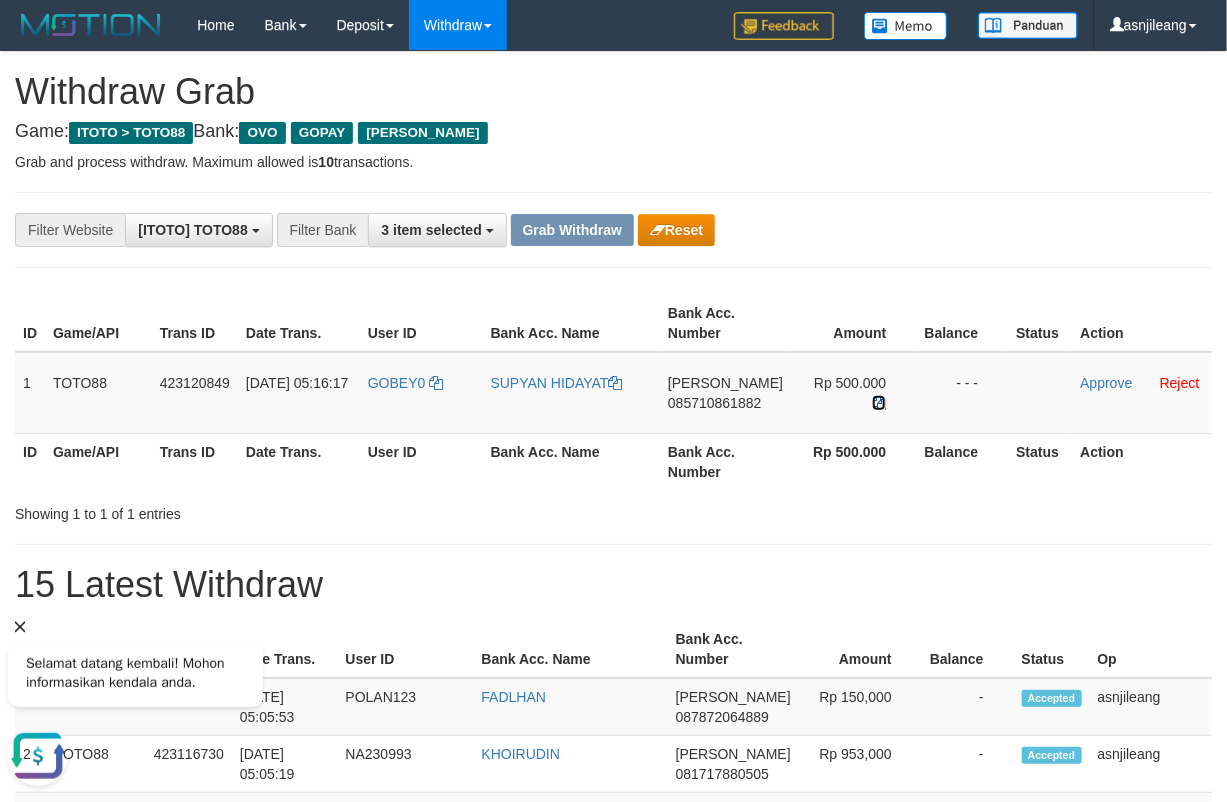 click at bounding box center [879, 403] 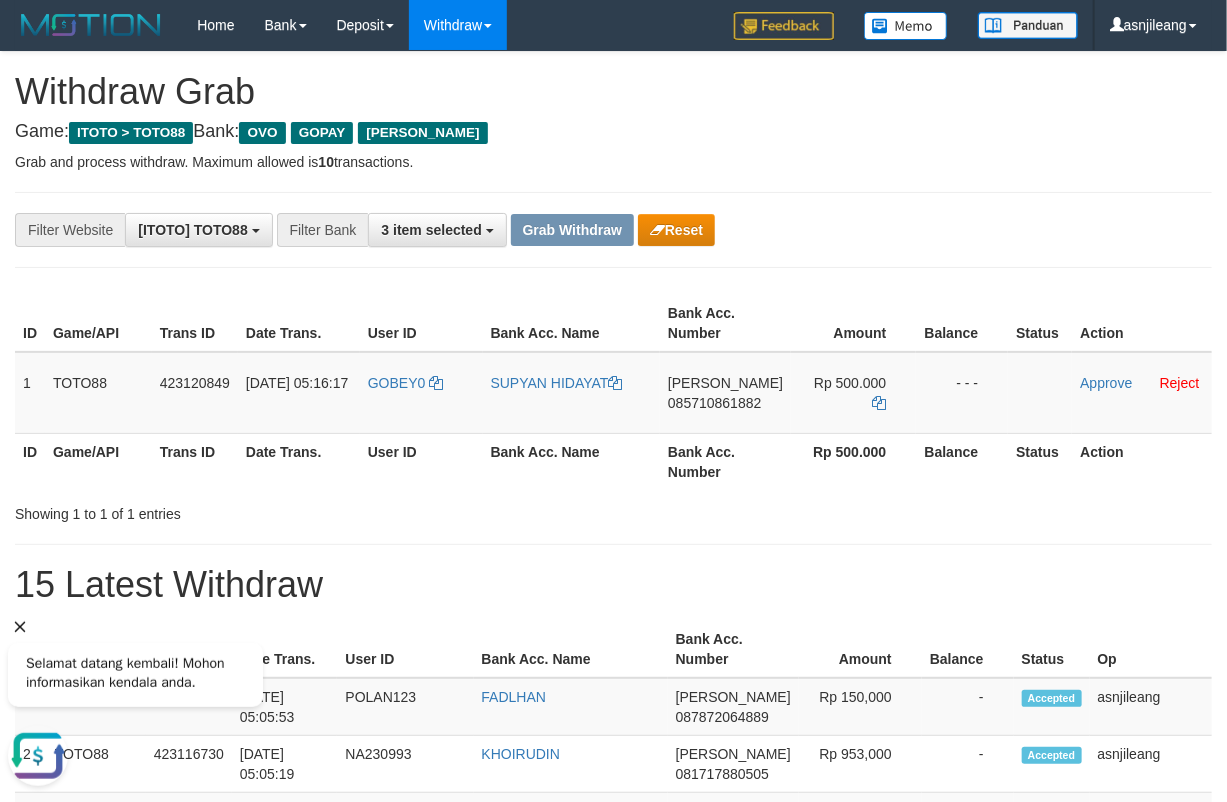click on "085710861882" at bounding box center [714, 403] 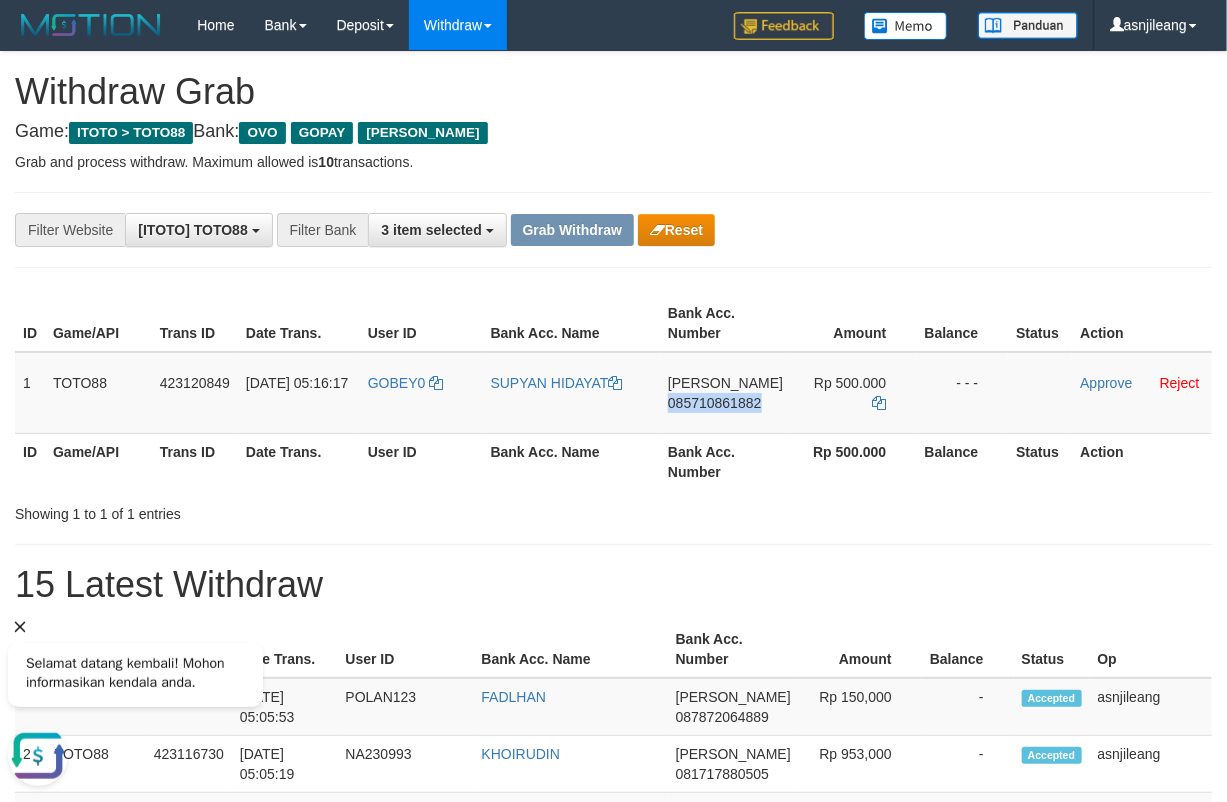 click on "085710861882" at bounding box center [714, 403] 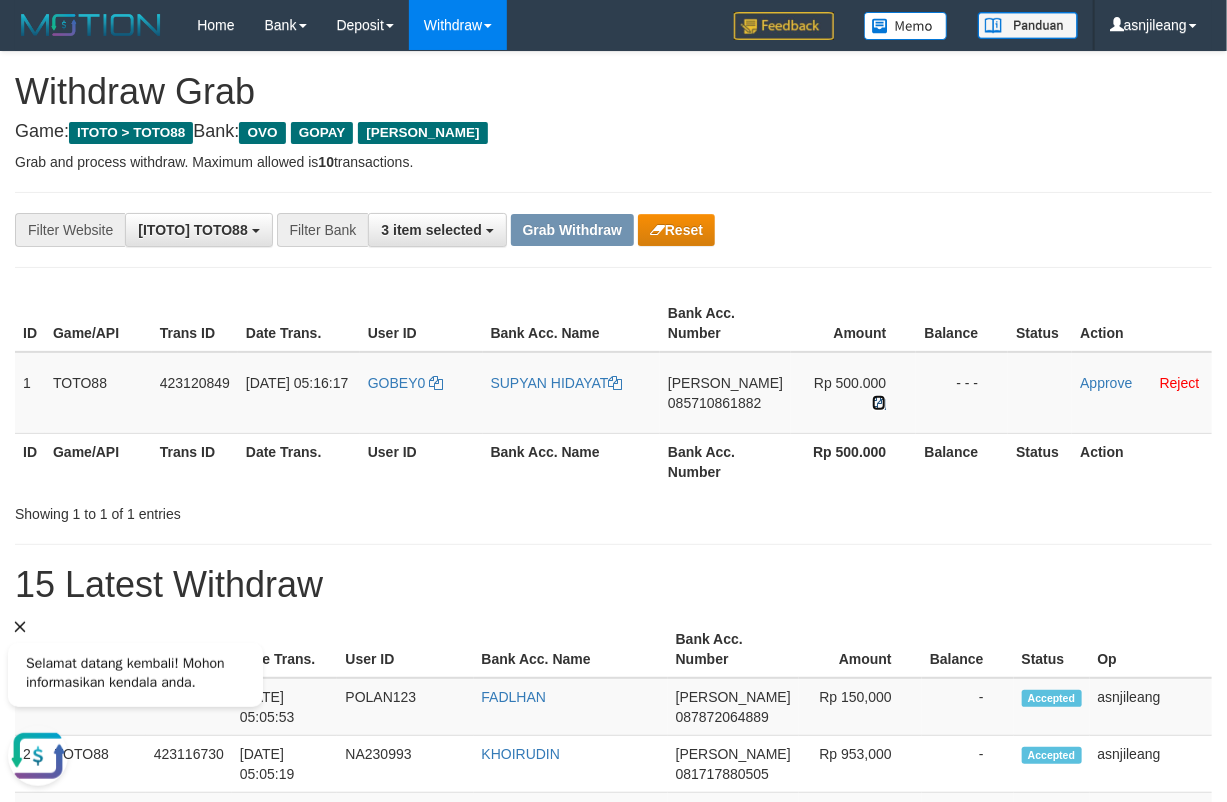 click at bounding box center [879, 403] 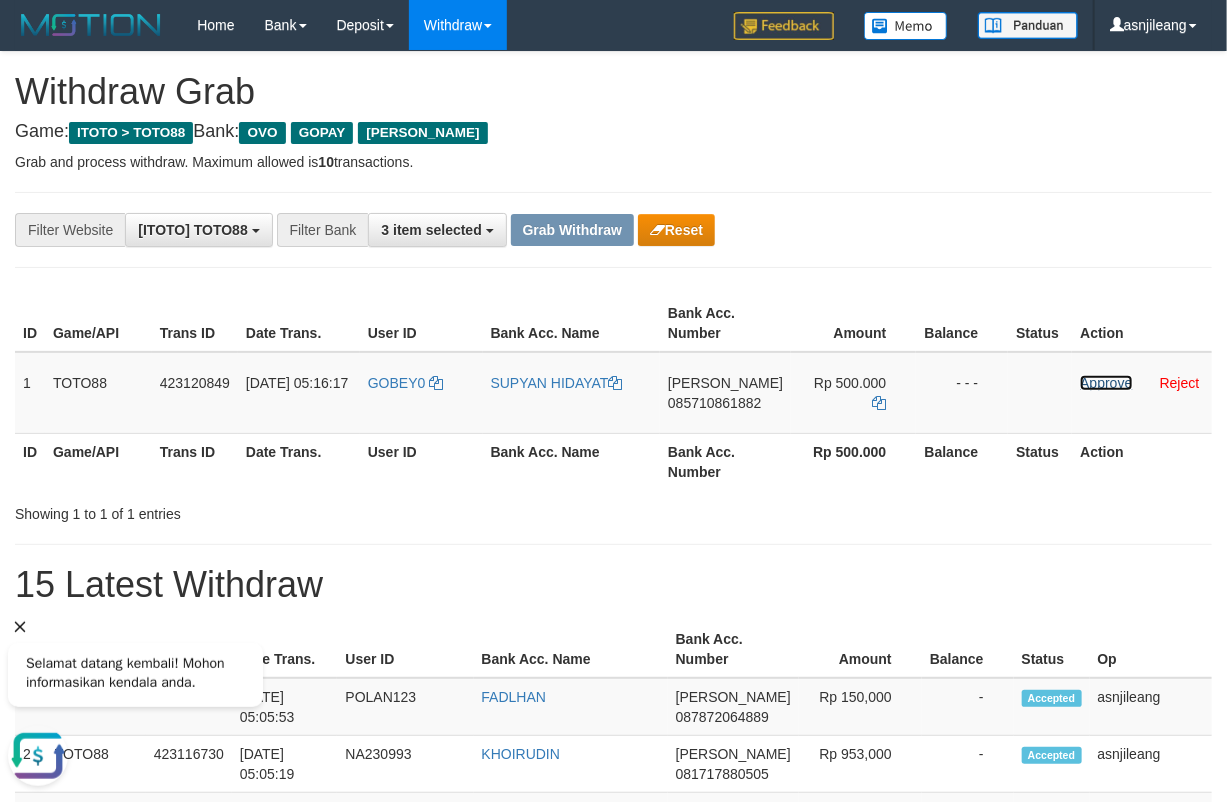 click on "Approve" at bounding box center [1106, 383] 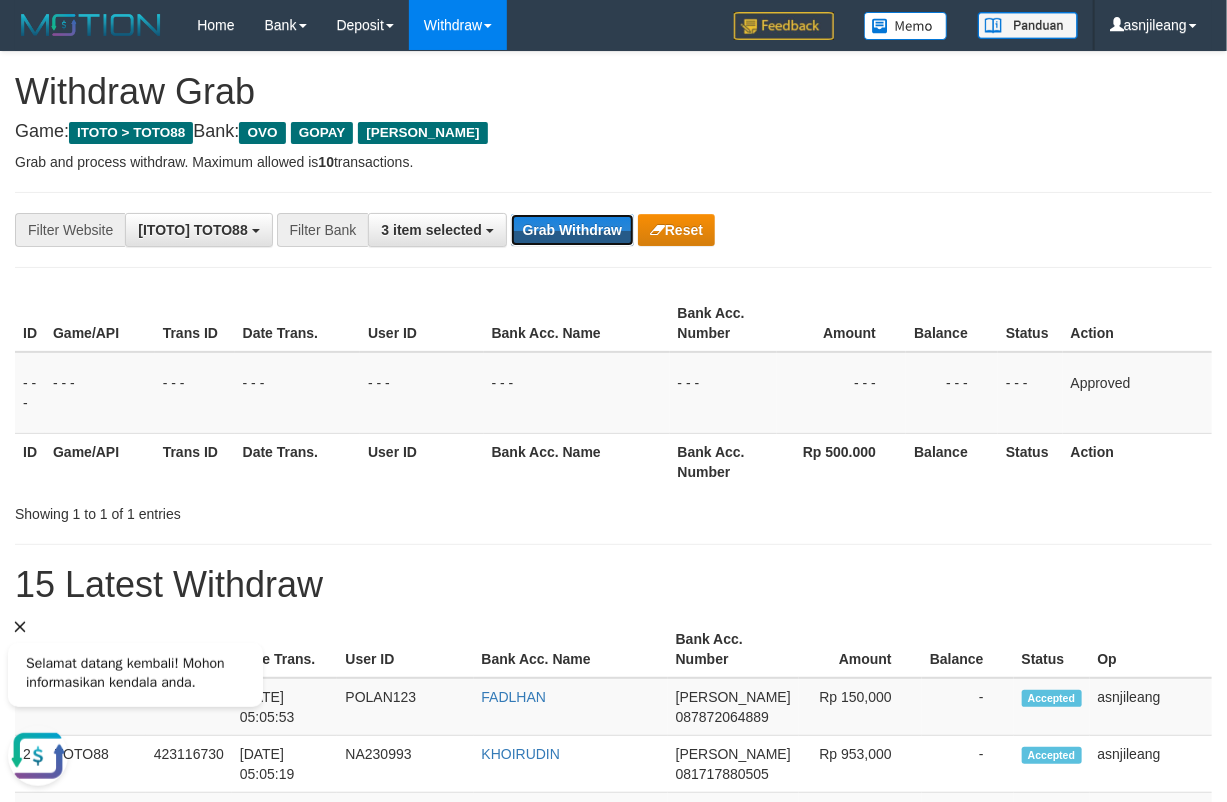 click on "Grab Withdraw" at bounding box center [572, 230] 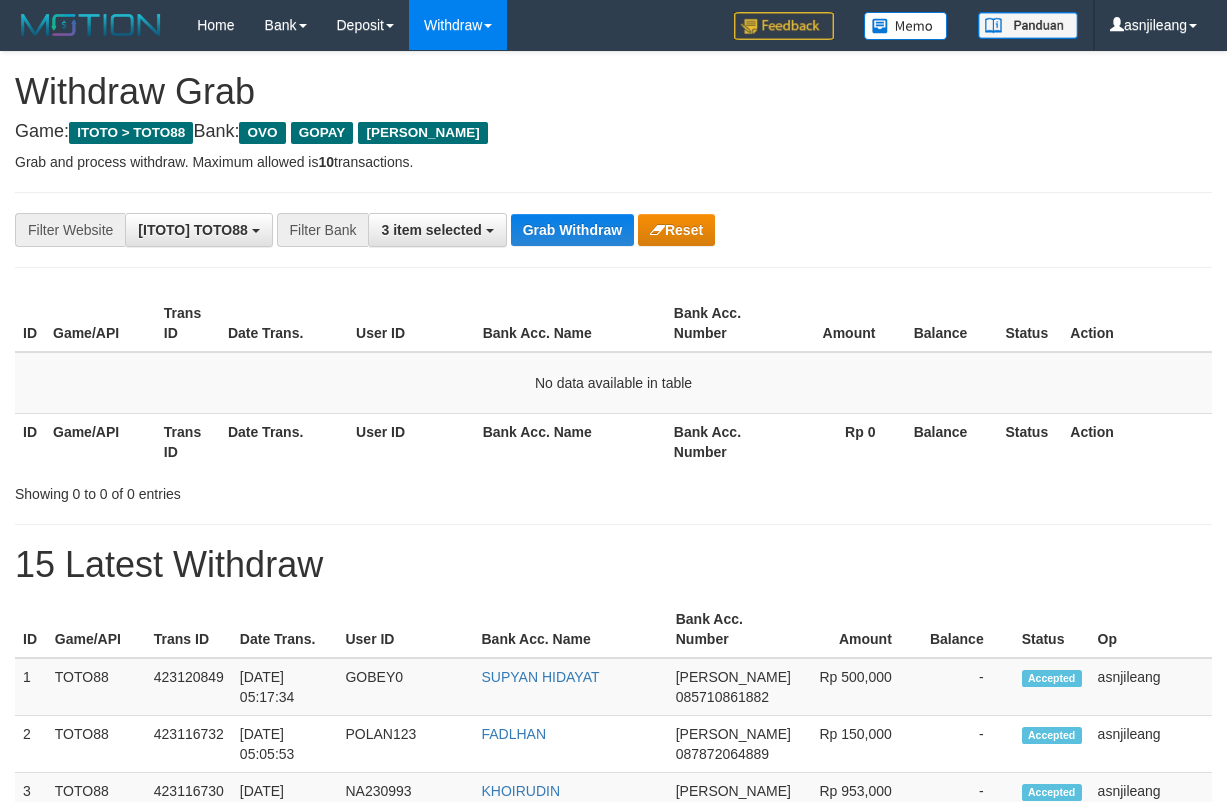 scroll, scrollTop: 0, scrollLeft: 0, axis: both 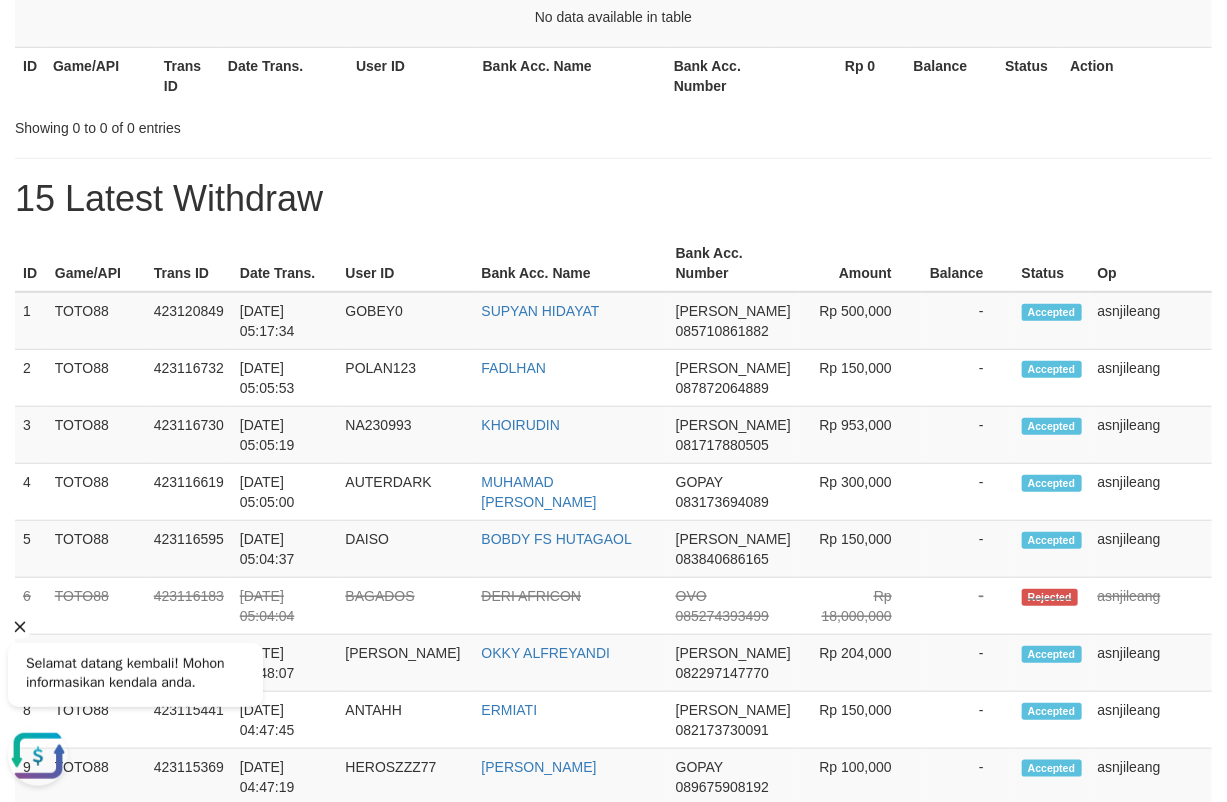 click on "1" at bounding box center [31, 321] 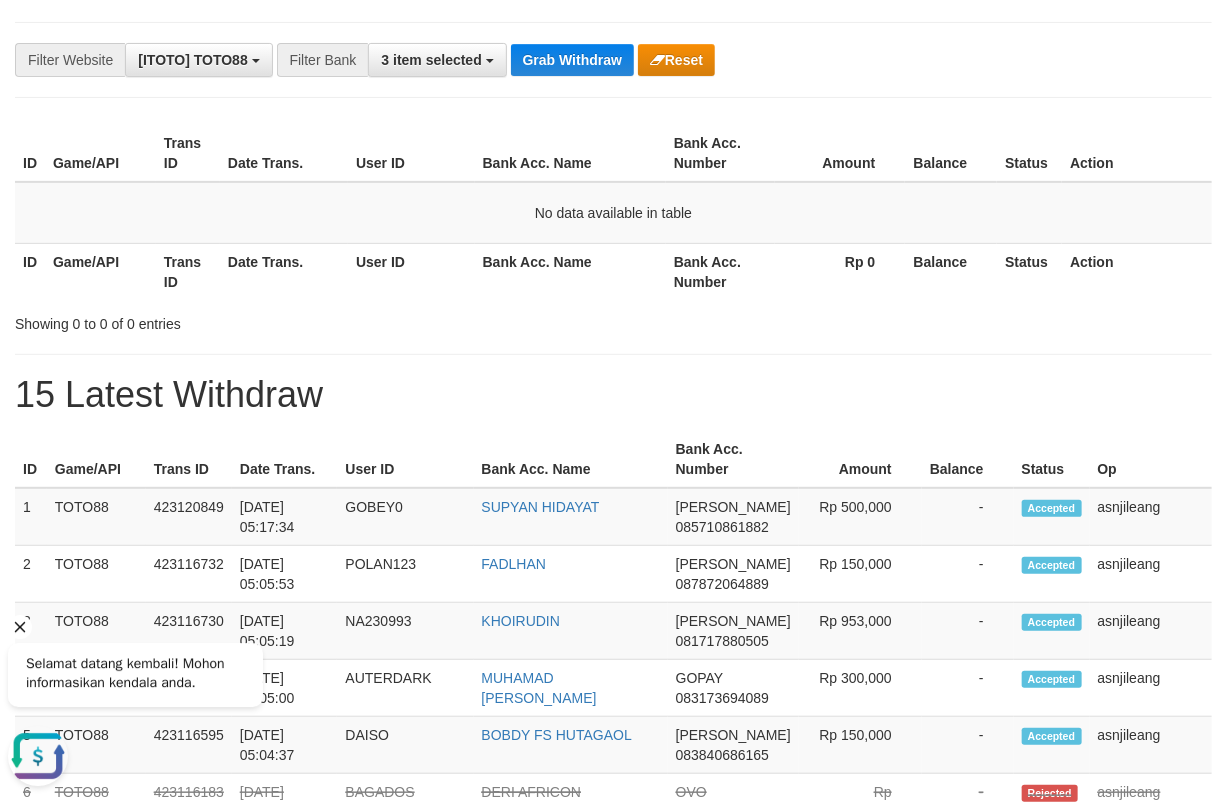 scroll, scrollTop: 0, scrollLeft: 0, axis: both 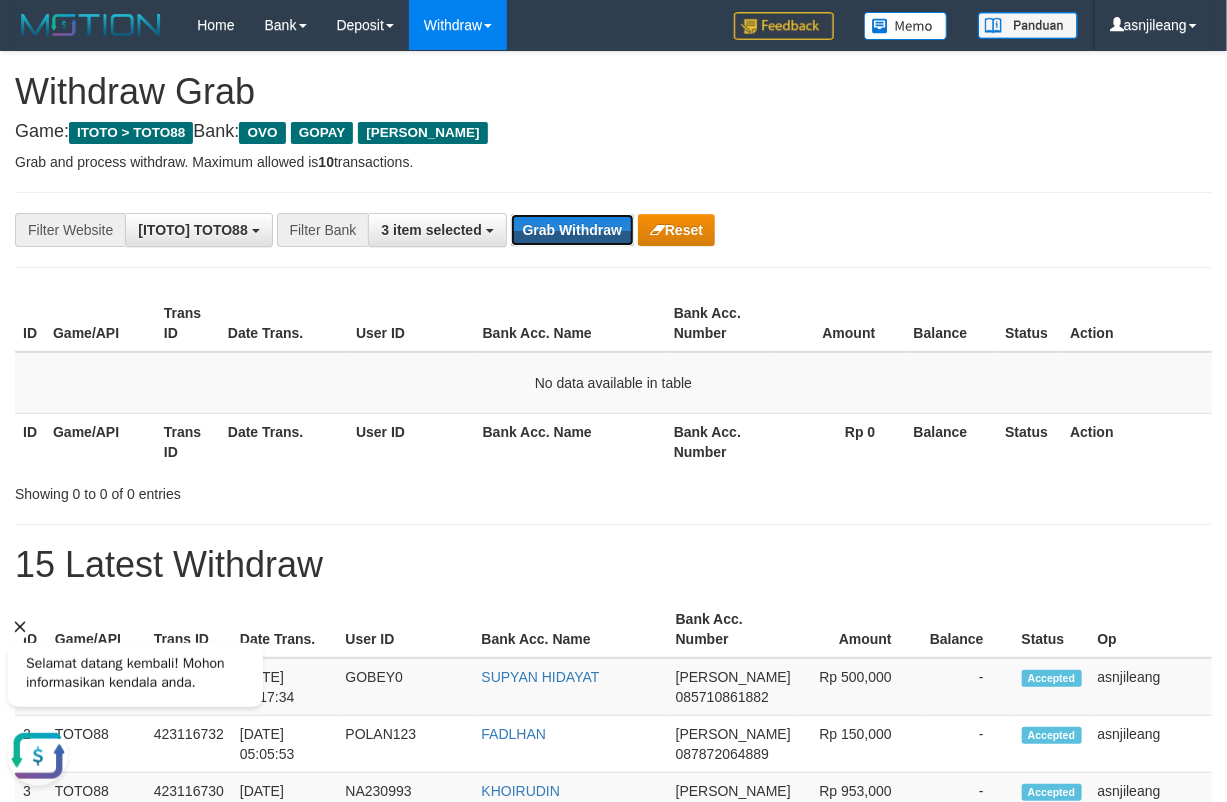 click on "Grab Withdraw" at bounding box center (572, 230) 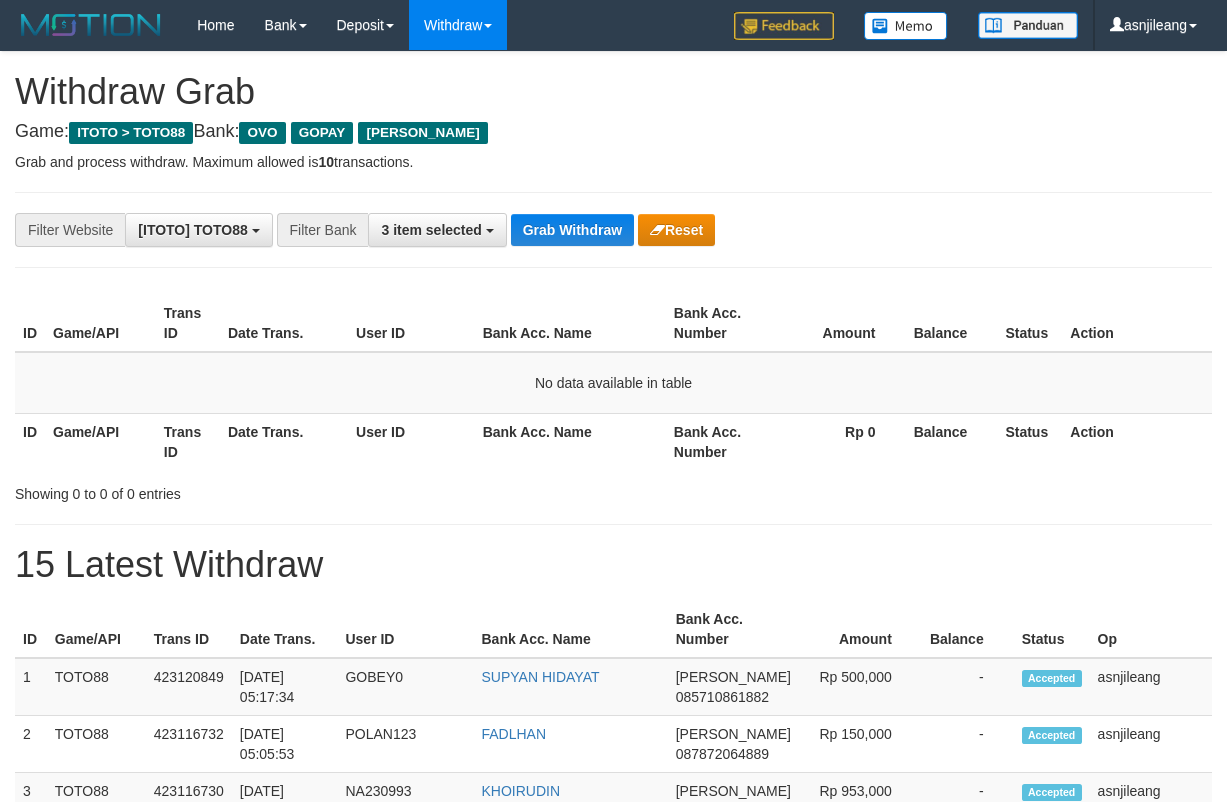scroll, scrollTop: 0, scrollLeft: 0, axis: both 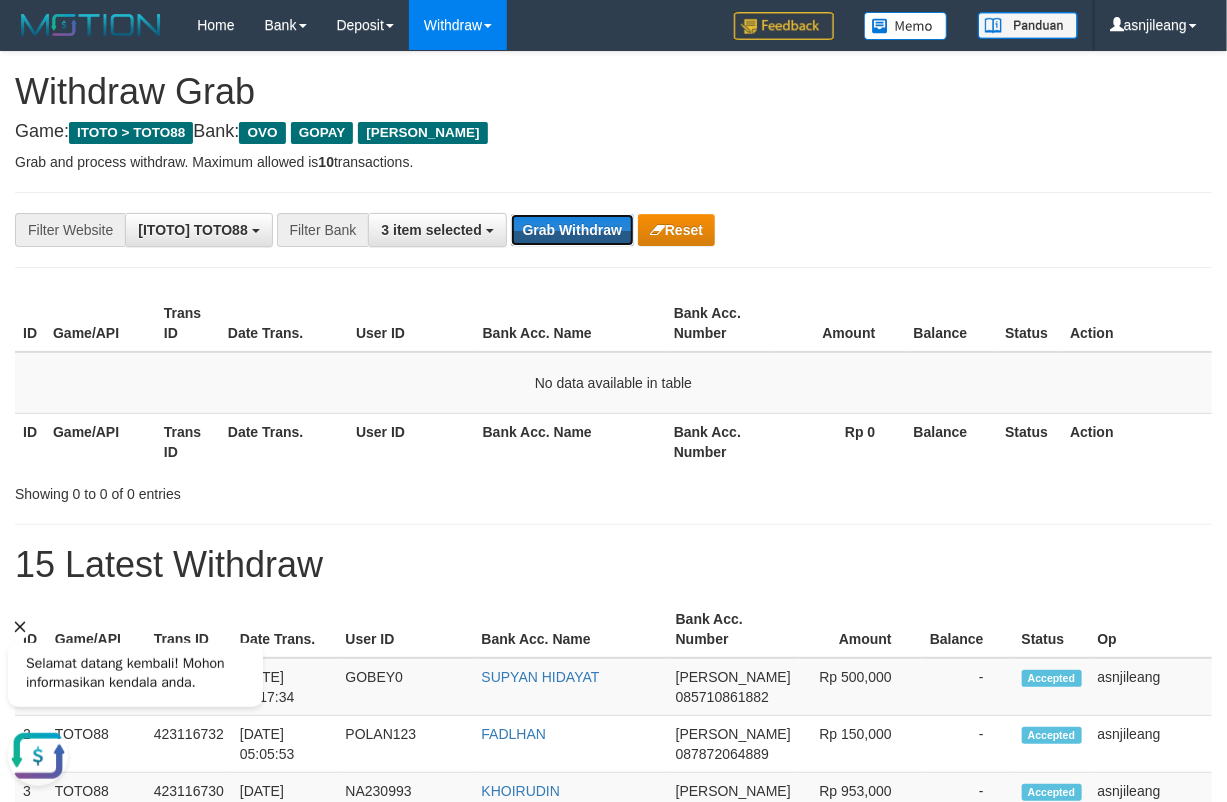 click on "Grab Withdraw" at bounding box center (572, 230) 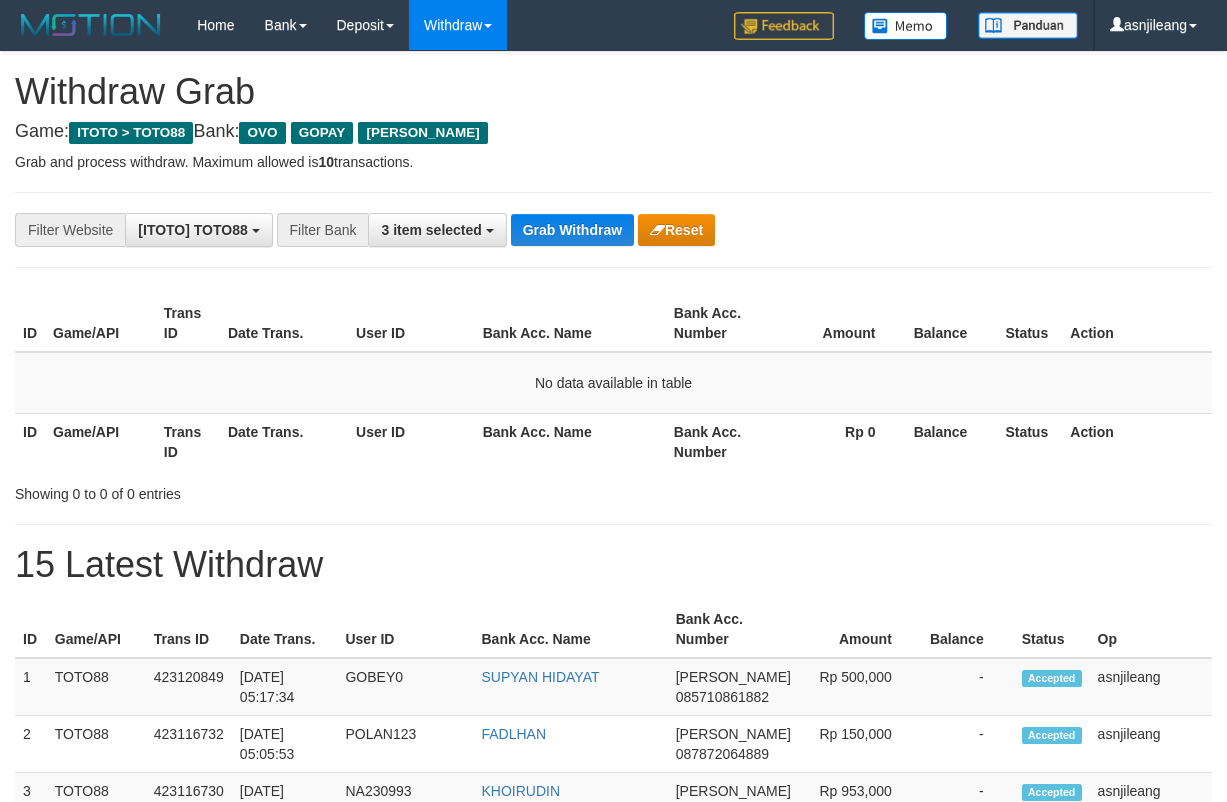 scroll, scrollTop: 0, scrollLeft: 0, axis: both 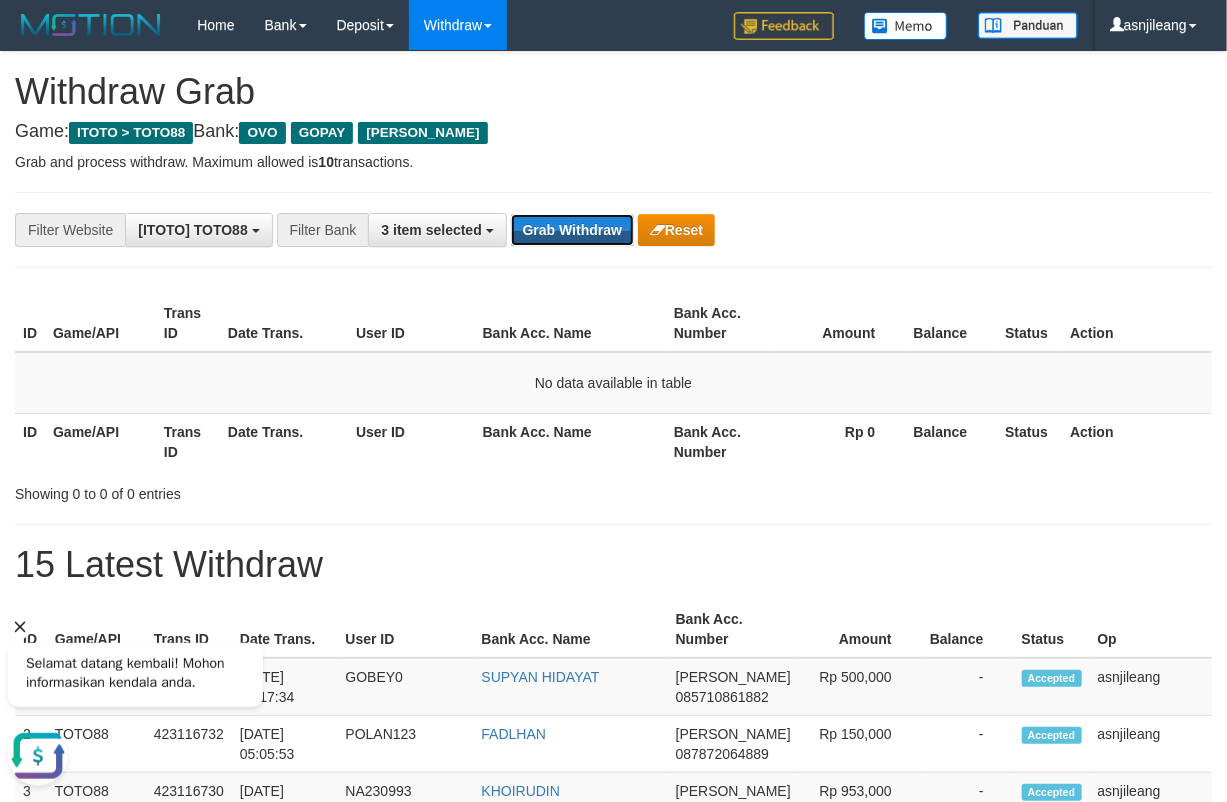 click on "Grab Withdraw" at bounding box center [572, 230] 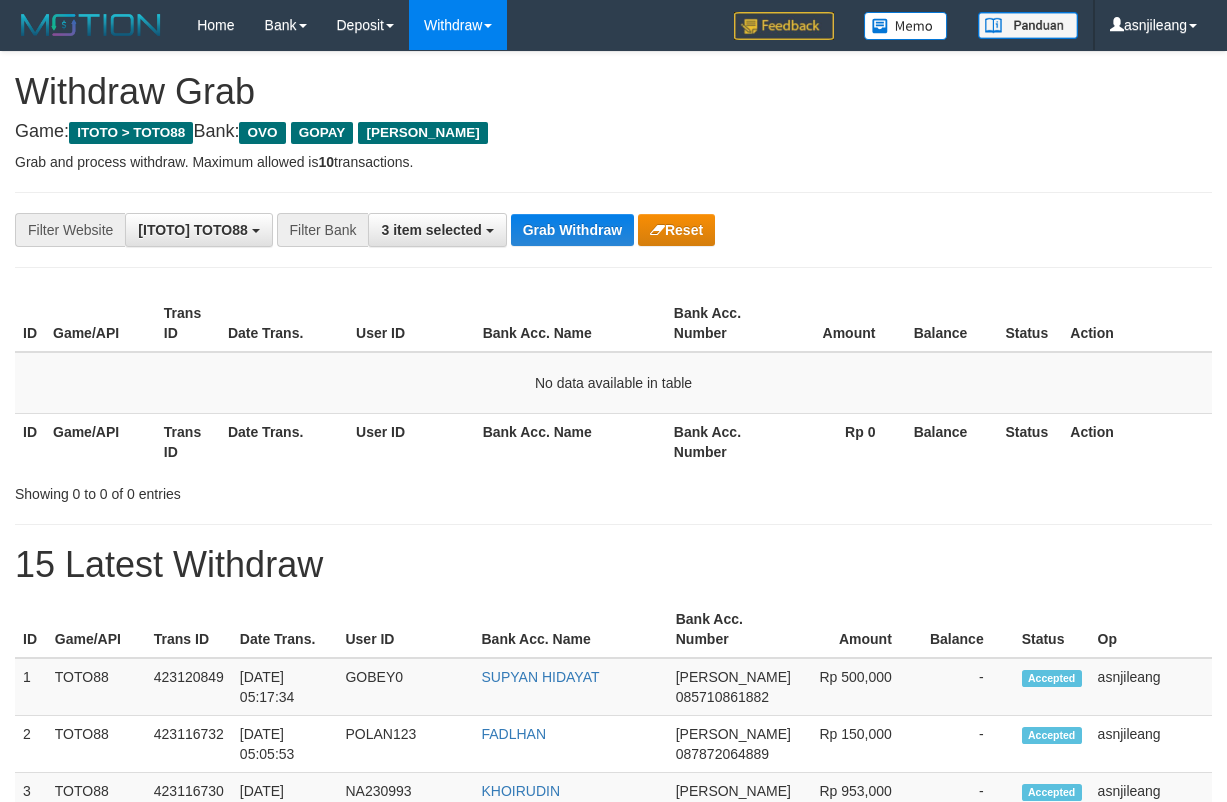 scroll, scrollTop: 0, scrollLeft: 0, axis: both 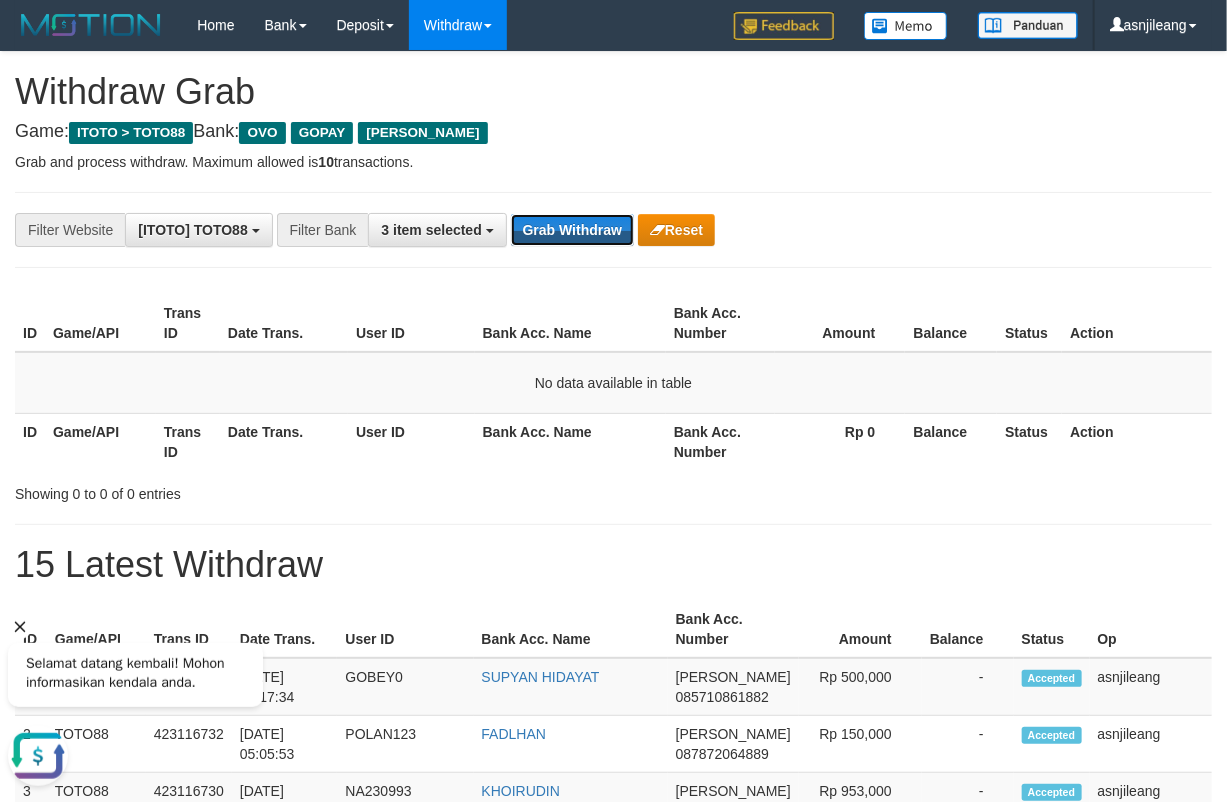 click on "Grab Withdraw" at bounding box center [572, 230] 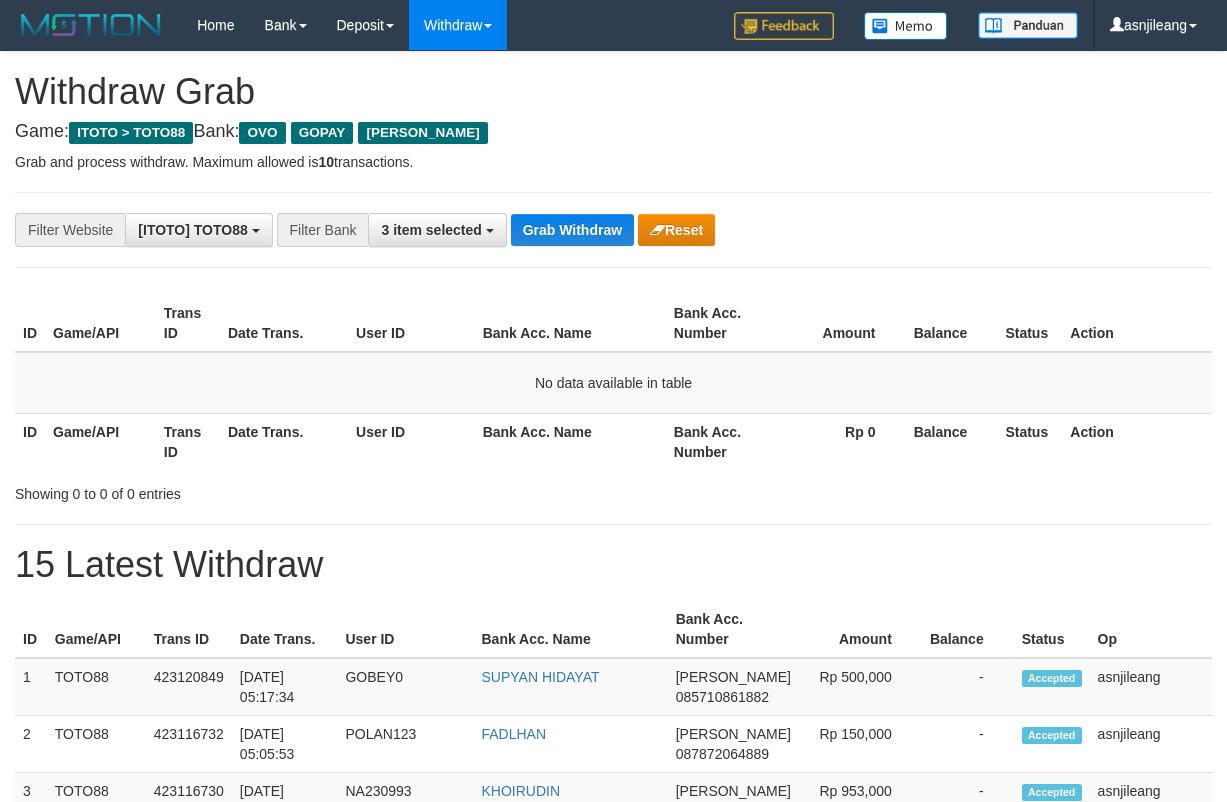 scroll, scrollTop: 0, scrollLeft: 0, axis: both 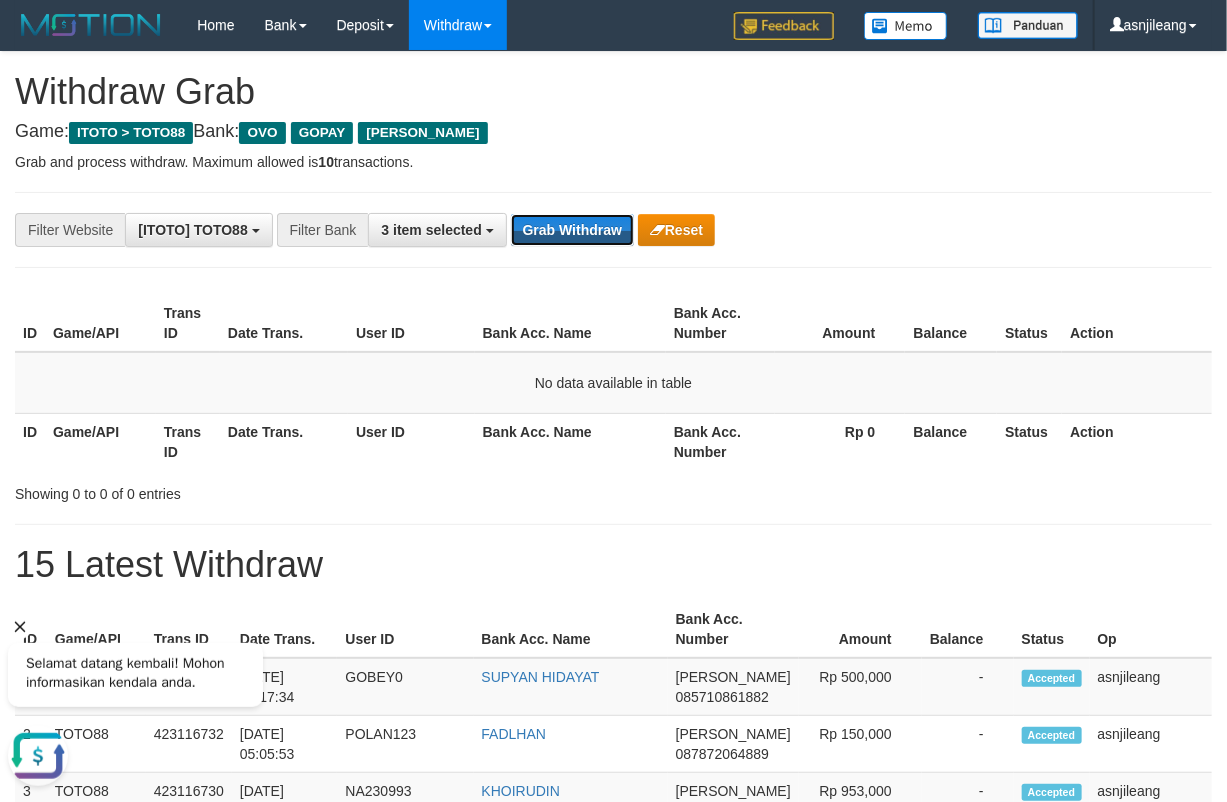 click on "Grab Withdraw" at bounding box center (572, 230) 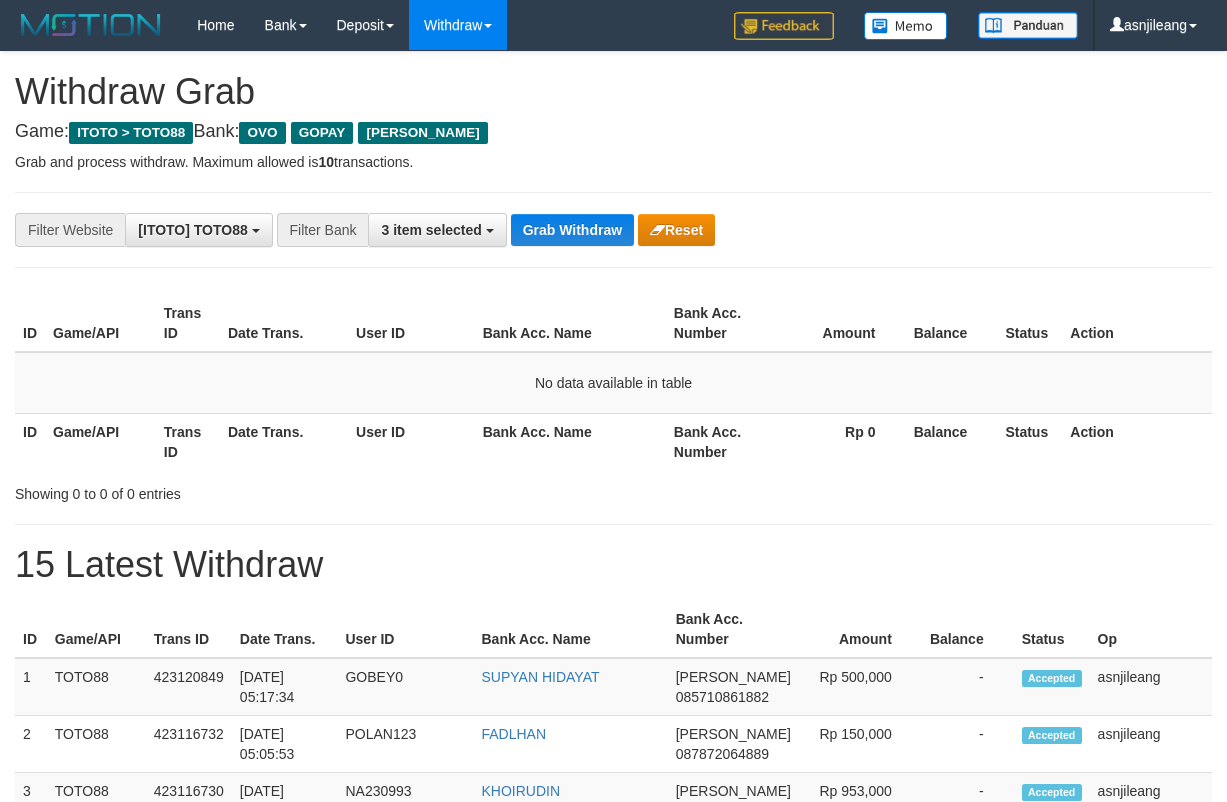 scroll, scrollTop: 0, scrollLeft: 0, axis: both 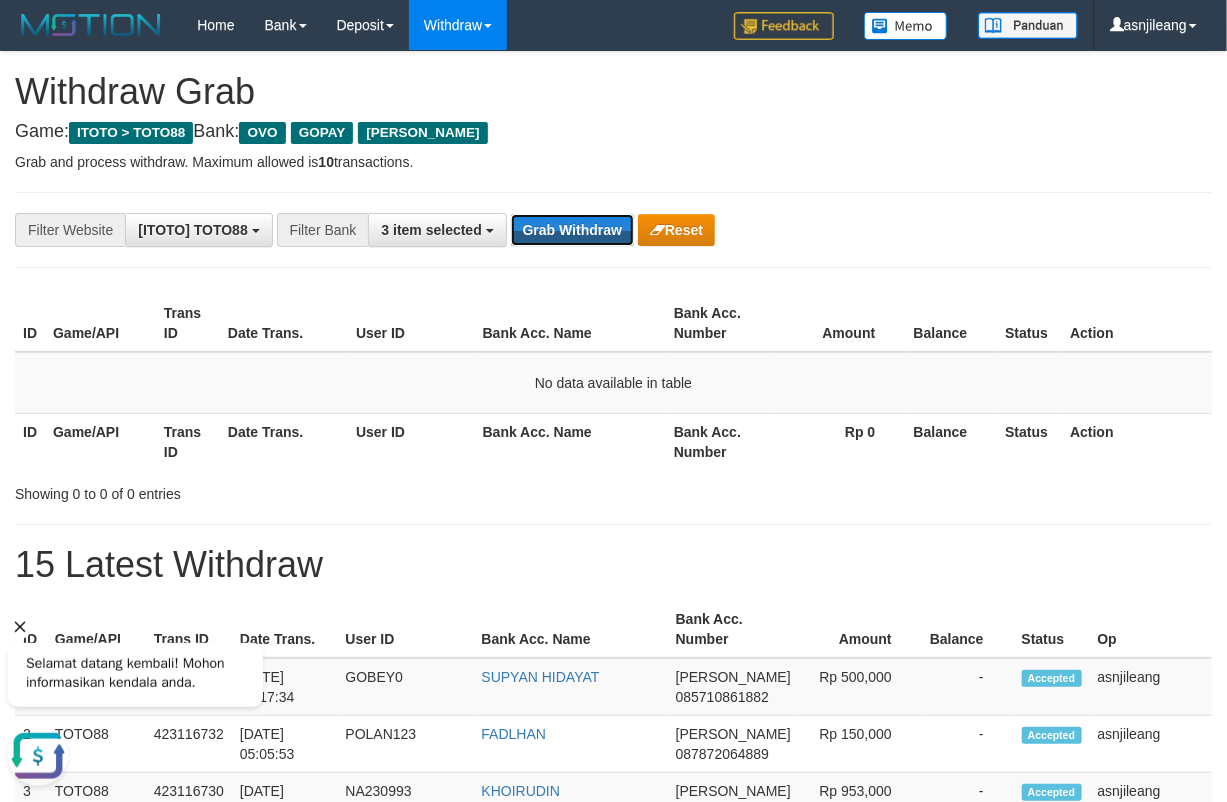click on "Grab Withdraw" at bounding box center (572, 230) 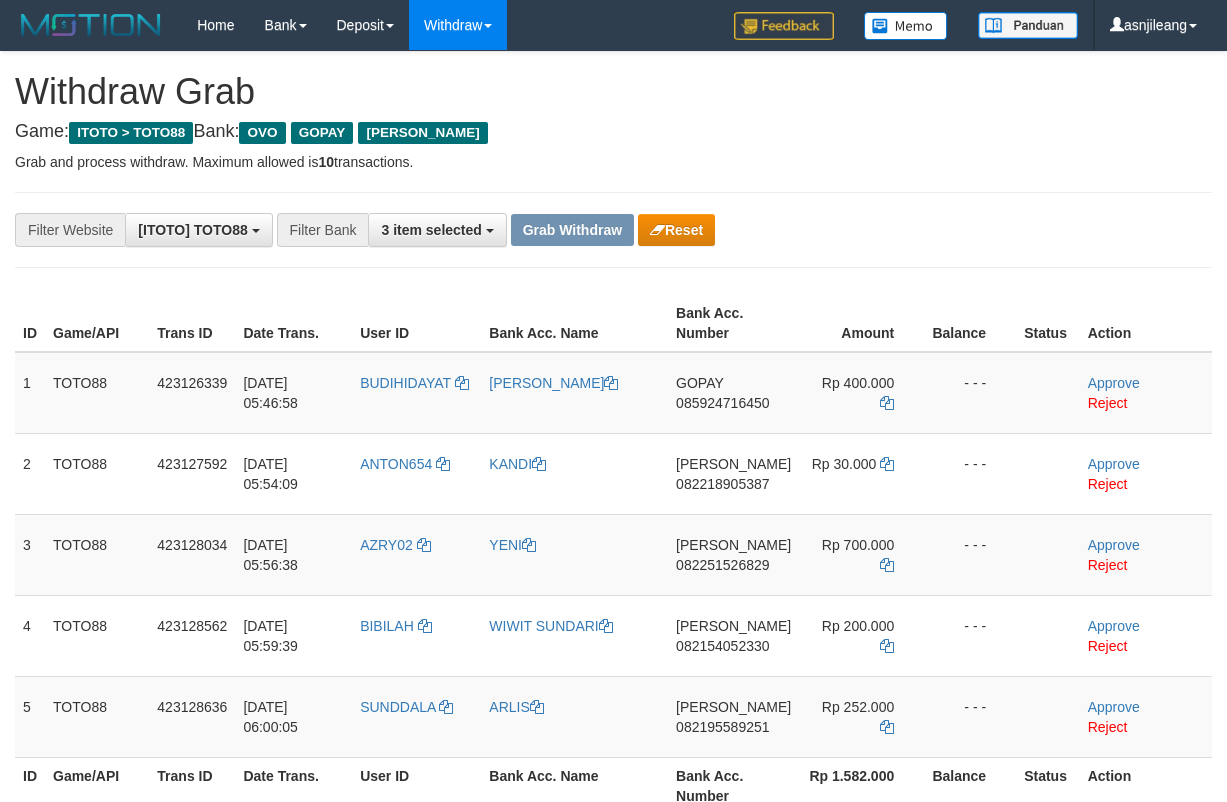 scroll, scrollTop: 0, scrollLeft: 0, axis: both 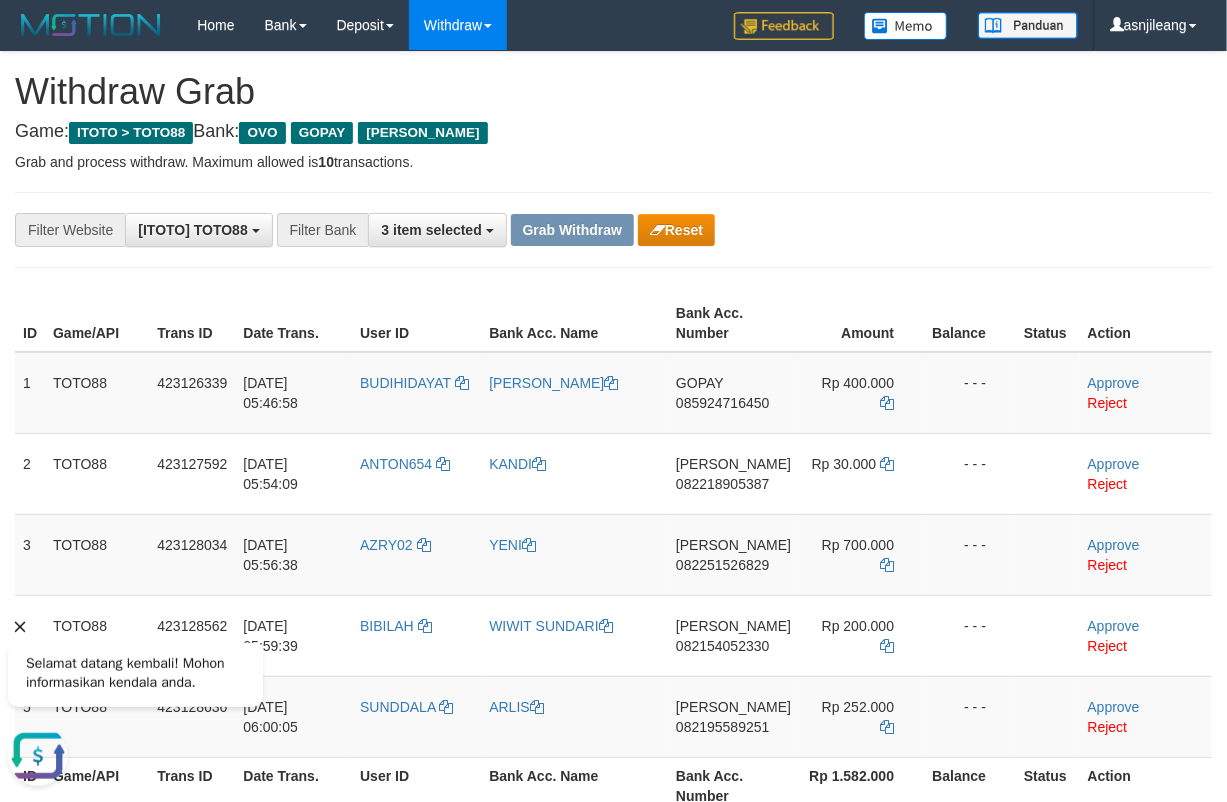 click on "085924716450" at bounding box center (722, 403) 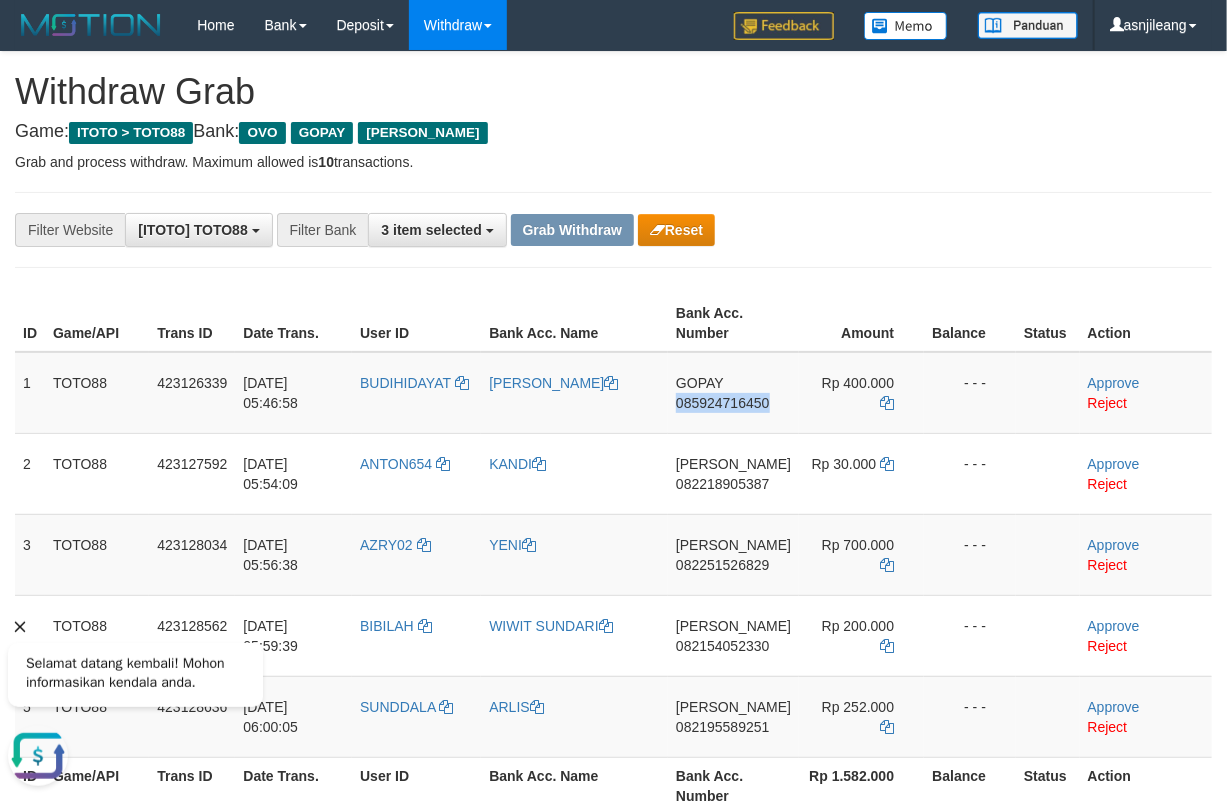 click on "085924716450" at bounding box center (722, 403) 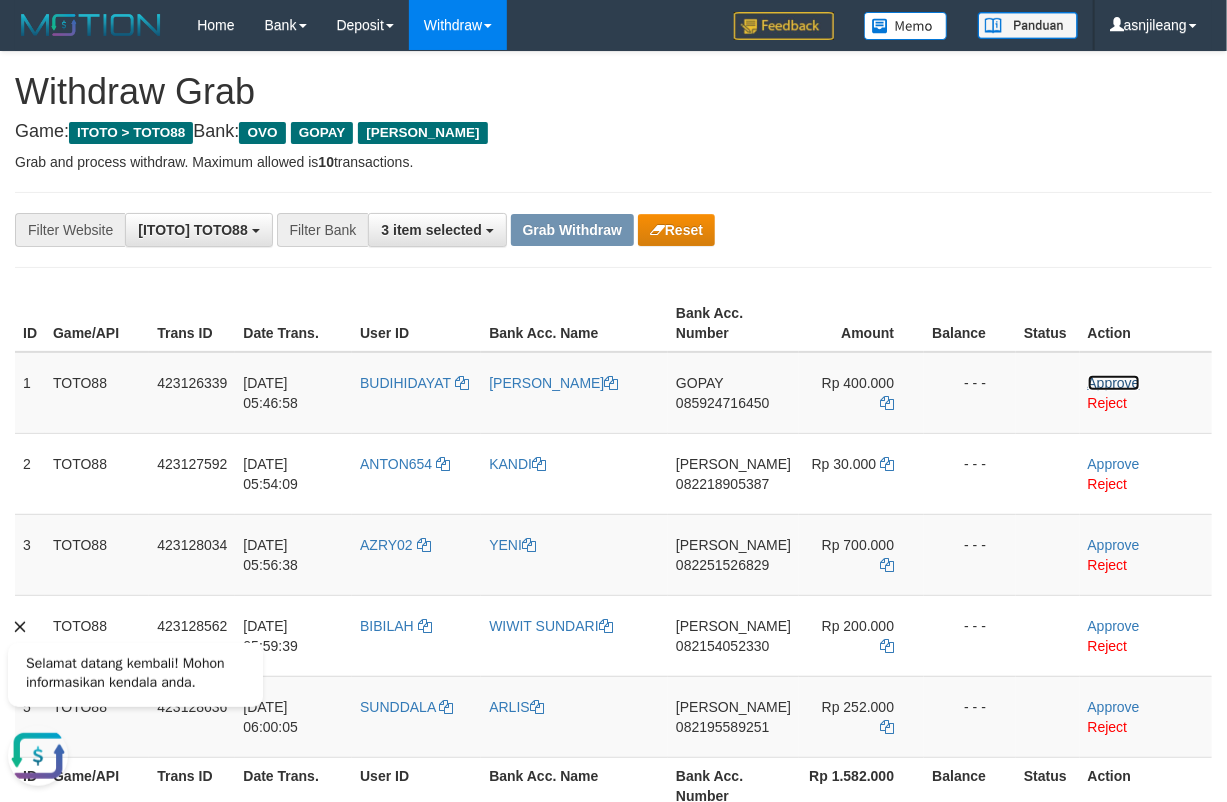click on "Approve" at bounding box center [1114, 383] 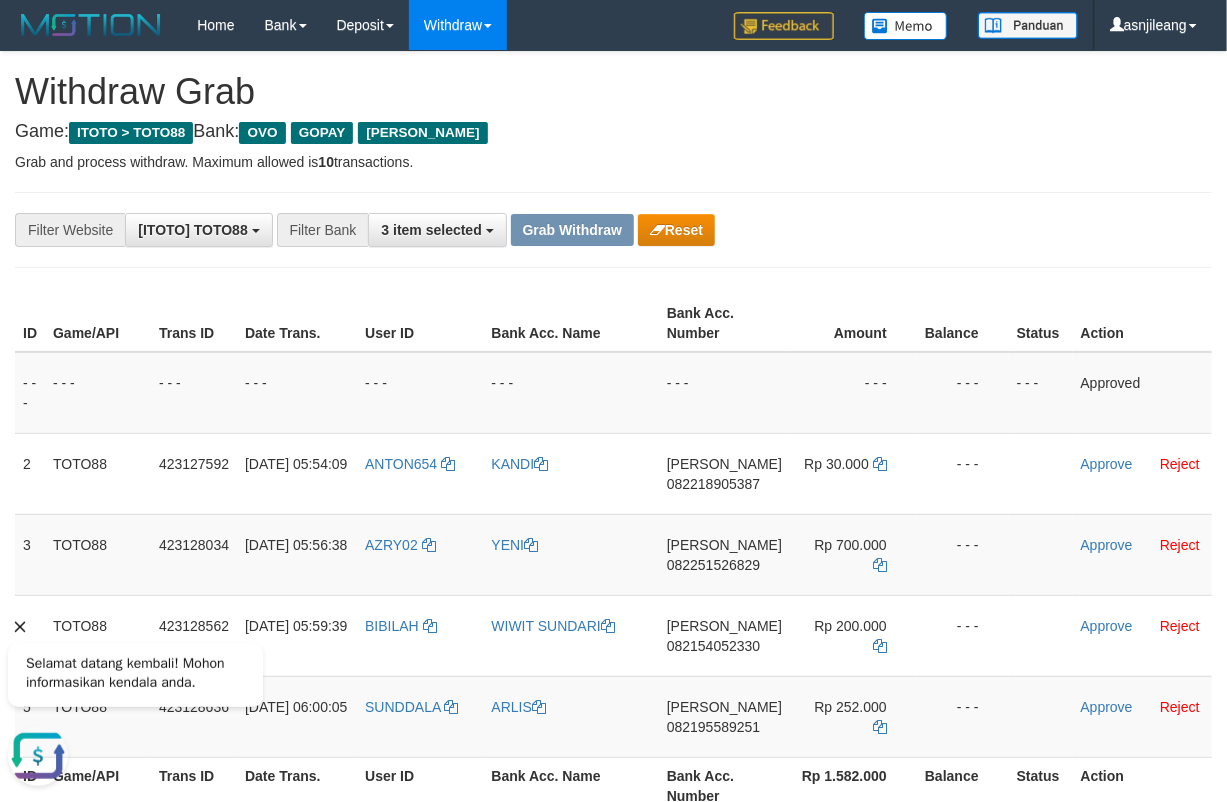 click on "DANA
082218905387" at bounding box center (724, 473) 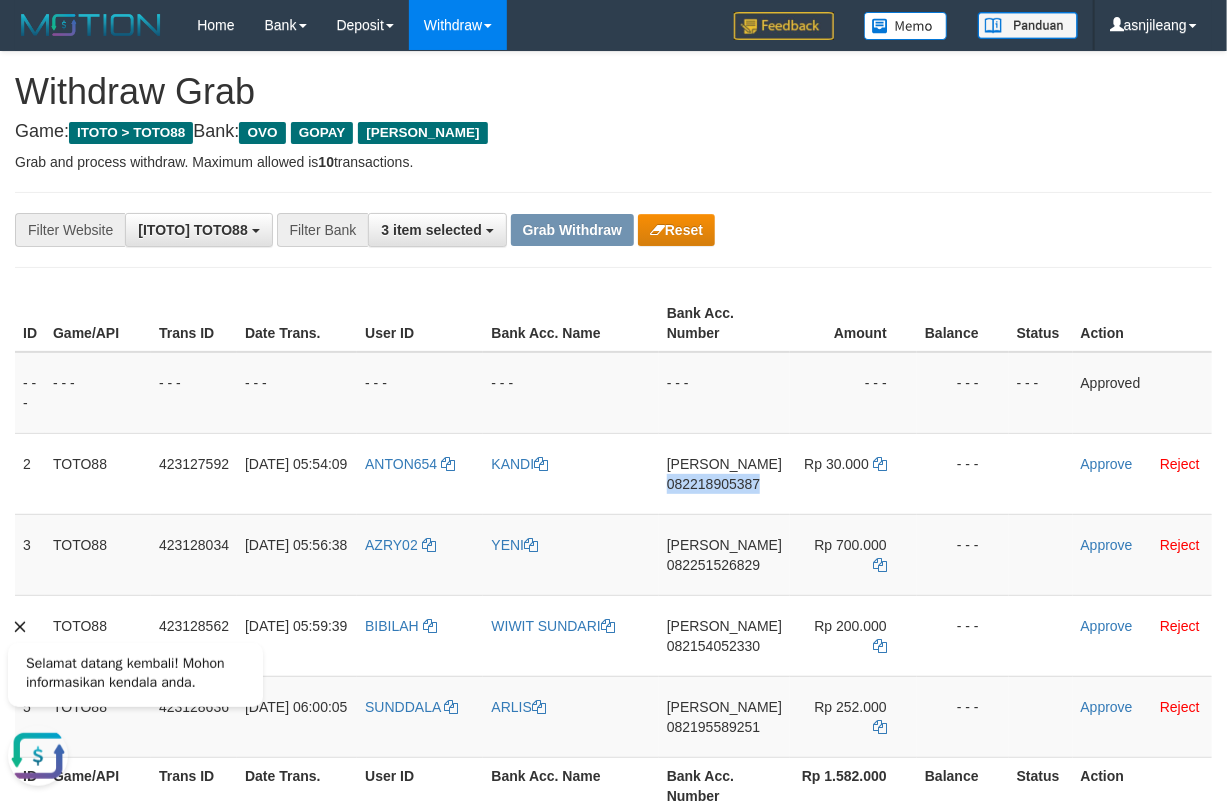 click on "DANA
082218905387" at bounding box center [724, 473] 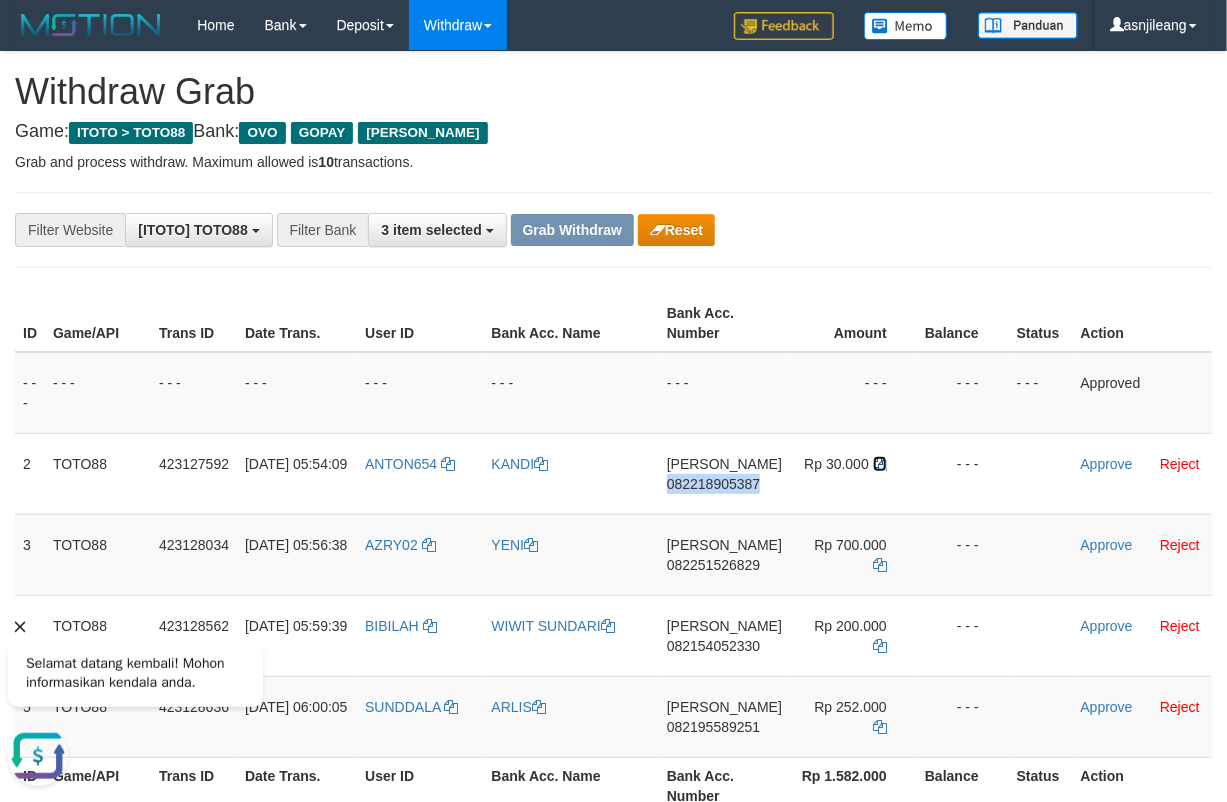 click at bounding box center [880, 464] 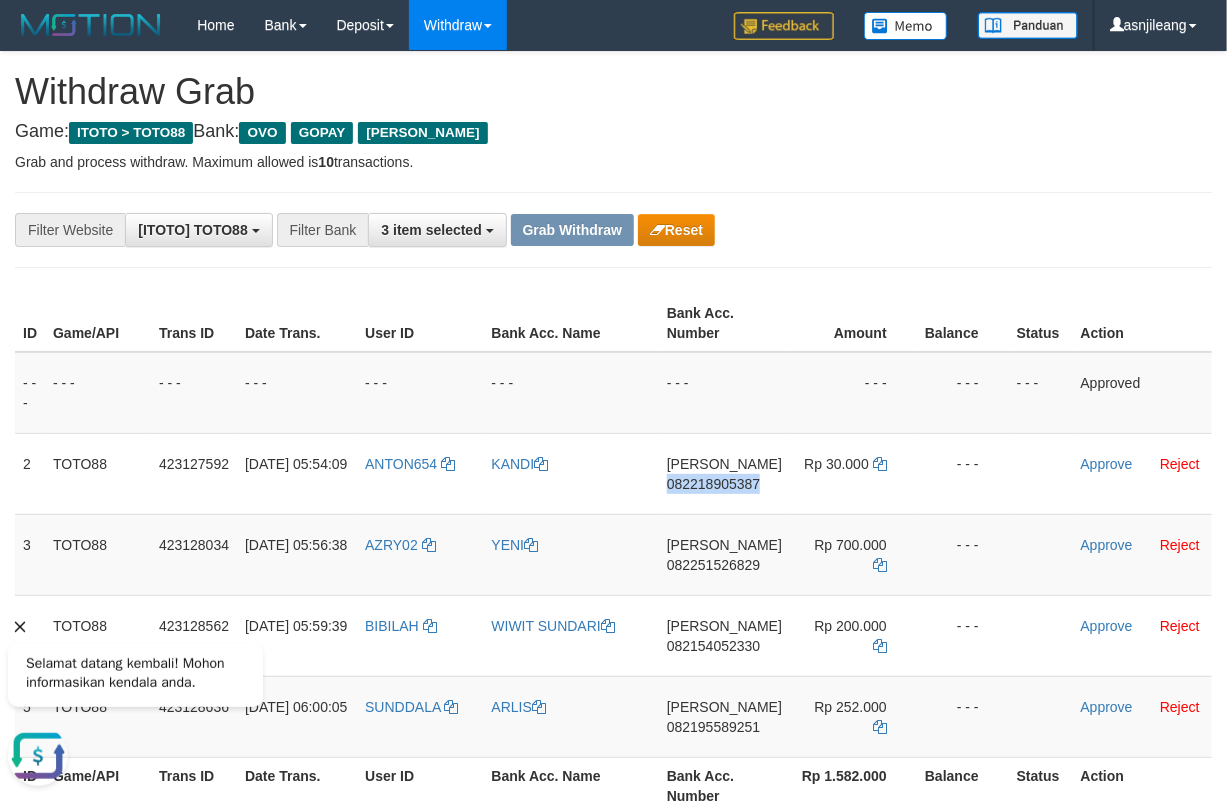 copy on "082218905387" 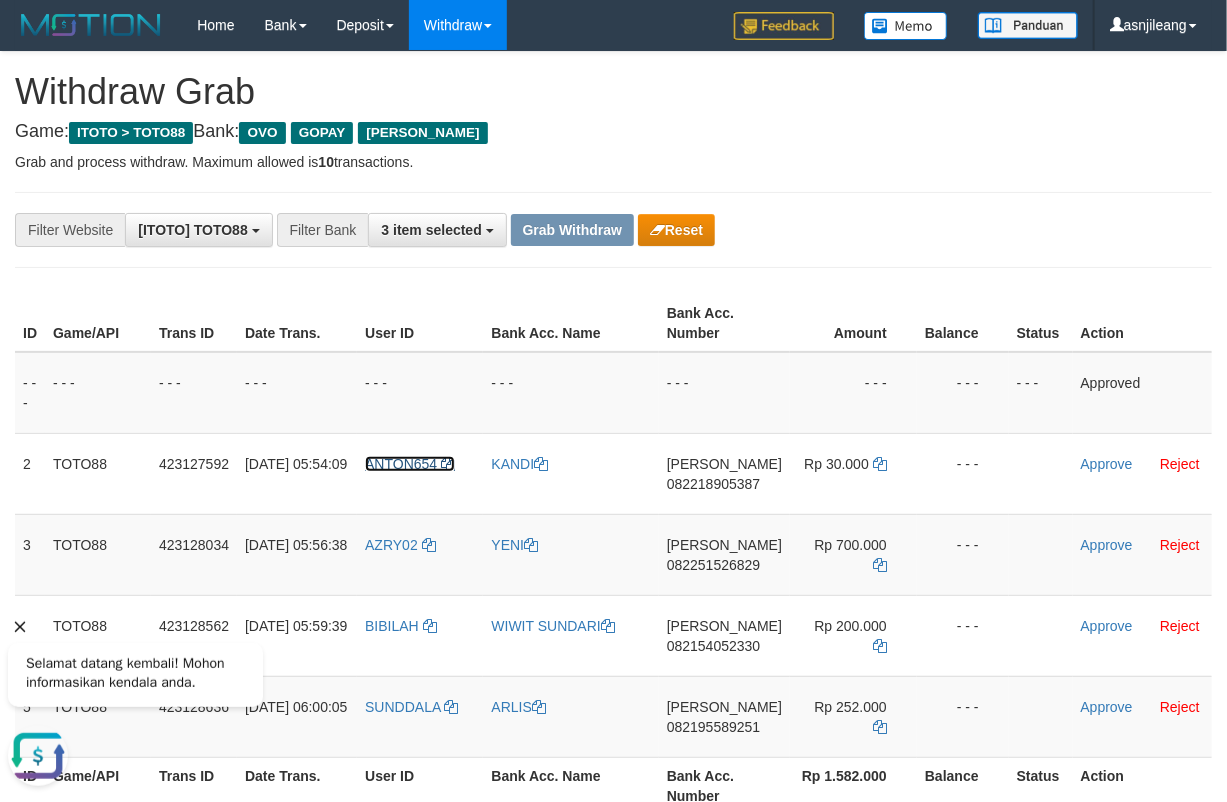 click at bounding box center (448, 464) 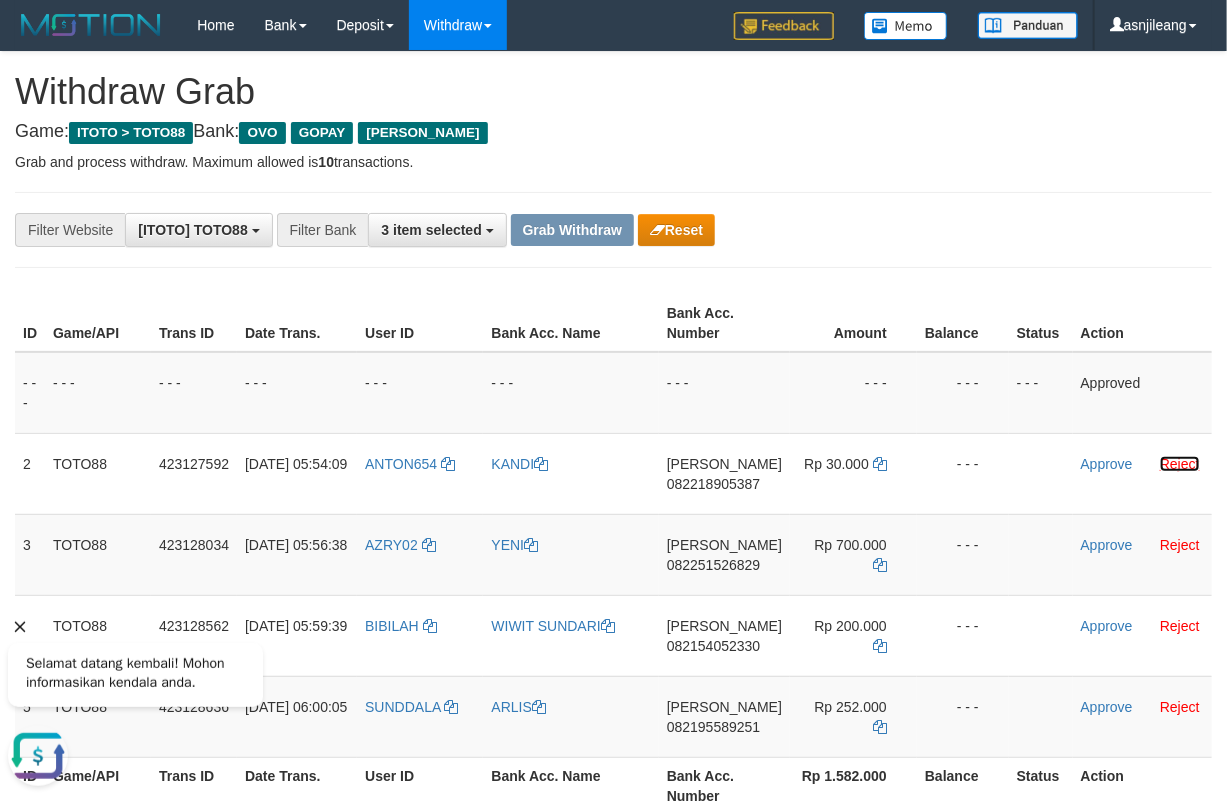 click on "Reject" at bounding box center (1180, 464) 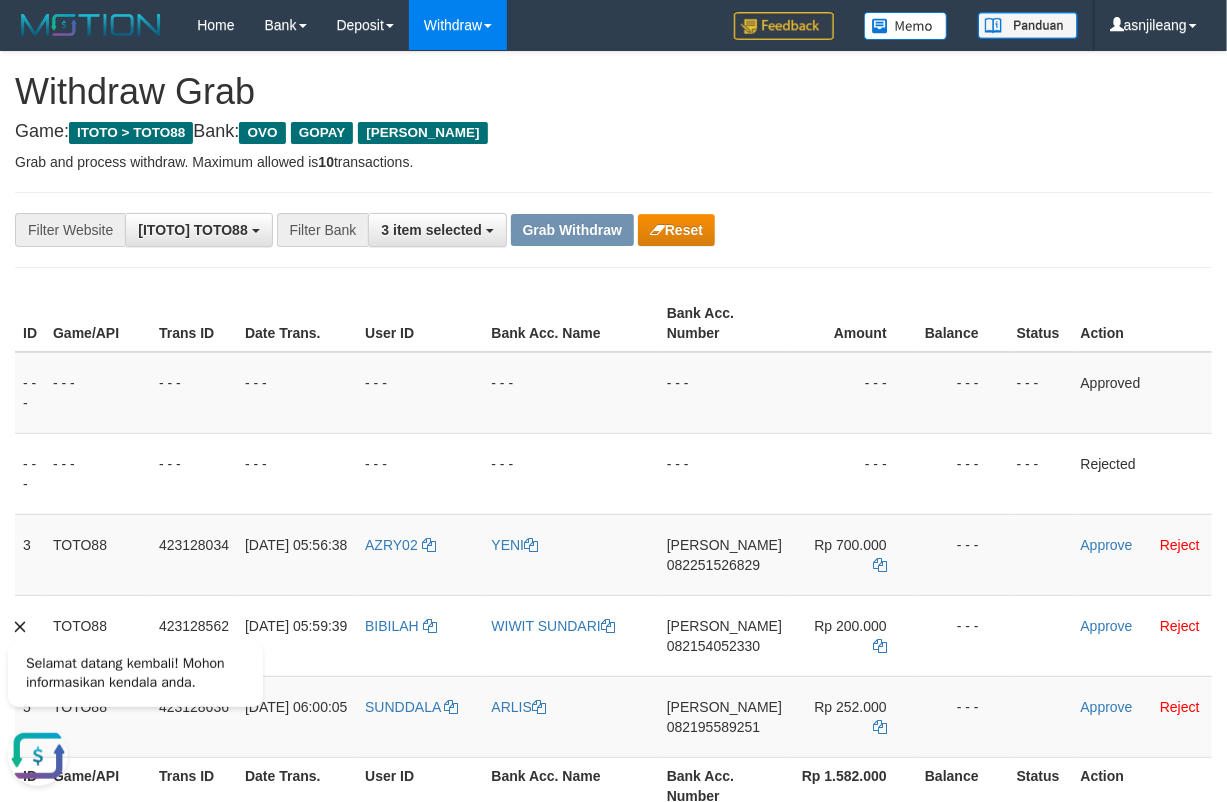 click on "082251526829" at bounding box center (713, 565) 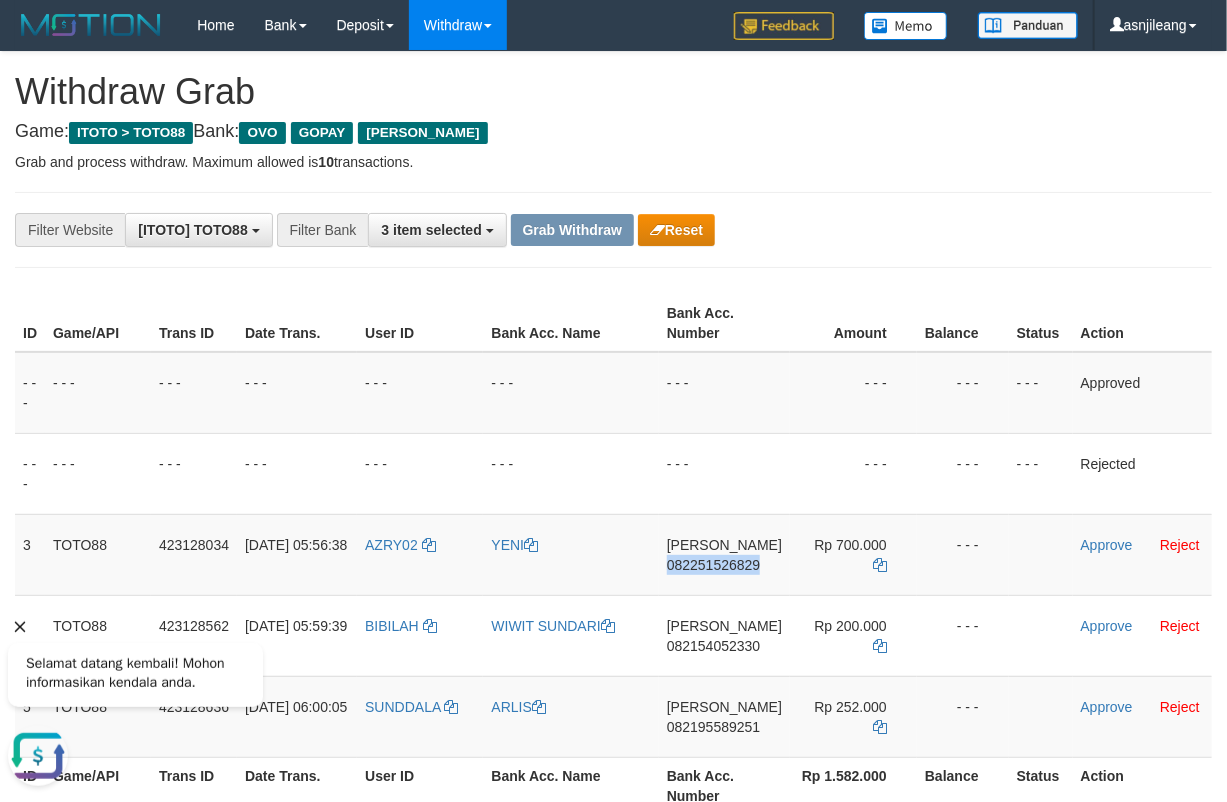 click on "082251526829" at bounding box center (713, 565) 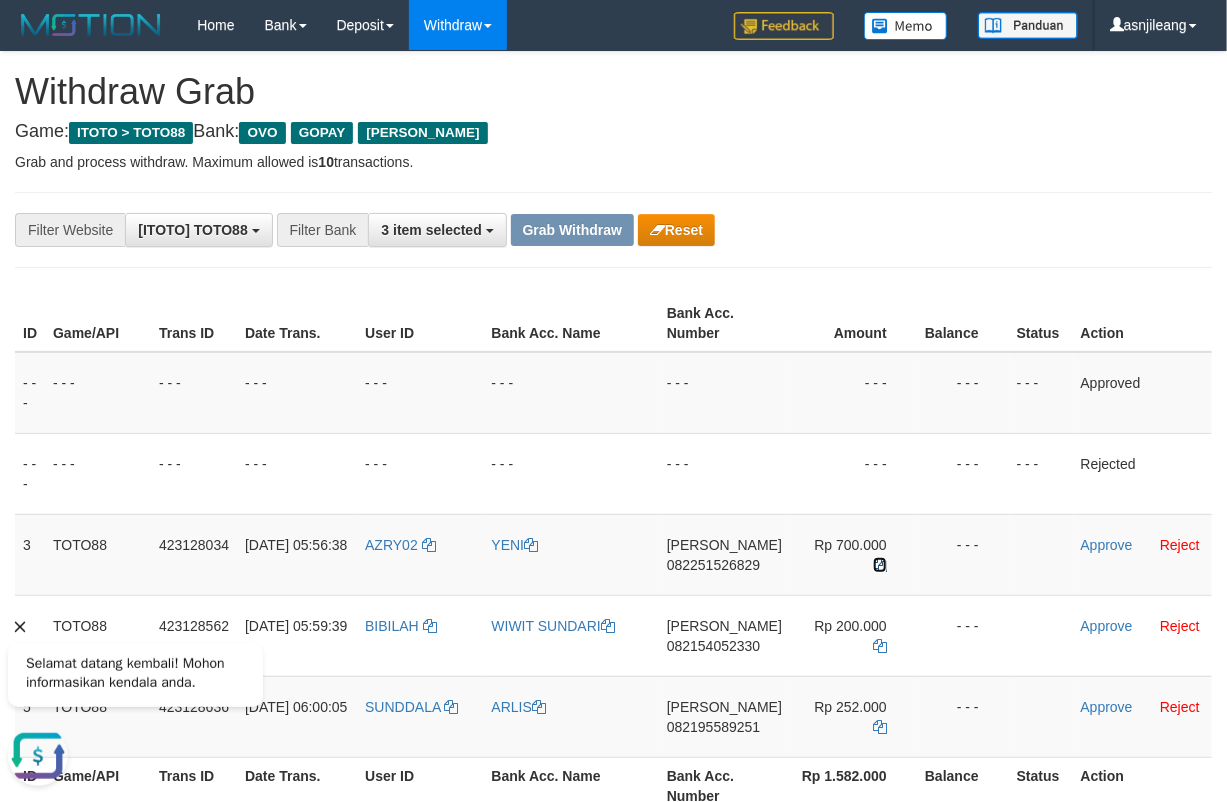 click at bounding box center [880, 565] 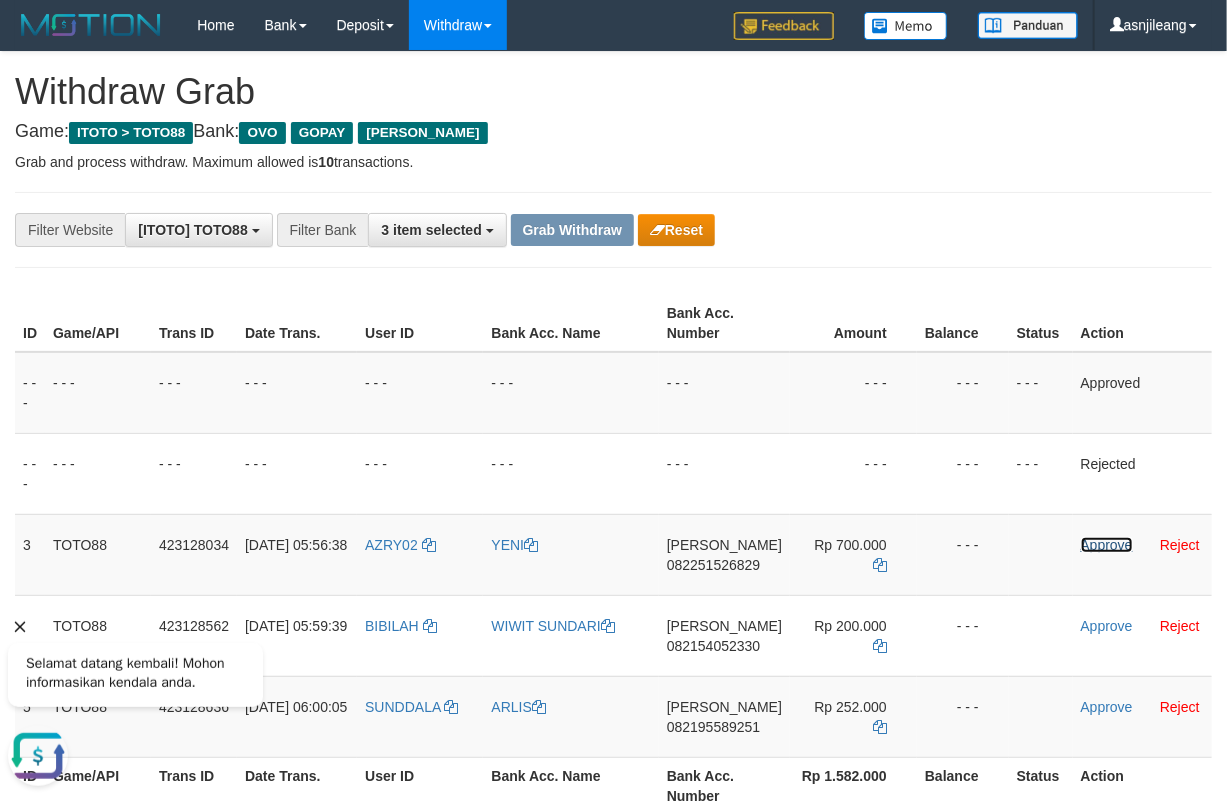 click on "Approve" at bounding box center [1107, 545] 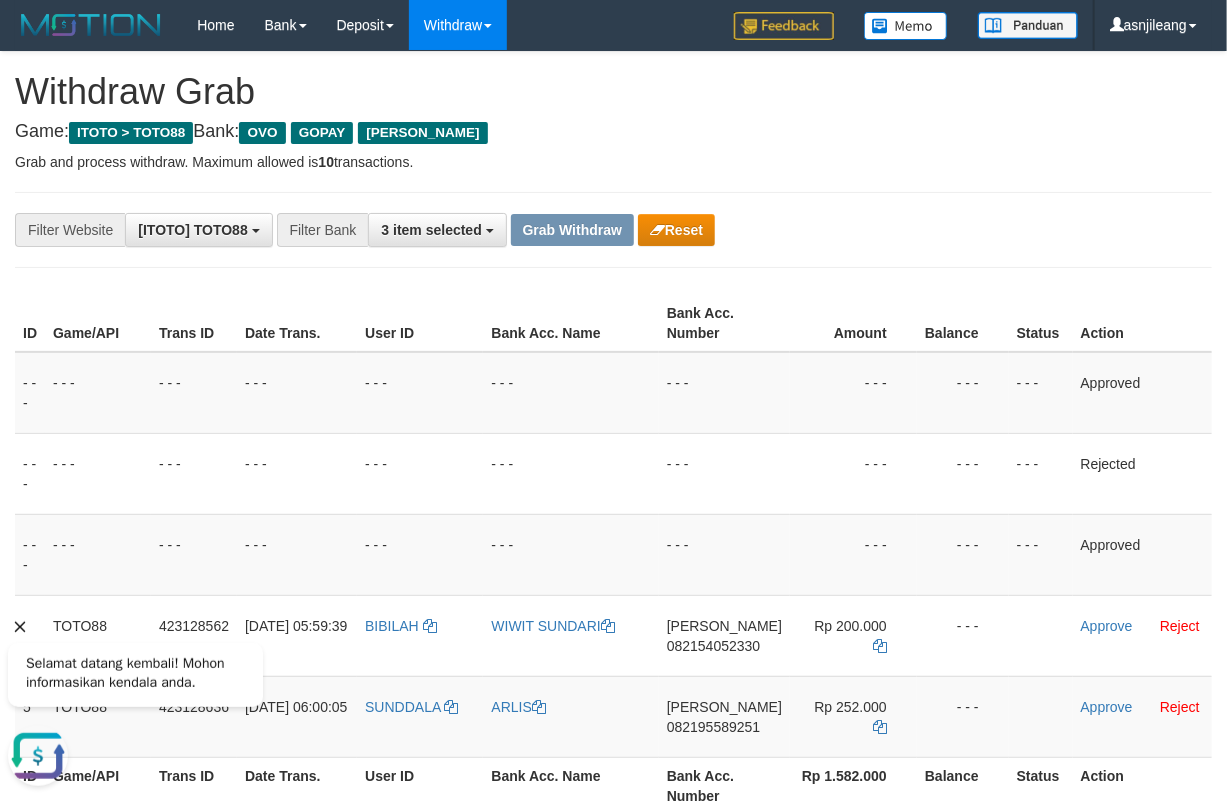 click on "082154052330" at bounding box center (713, 646) 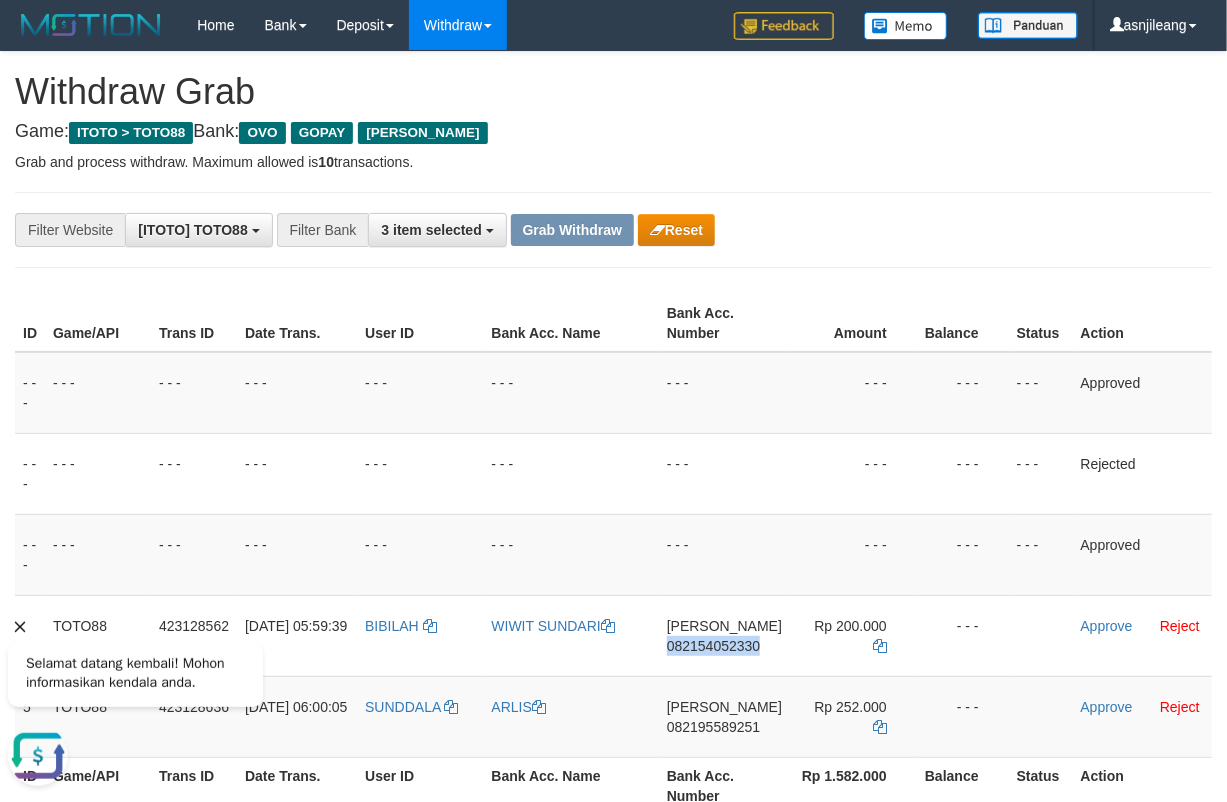 click on "082154052330" at bounding box center (713, 646) 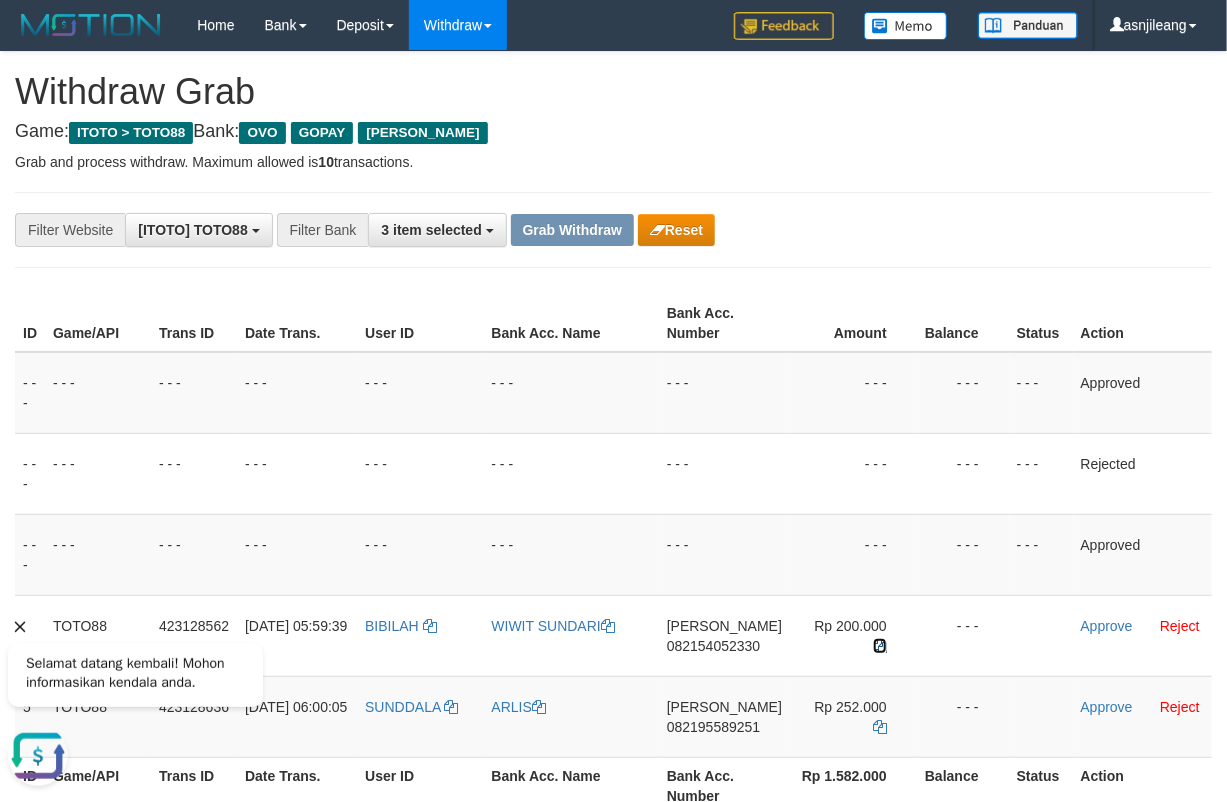 click at bounding box center (880, 646) 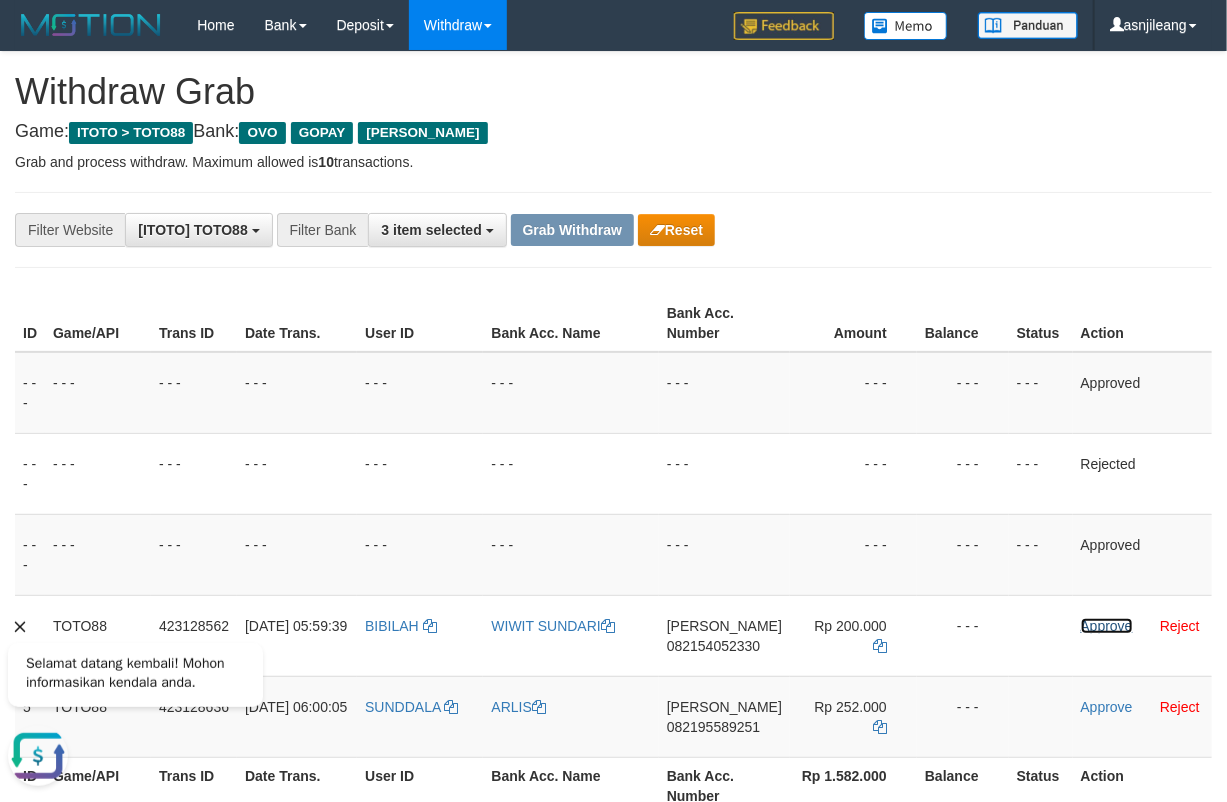 click on "Approve" at bounding box center [1107, 626] 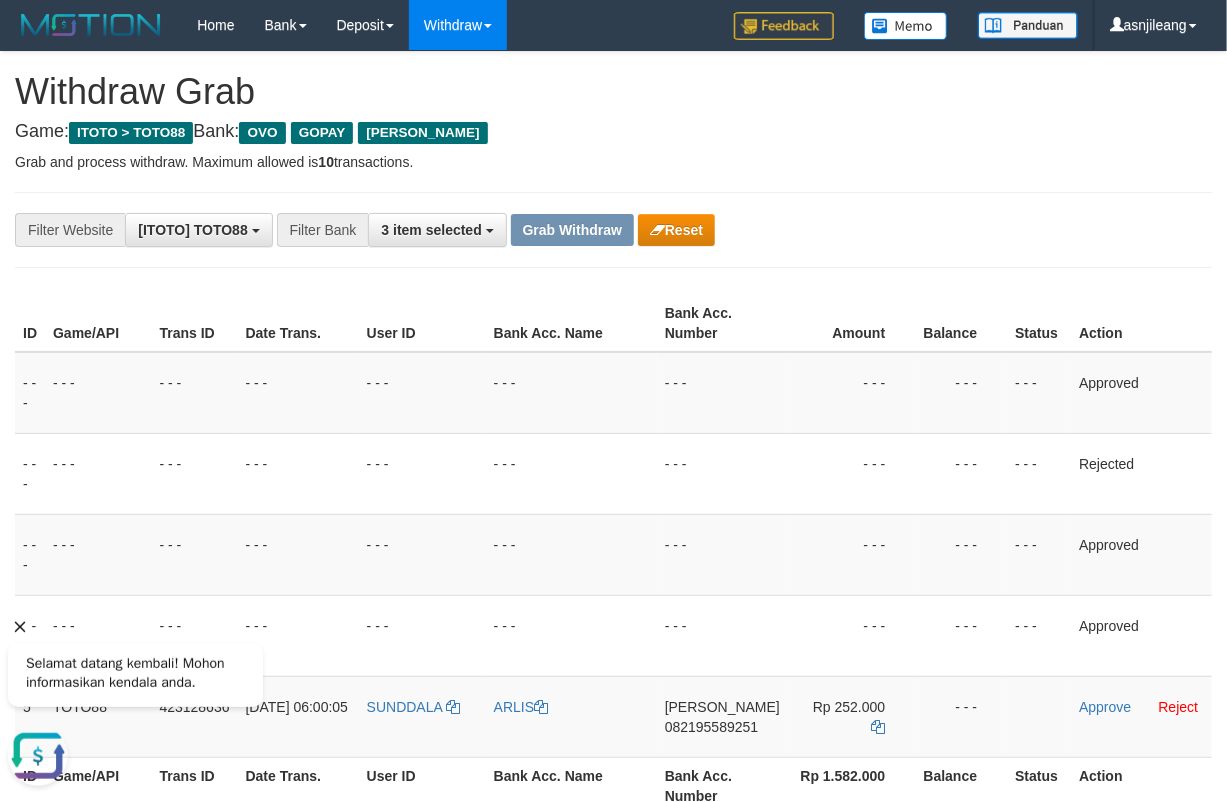 click on "082195589251" at bounding box center [711, 727] 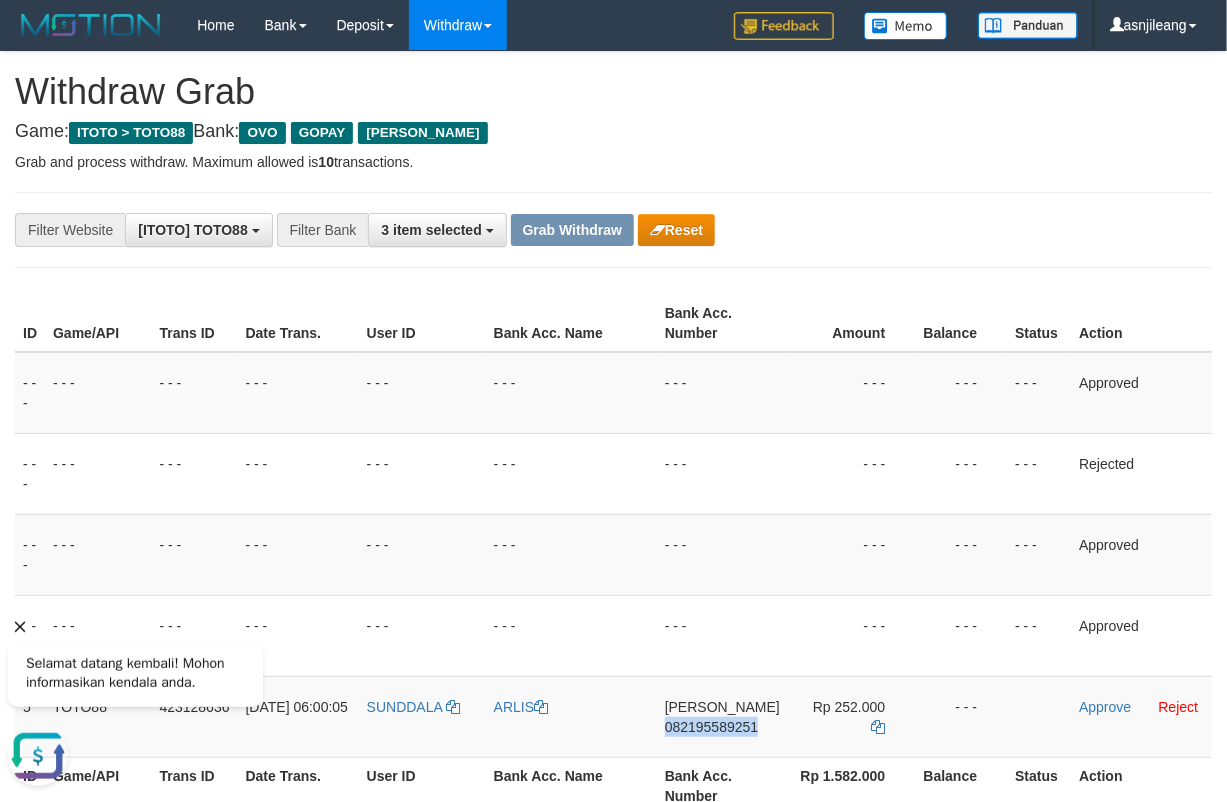 click on "082195589251" at bounding box center (711, 727) 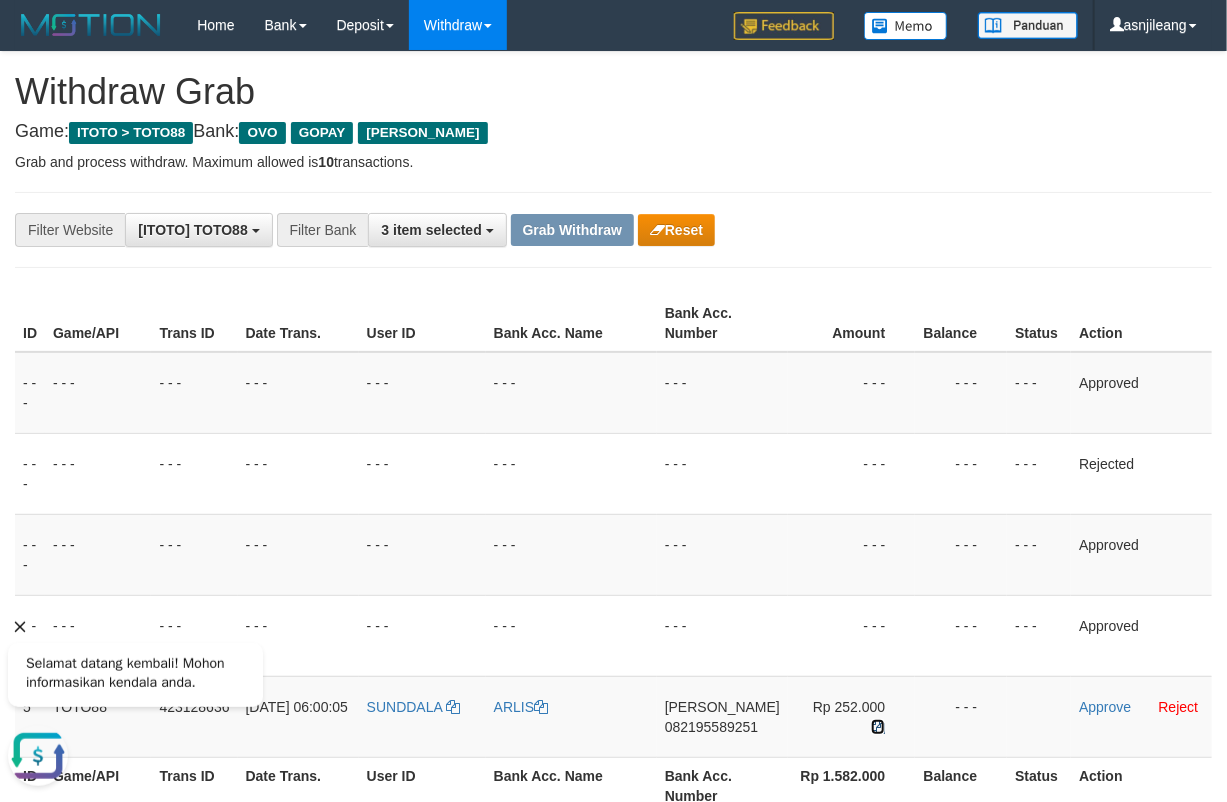 click at bounding box center [878, 727] 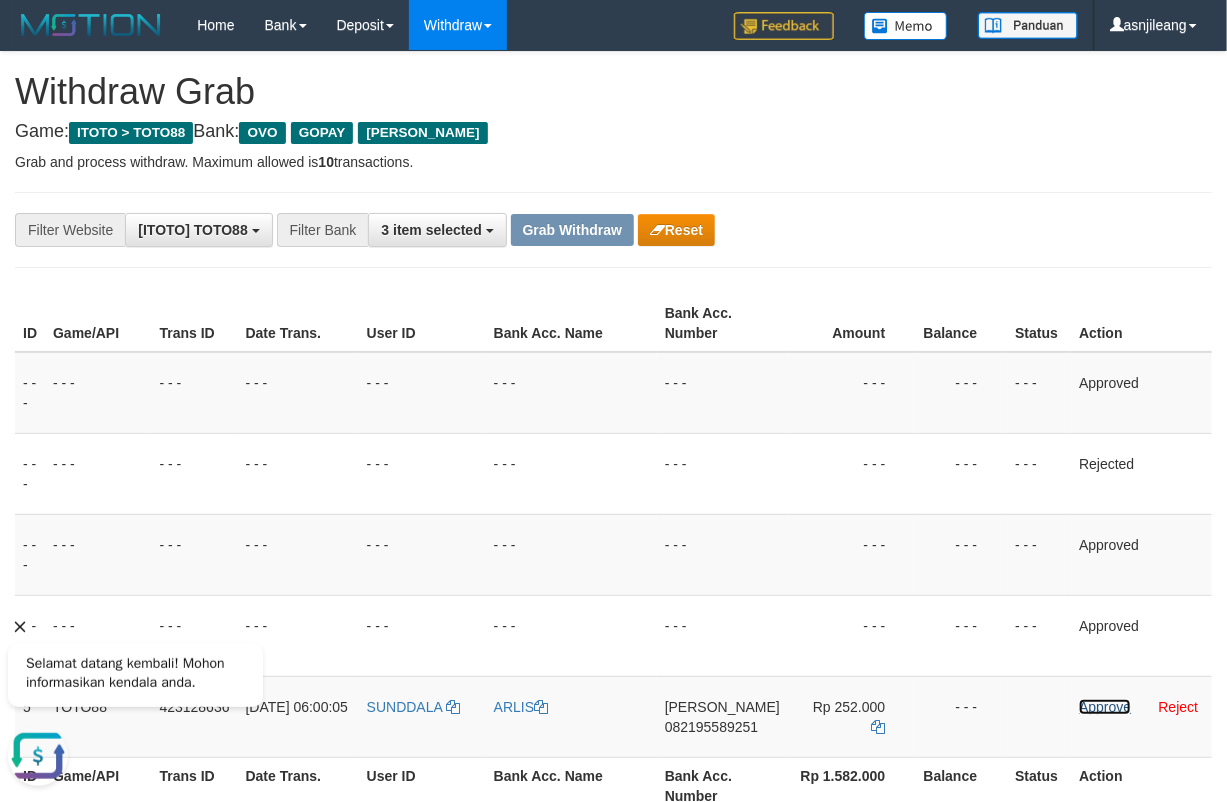 click on "Approve" at bounding box center [1105, 707] 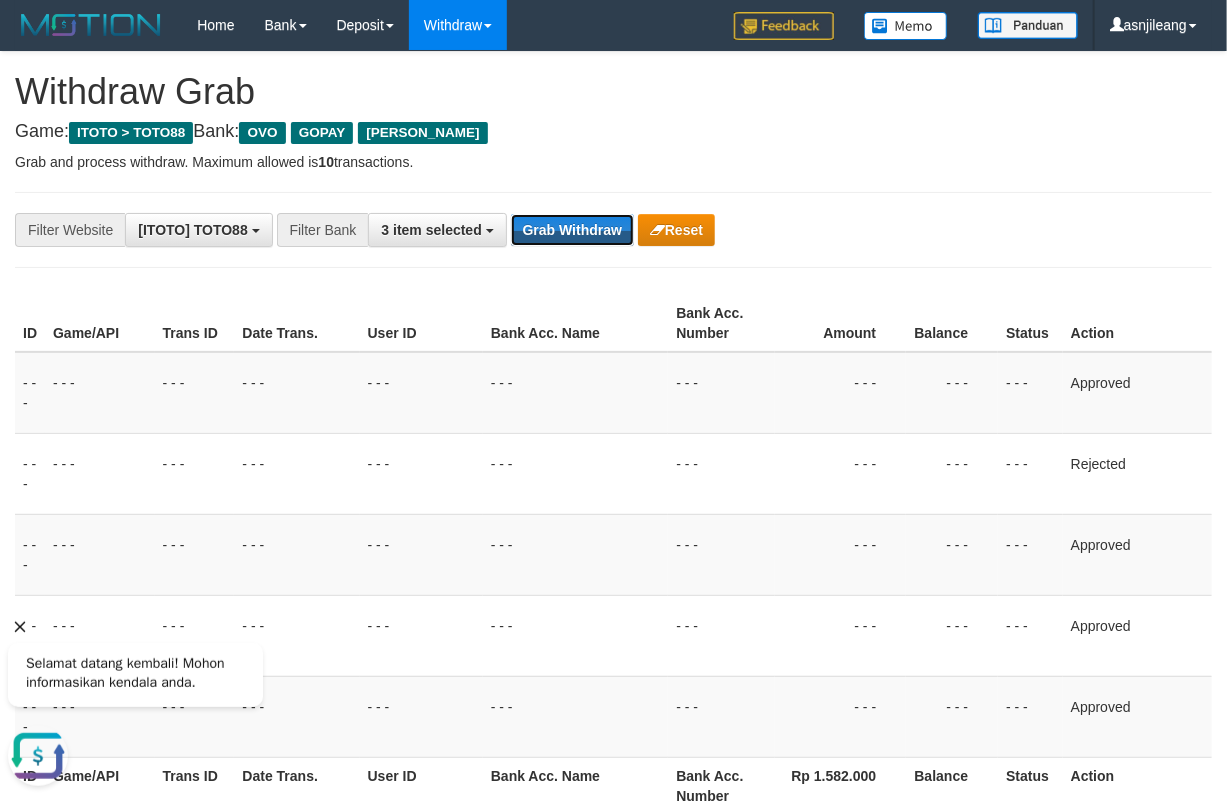 click on "Grab Withdraw" at bounding box center (572, 230) 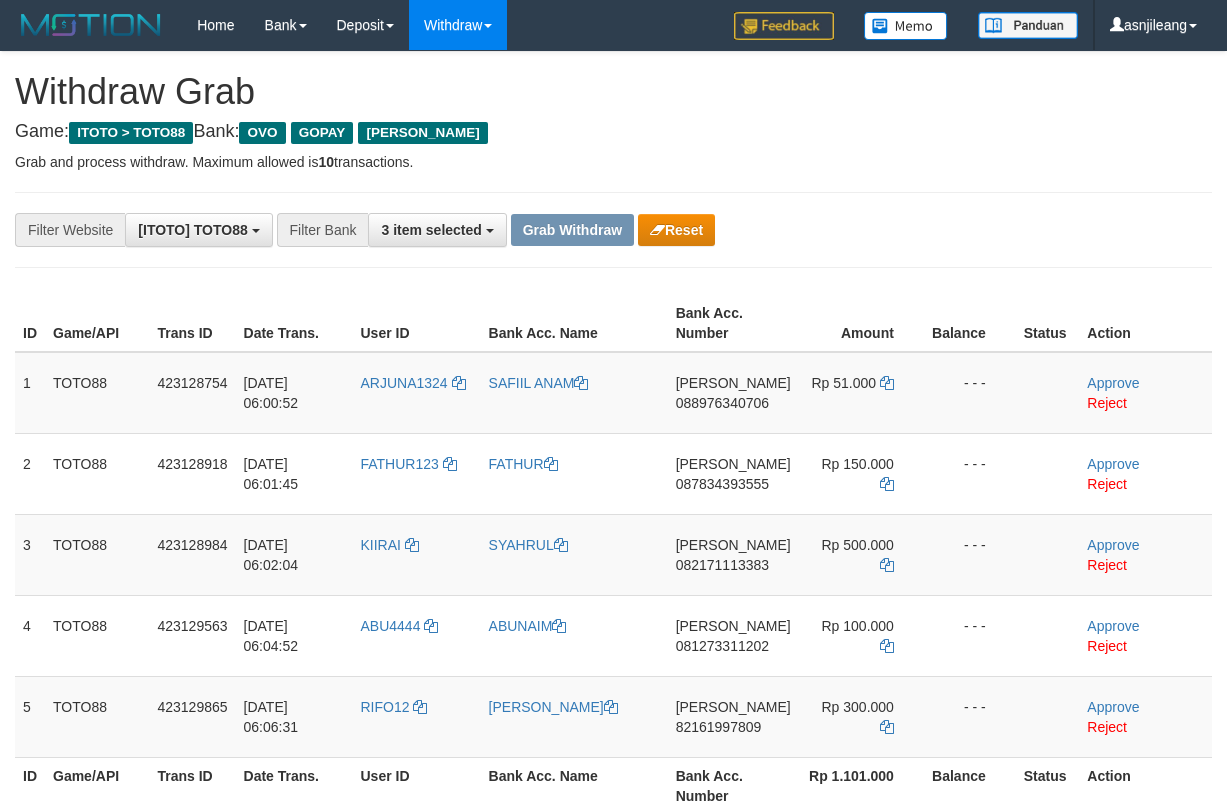 scroll, scrollTop: 0, scrollLeft: 0, axis: both 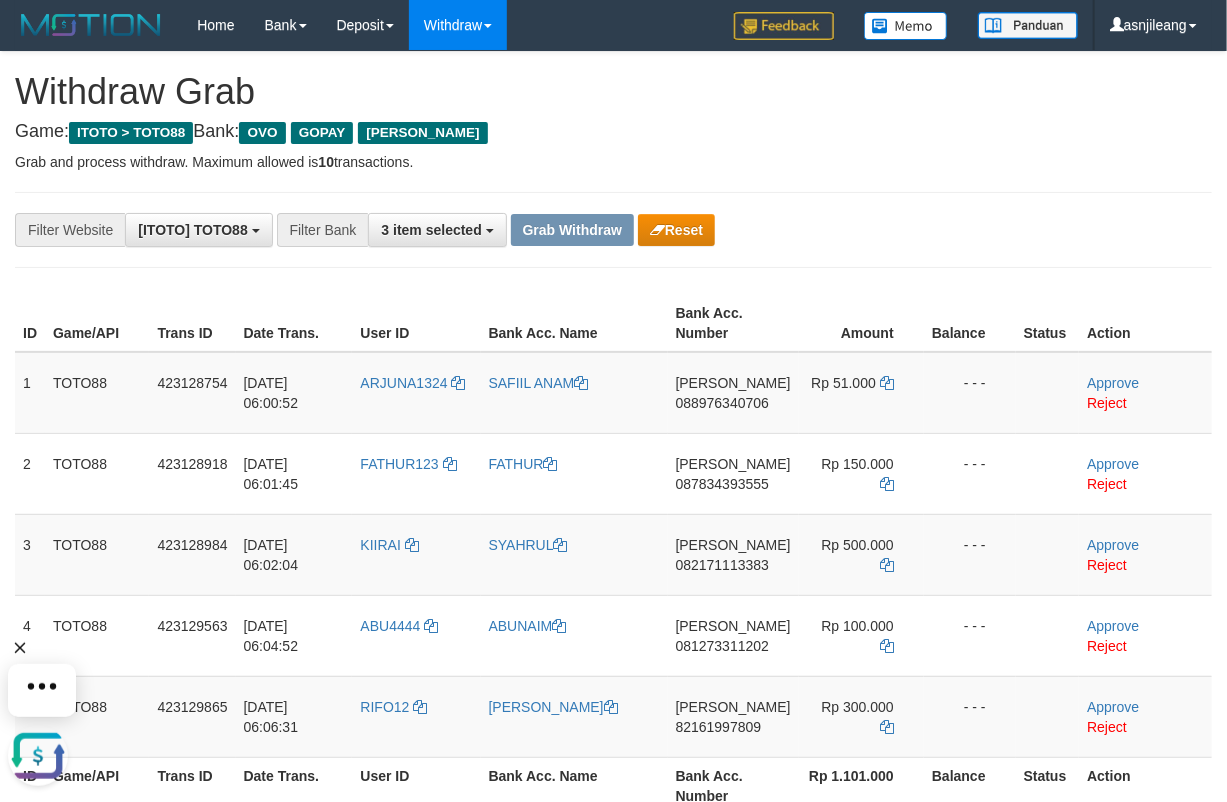 click on "088976340706" at bounding box center (722, 403) 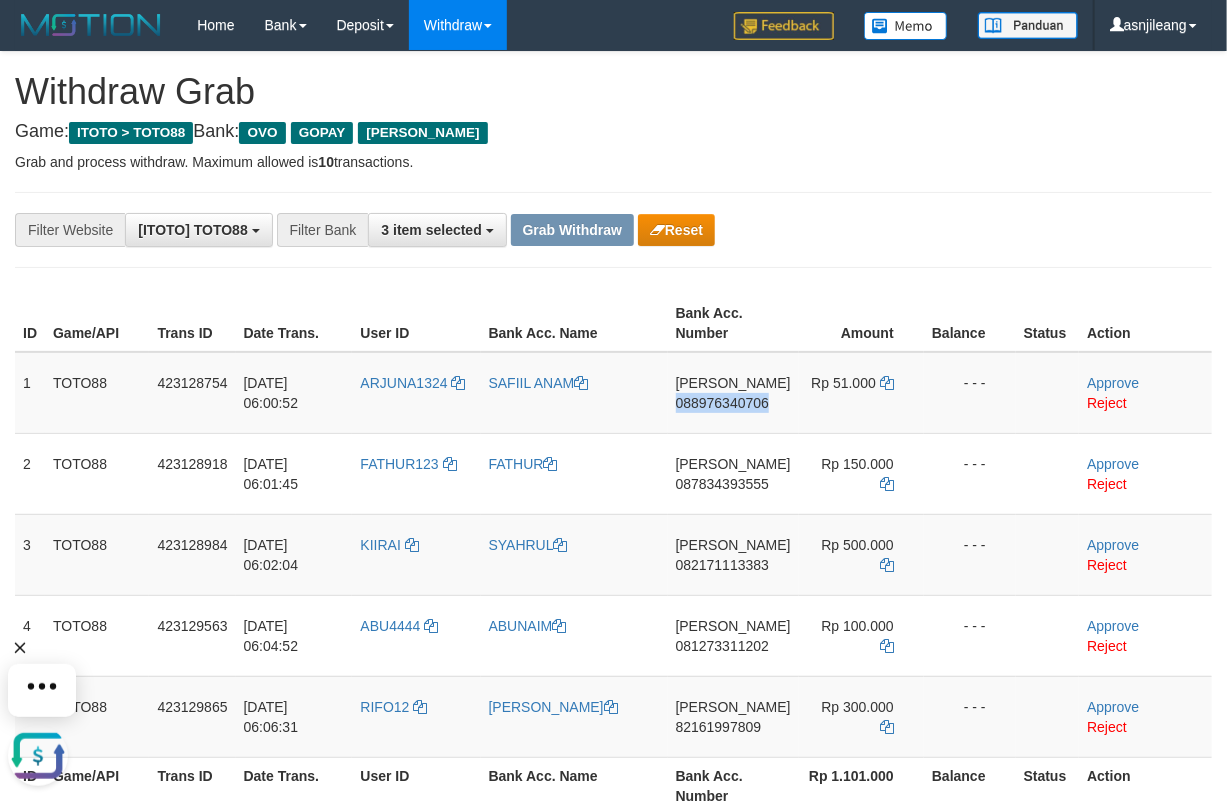 click on "088976340706" at bounding box center [722, 403] 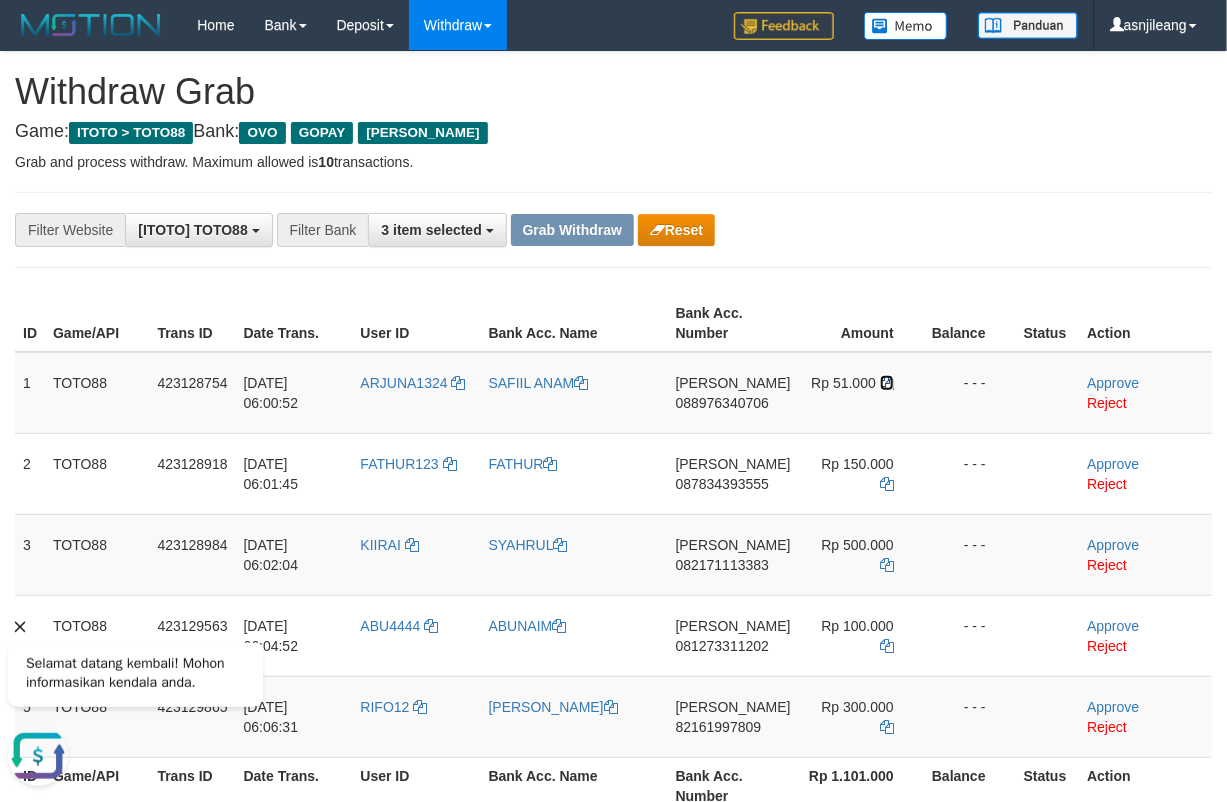 click at bounding box center [887, 383] 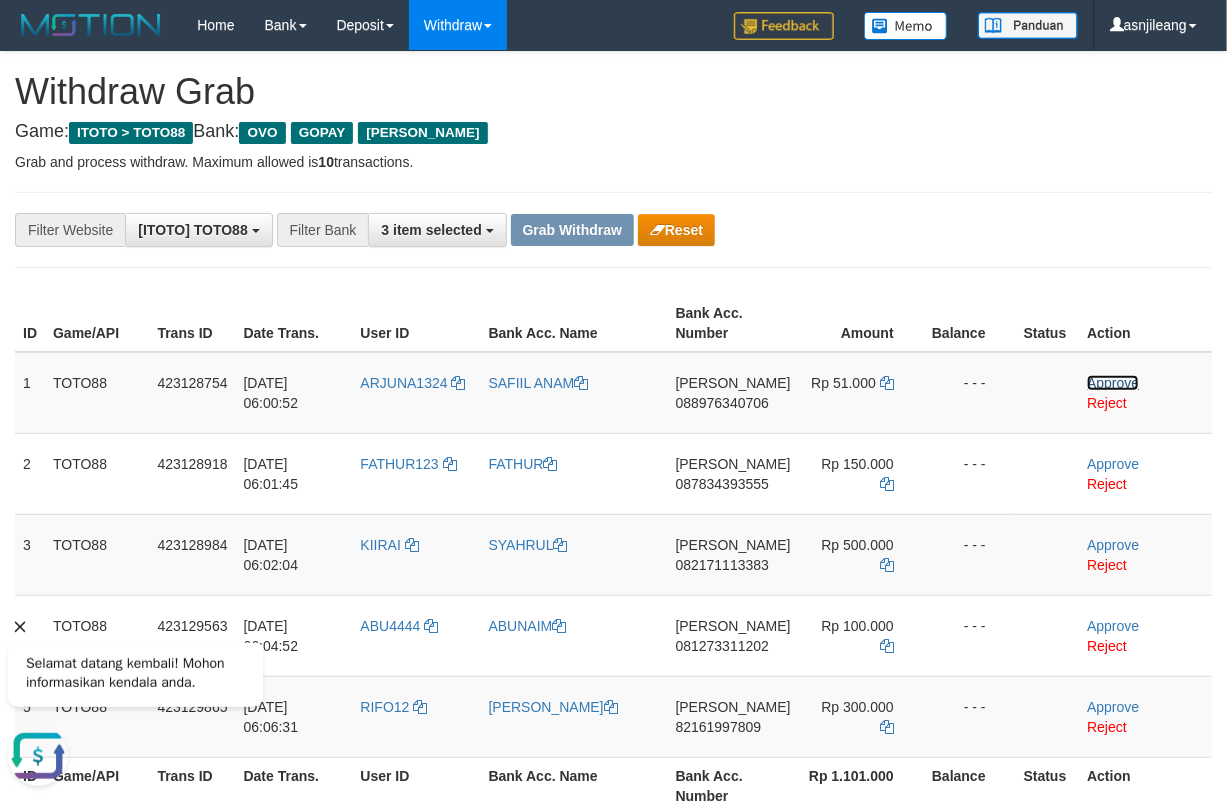 click on "Approve" at bounding box center (1113, 383) 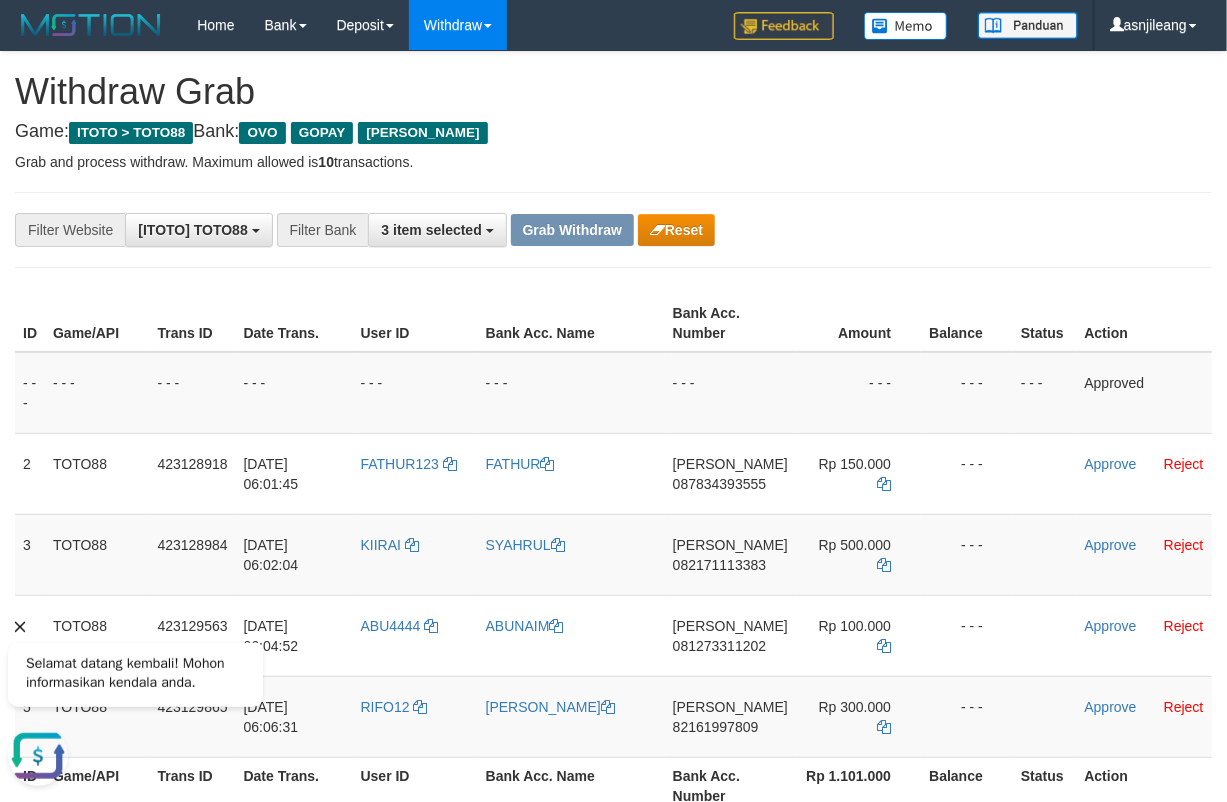 click on "087834393555" at bounding box center (719, 484) 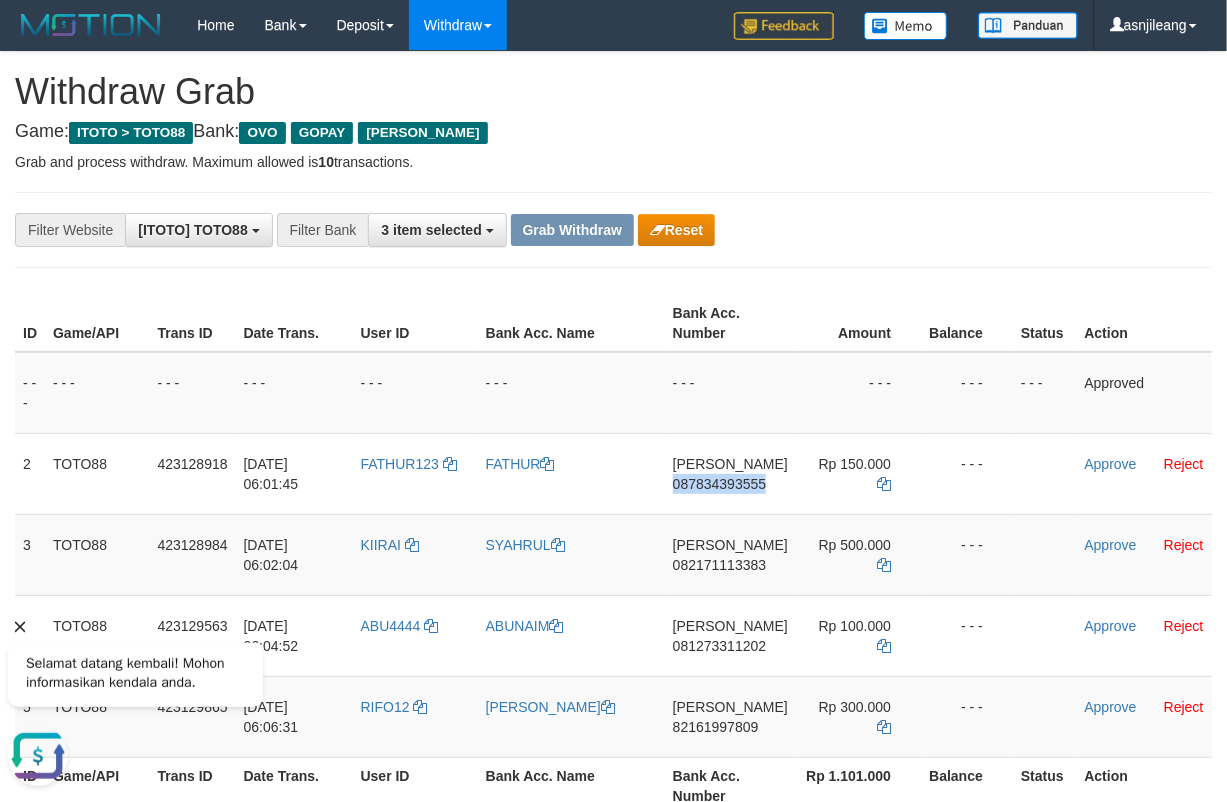 click on "087834393555" at bounding box center (719, 484) 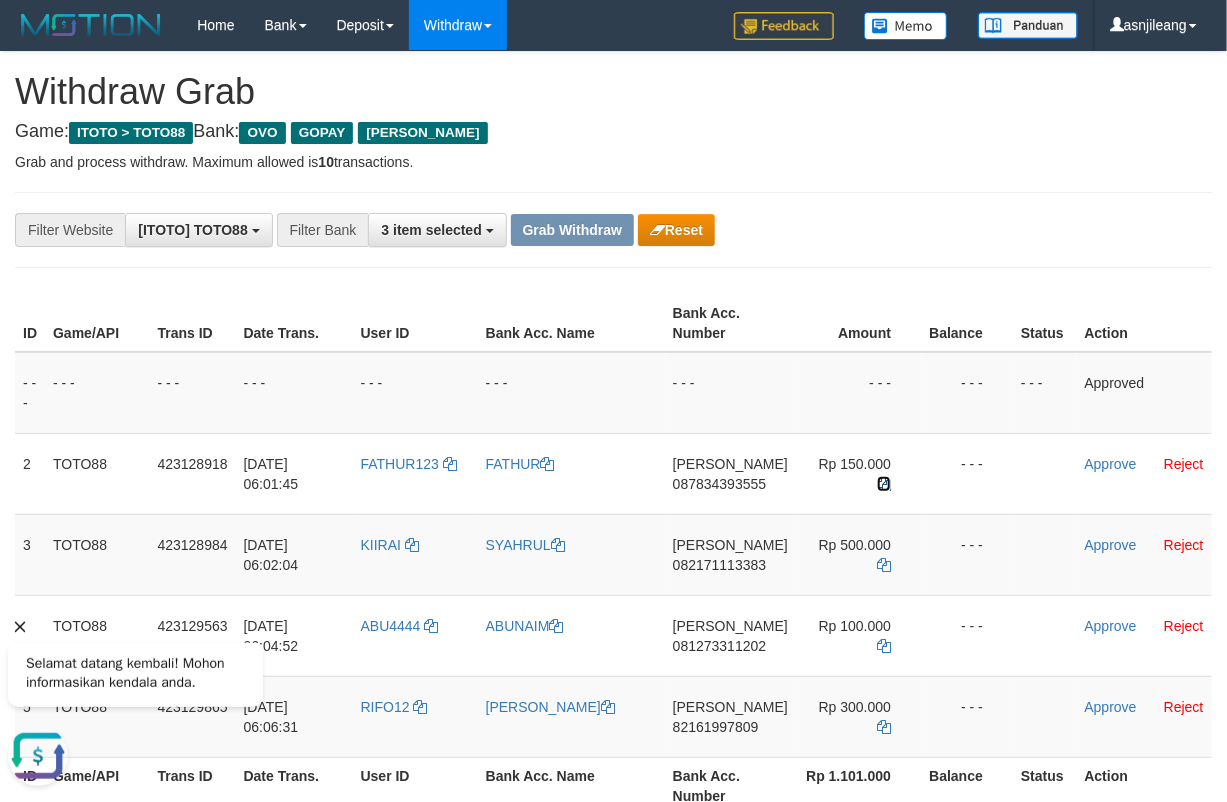 click at bounding box center (884, 484) 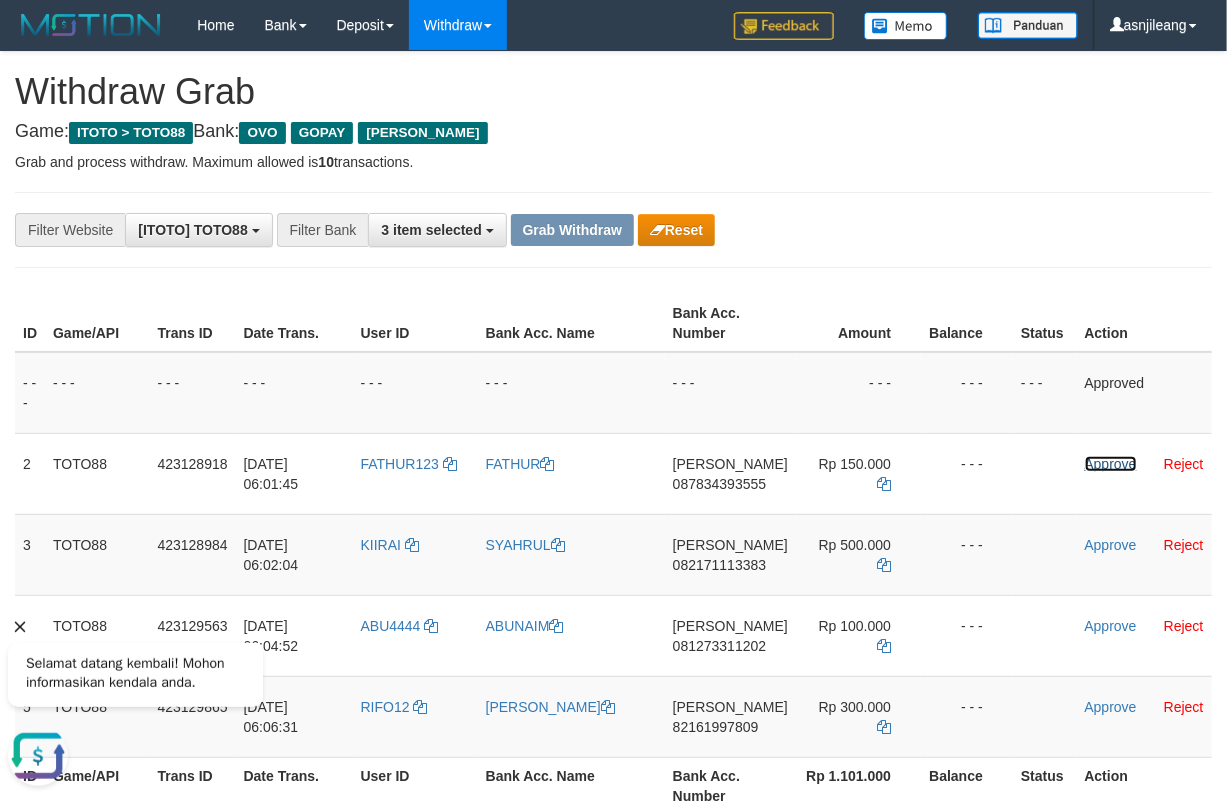 click on "Approve" at bounding box center [1111, 464] 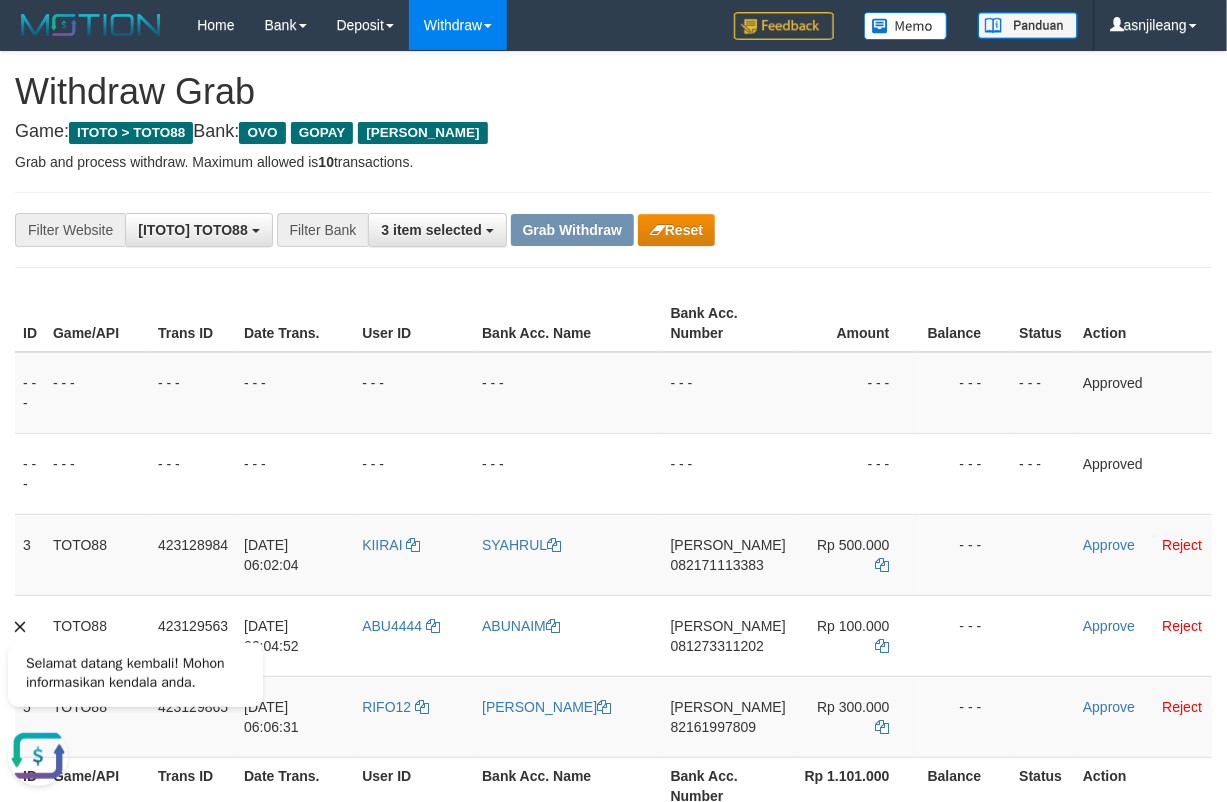 click on "082171113383" at bounding box center (717, 565) 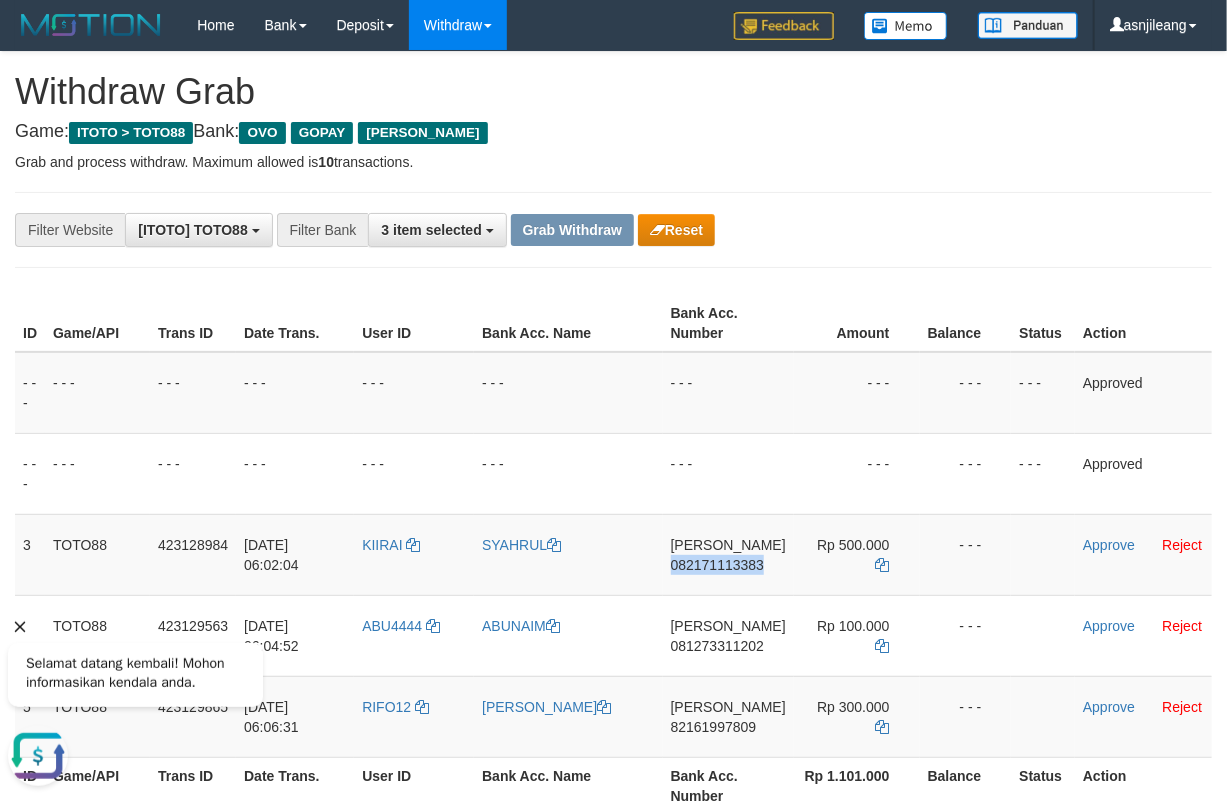 click on "082171113383" at bounding box center [717, 565] 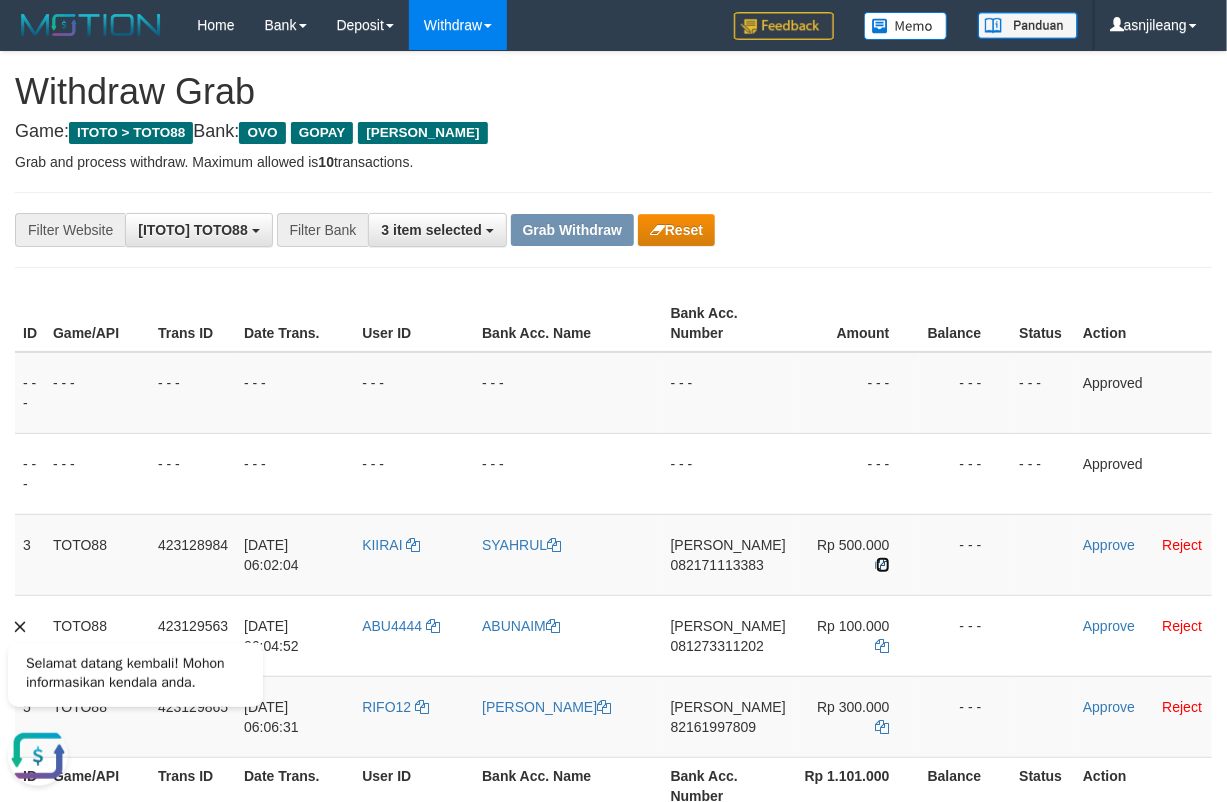 click at bounding box center [883, 565] 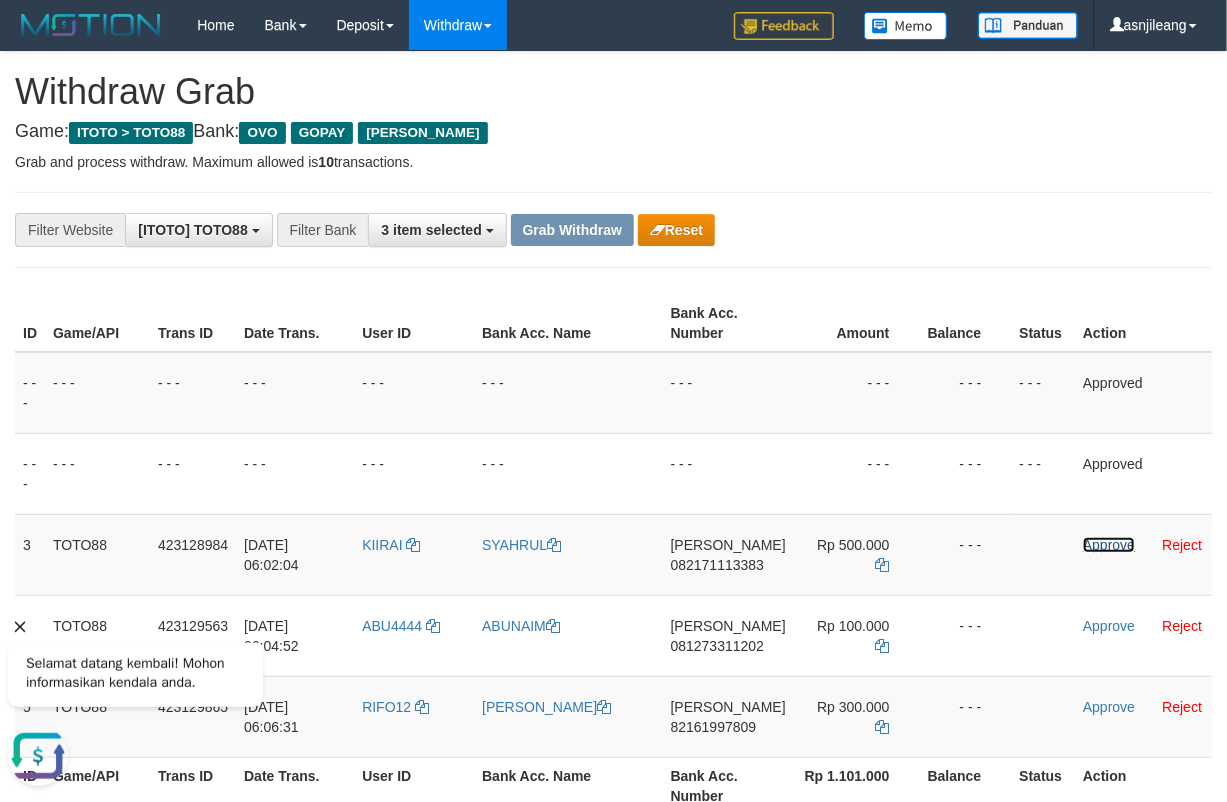 click on "Approve" at bounding box center (1109, 545) 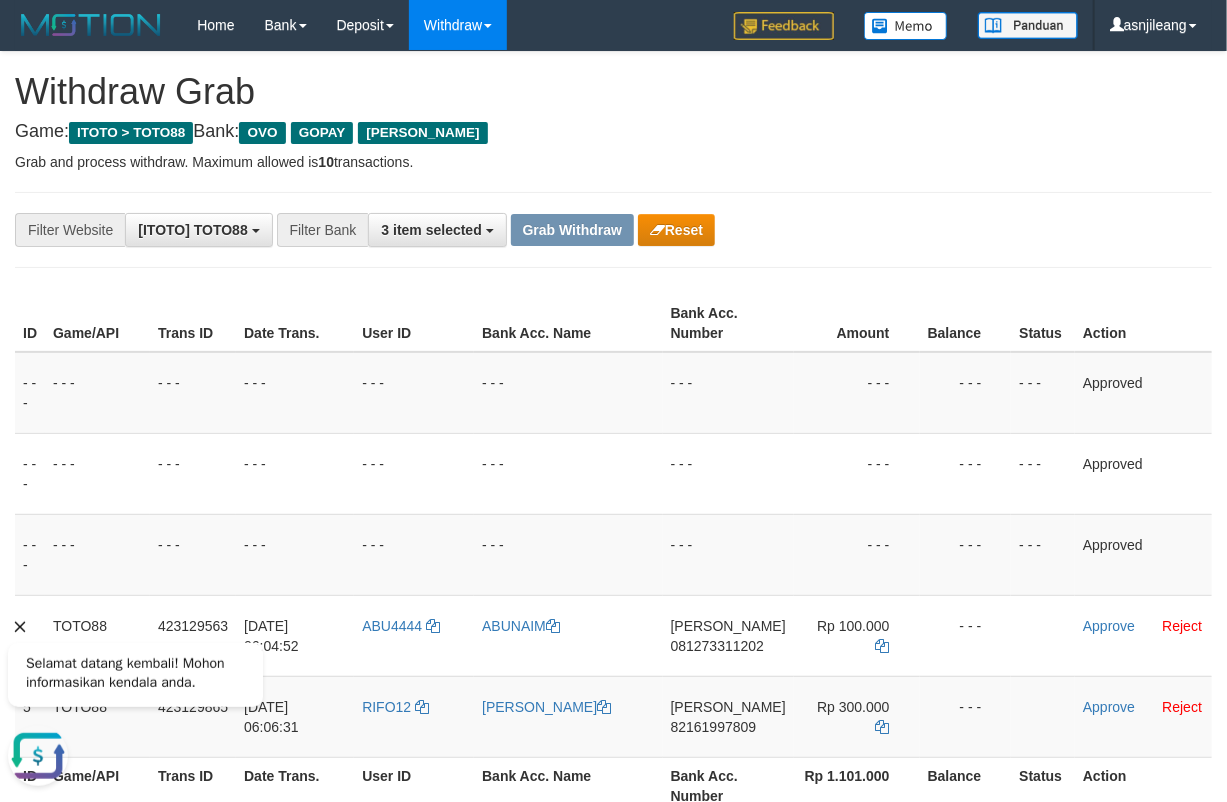 click on "081273311202" at bounding box center [717, 646] 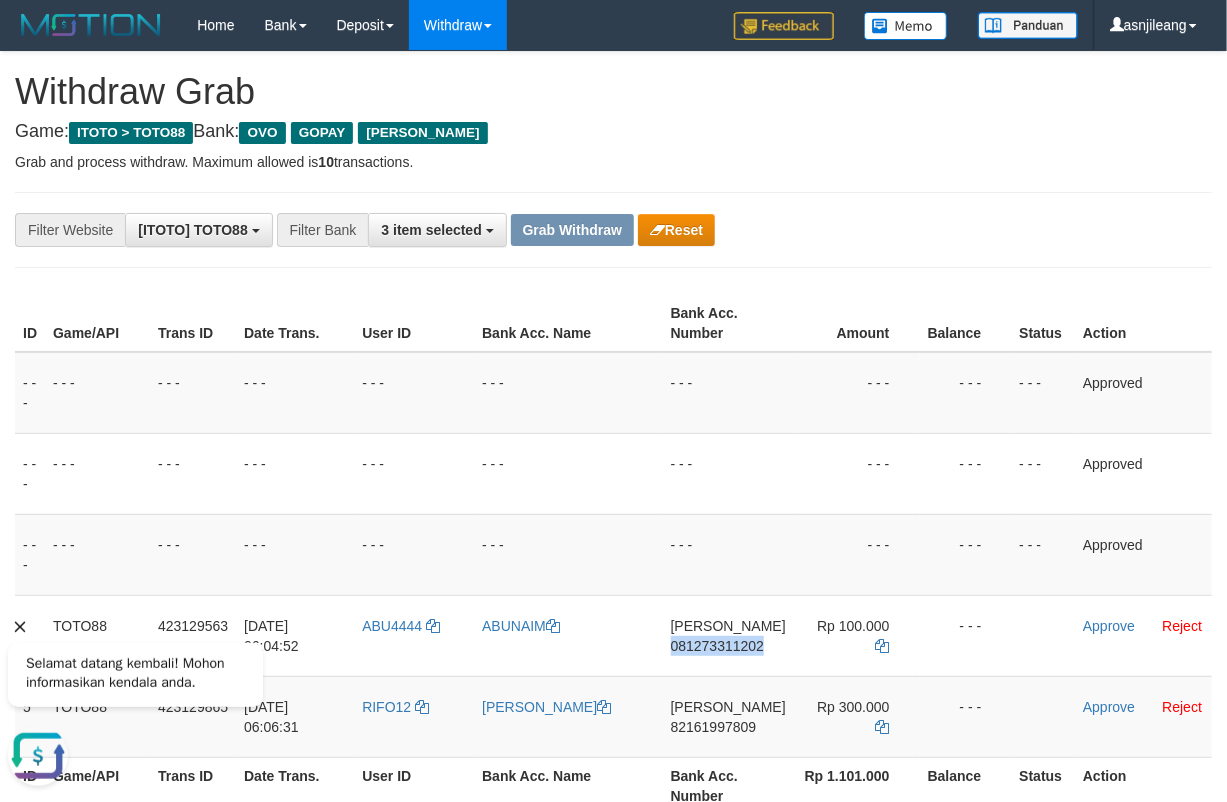 click on "081273311202" at bounding box center [717, 646] 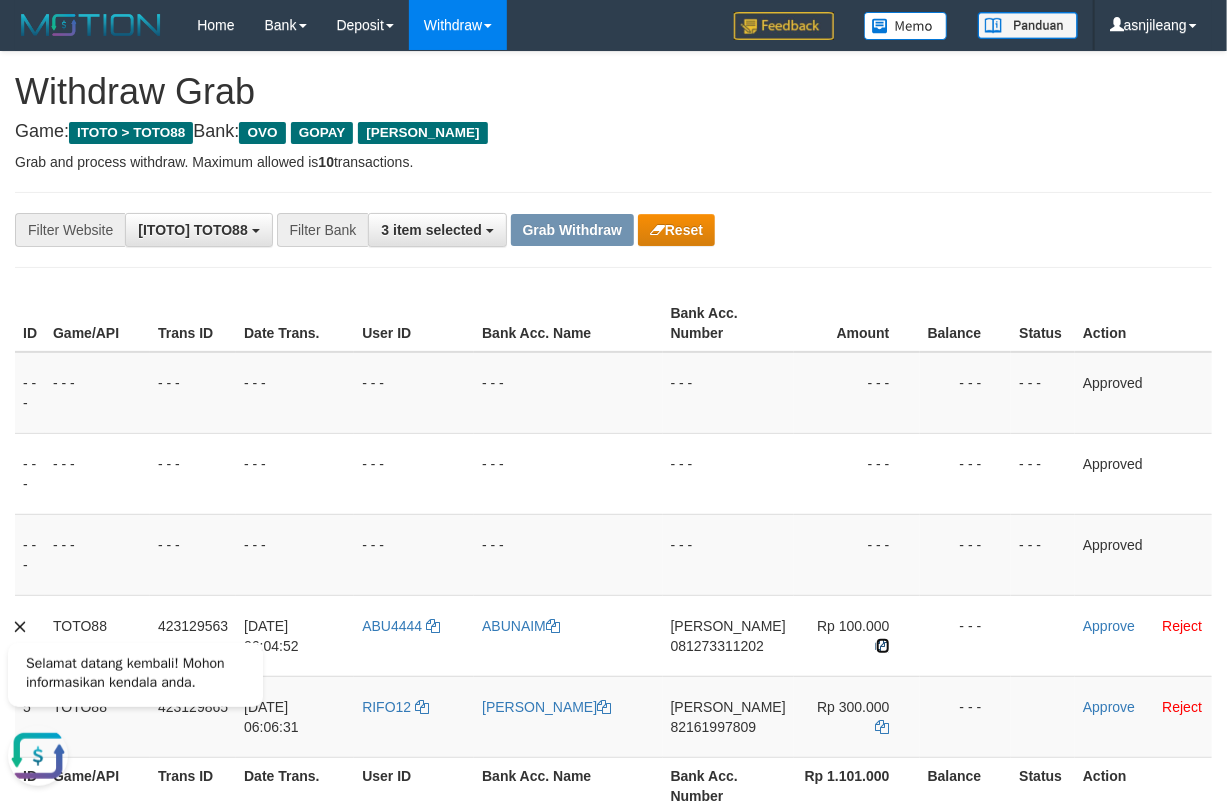 click at bounding box center [883, 646] 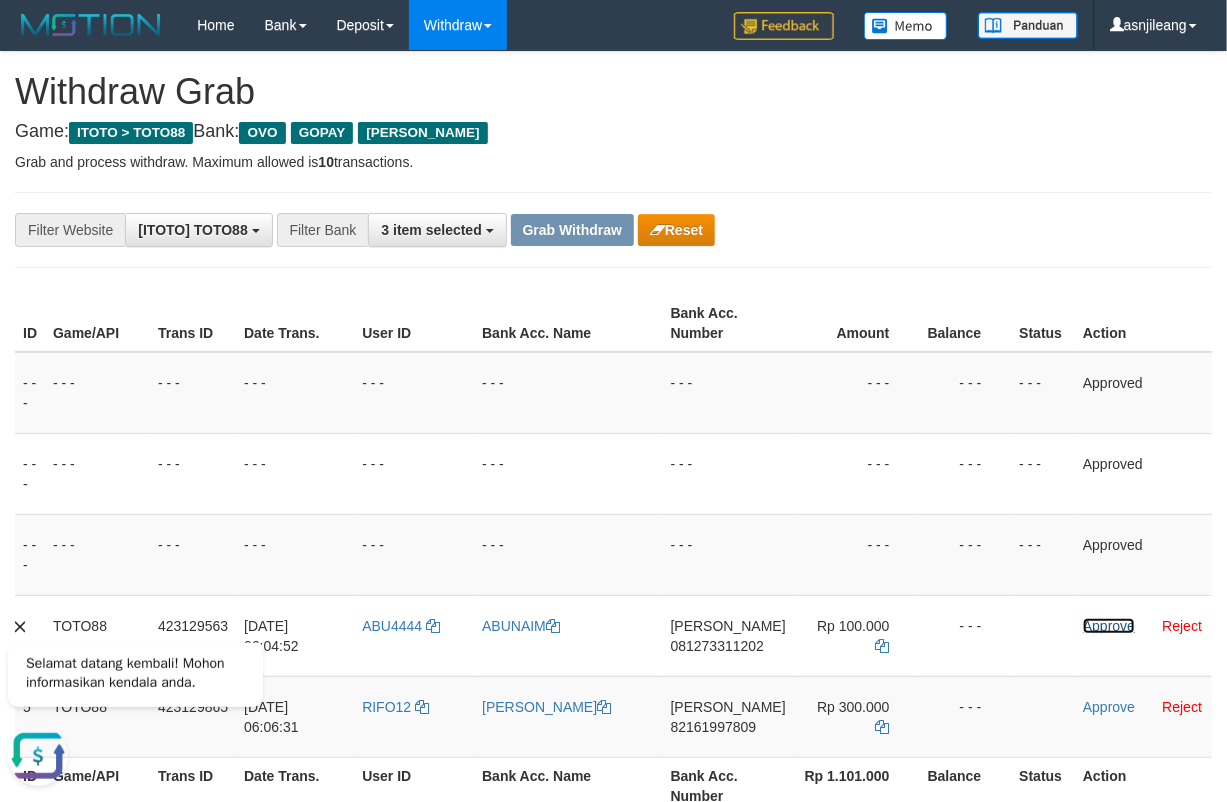 click on "Approve" at bounding box center (1109, 626) 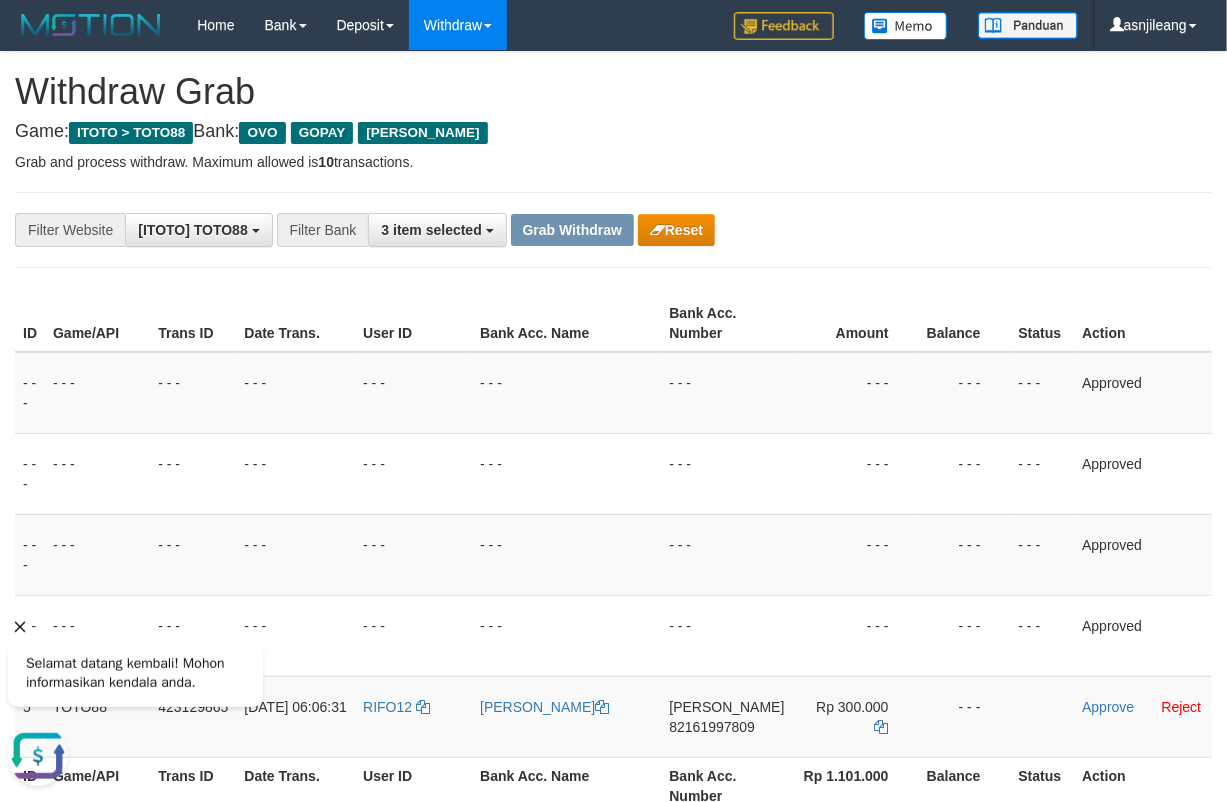click on "82161997809" at bounding box center (712, 727) 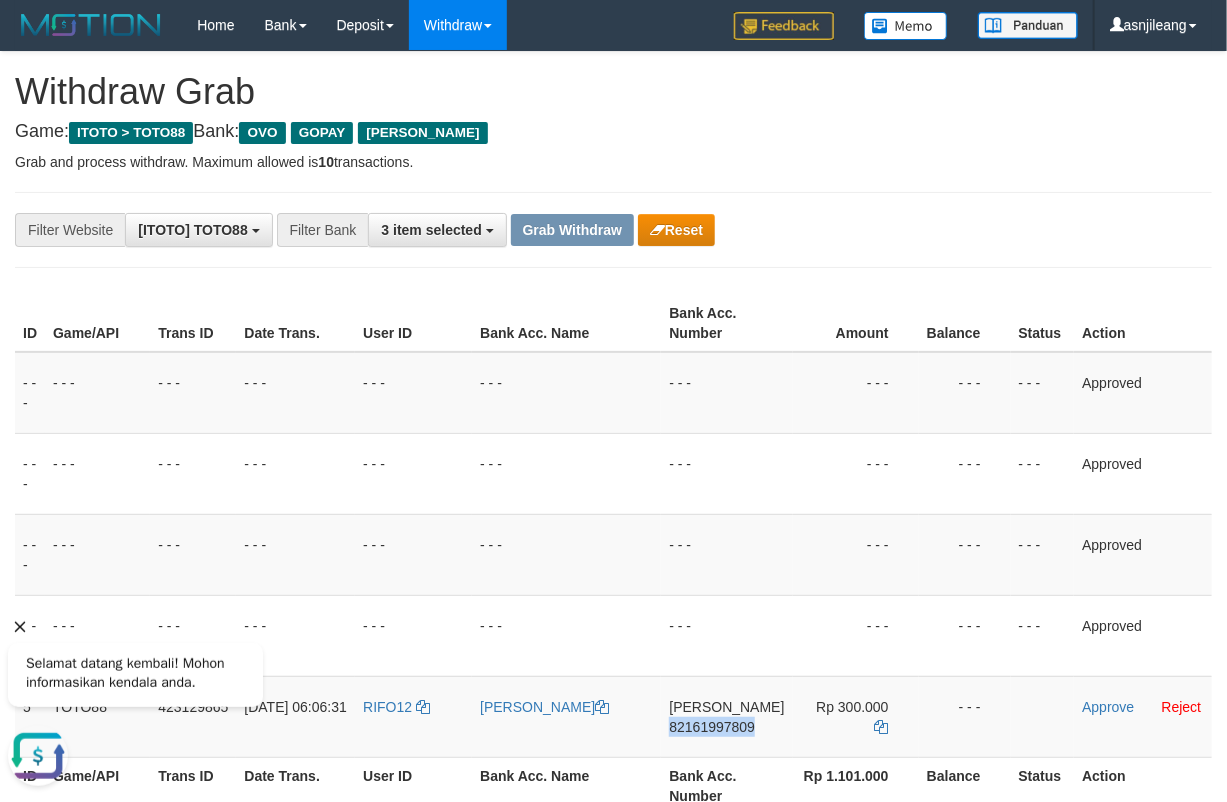 click on "82161997809" at bounding box center (712, 727) 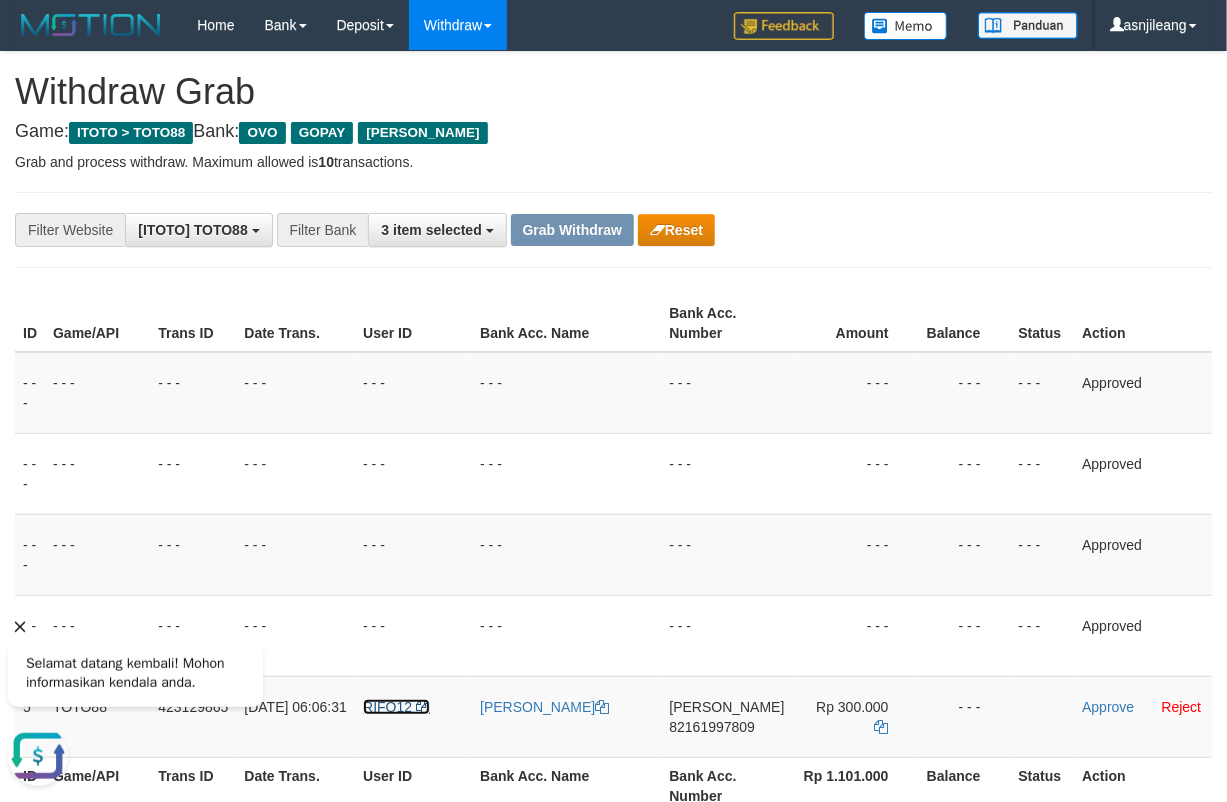click at bounding box center [423, 707] 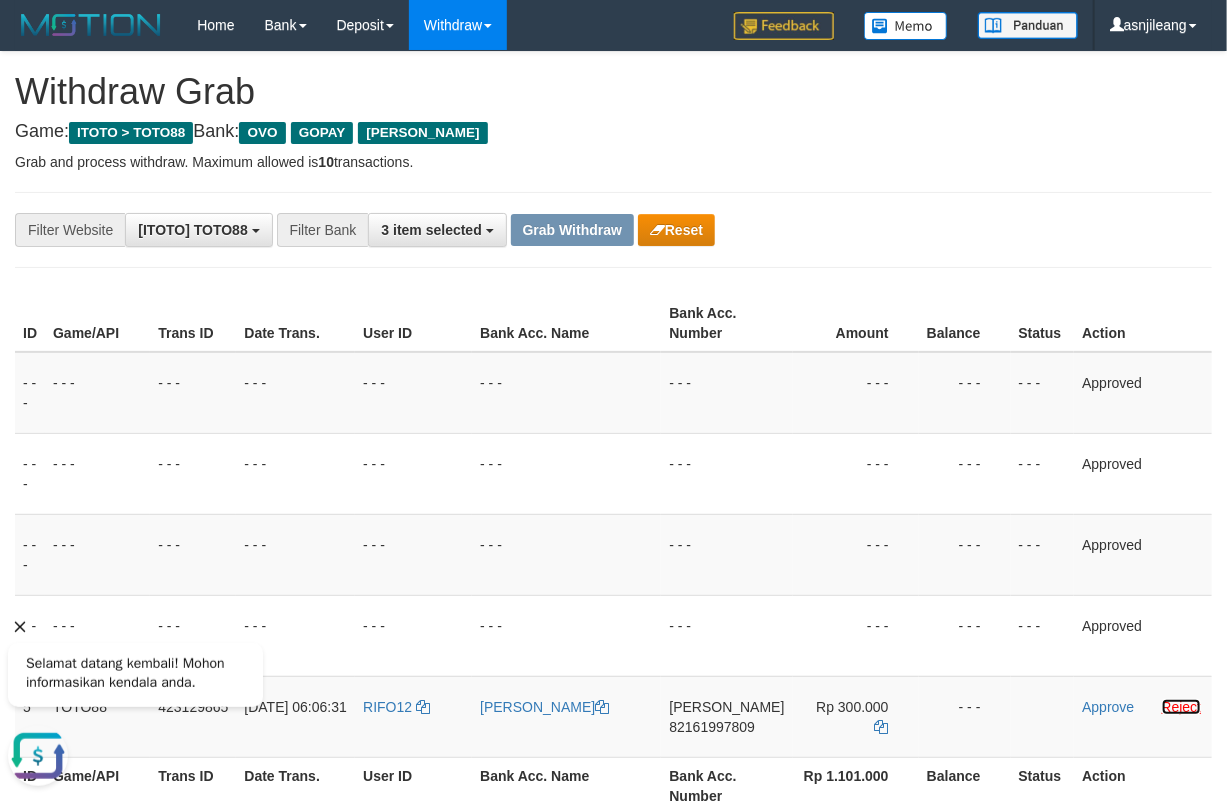 click on "Reject" at bounding box center [1182, 707] 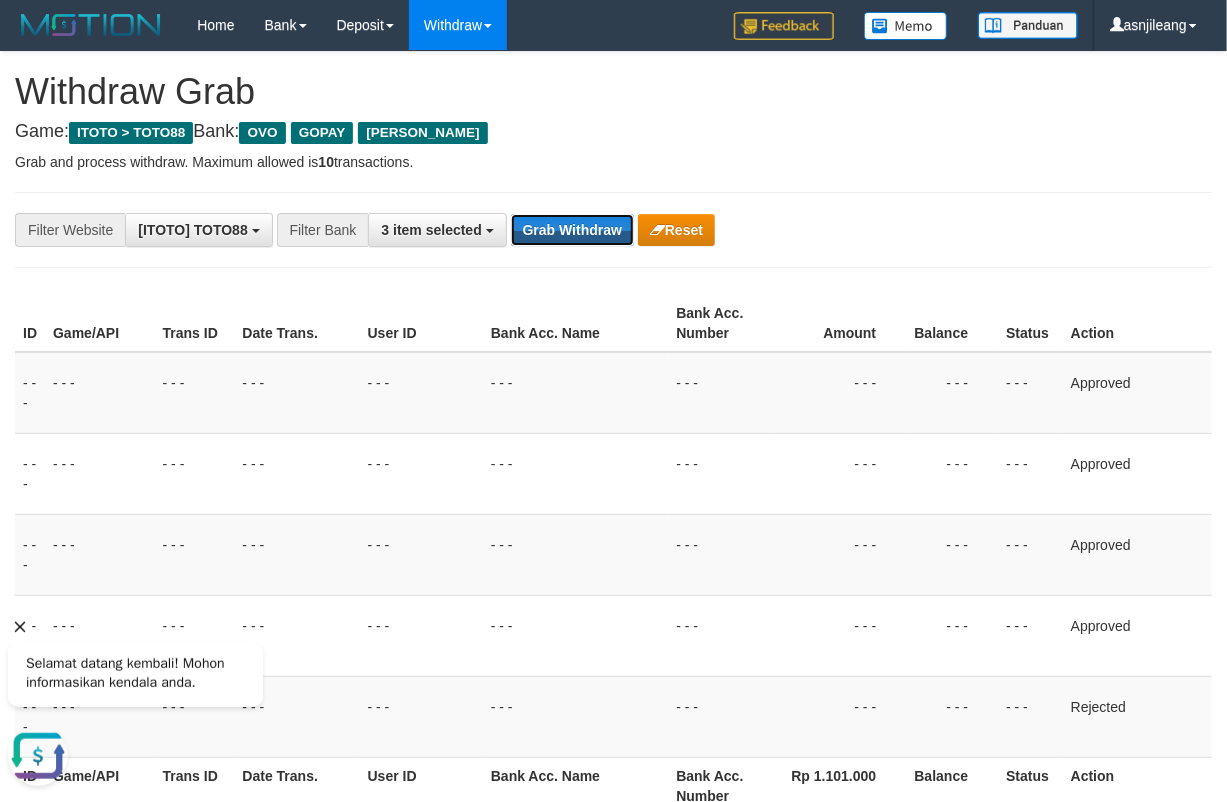 click on "Grab Withdraw" at bounding box center [572, 230] 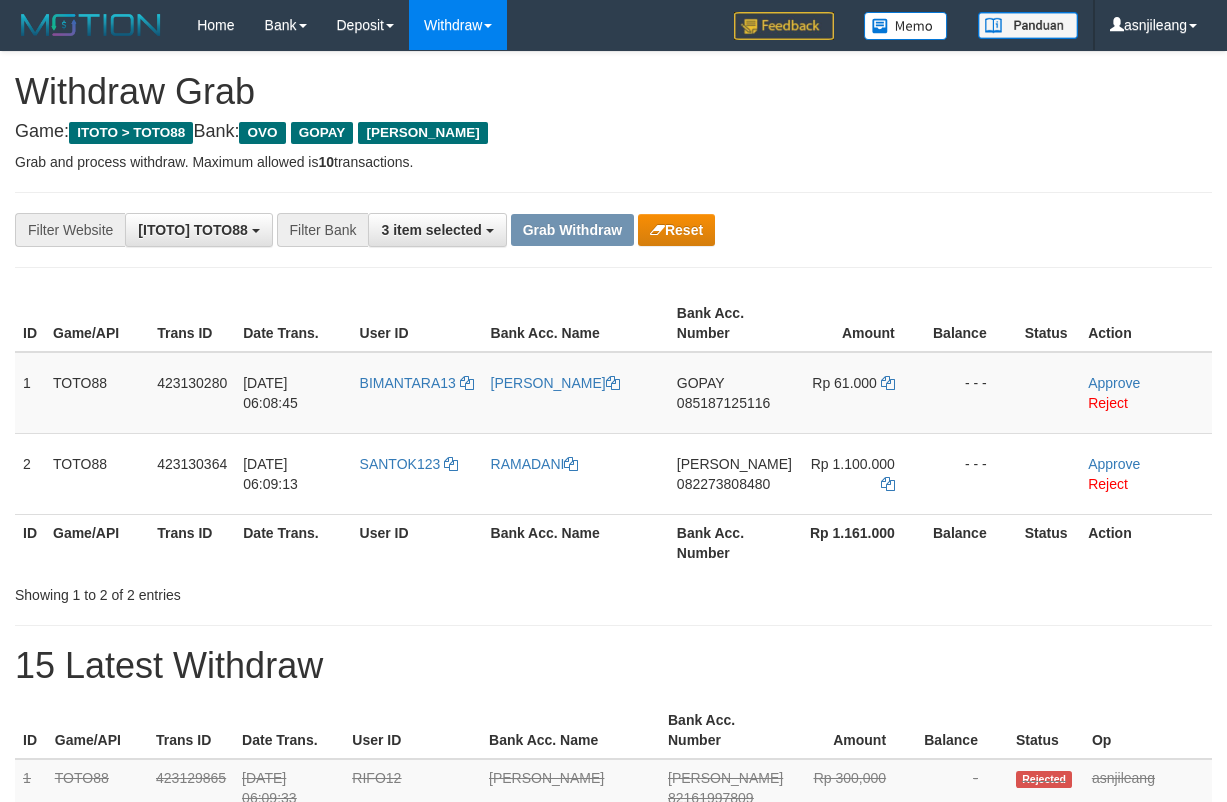 scroll, scrollTop: 0, scrollLeft: 0, axis: both 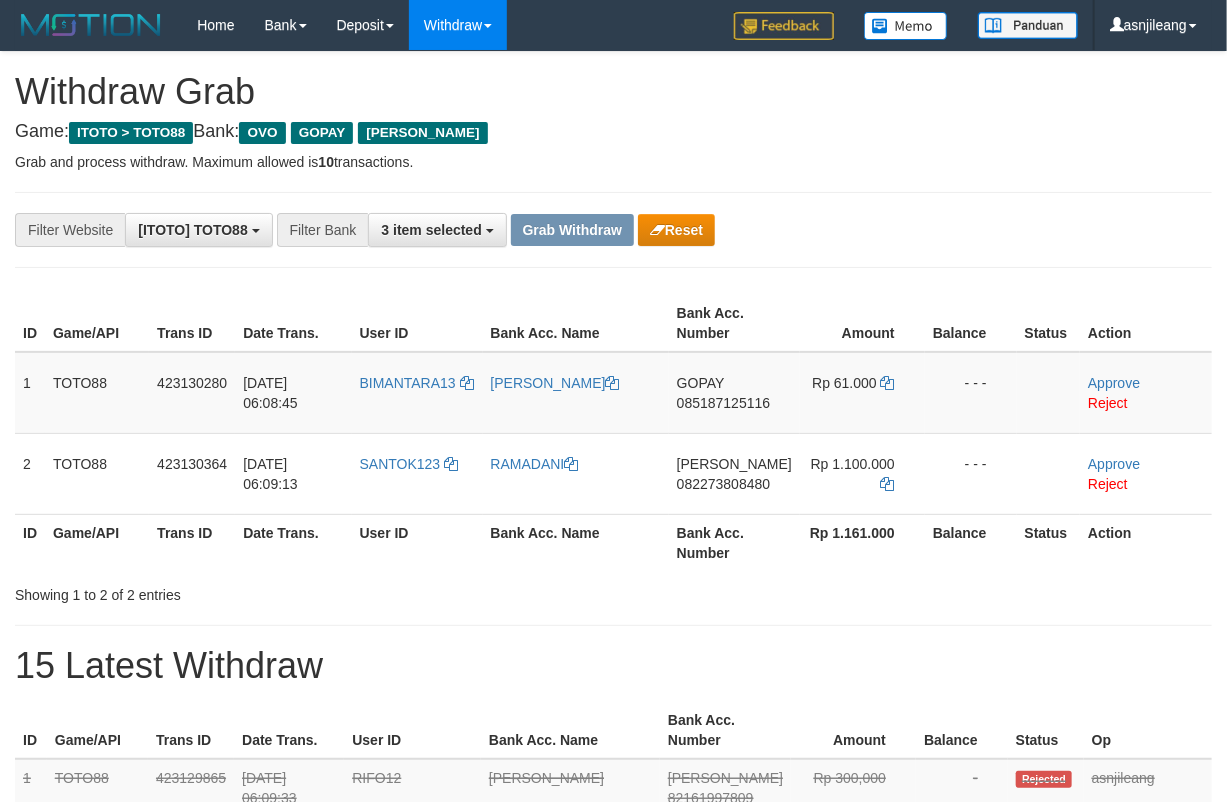 click on "085187125116" at bounding box center [723, 403] 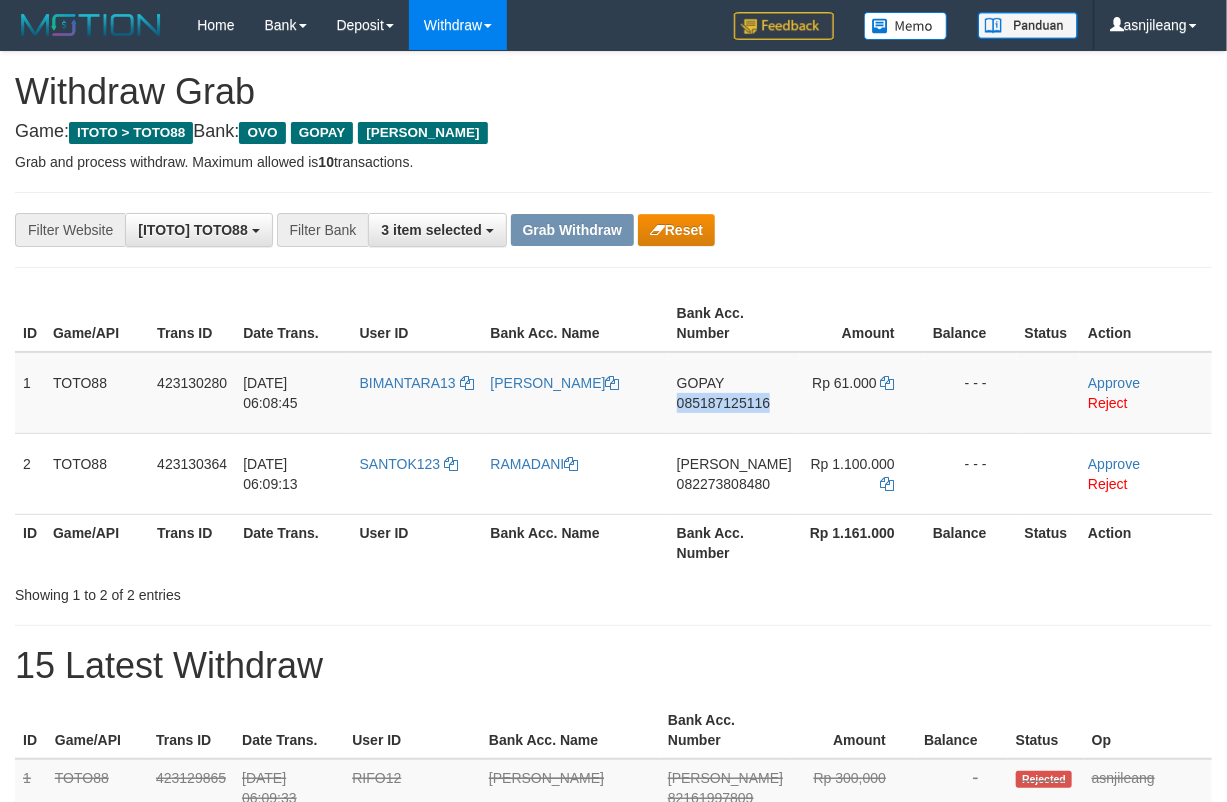 click on "085187125116" at bounding box center (723, 403) 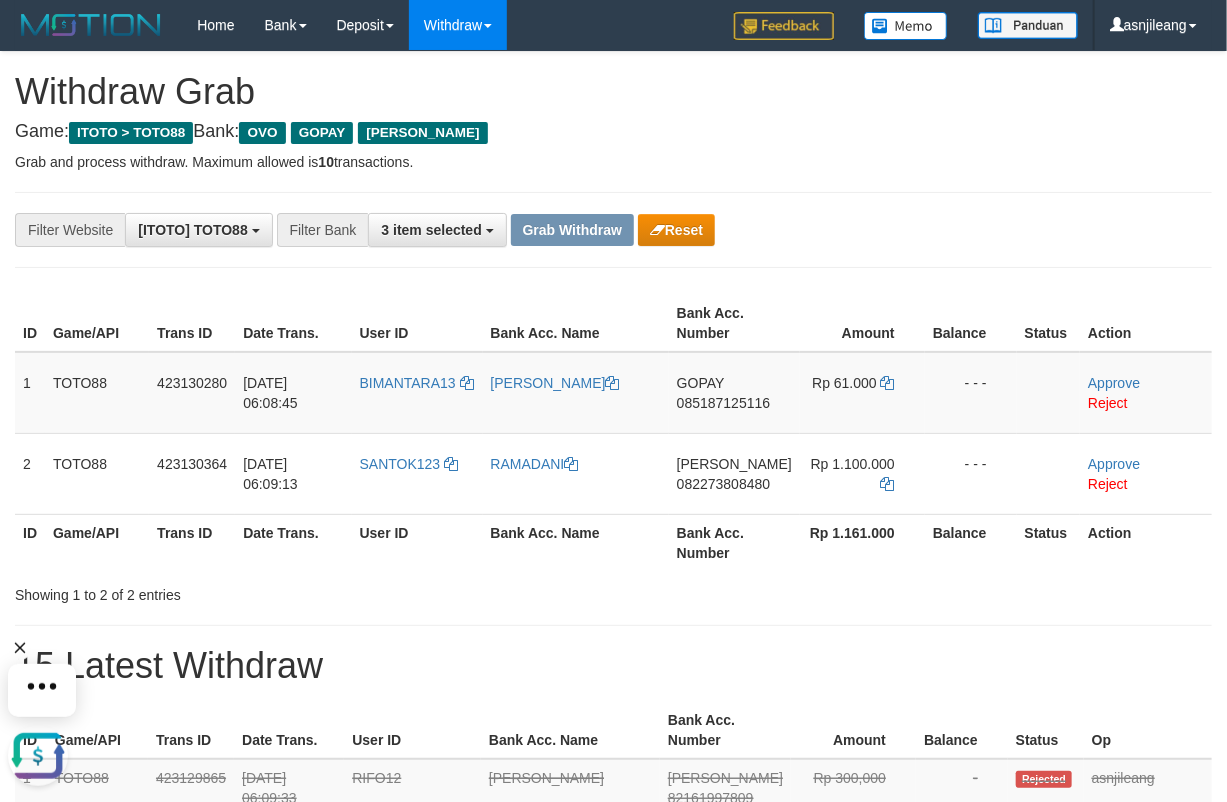 scroll, scrollTop: 0, scrollLeft: 0, axis: both 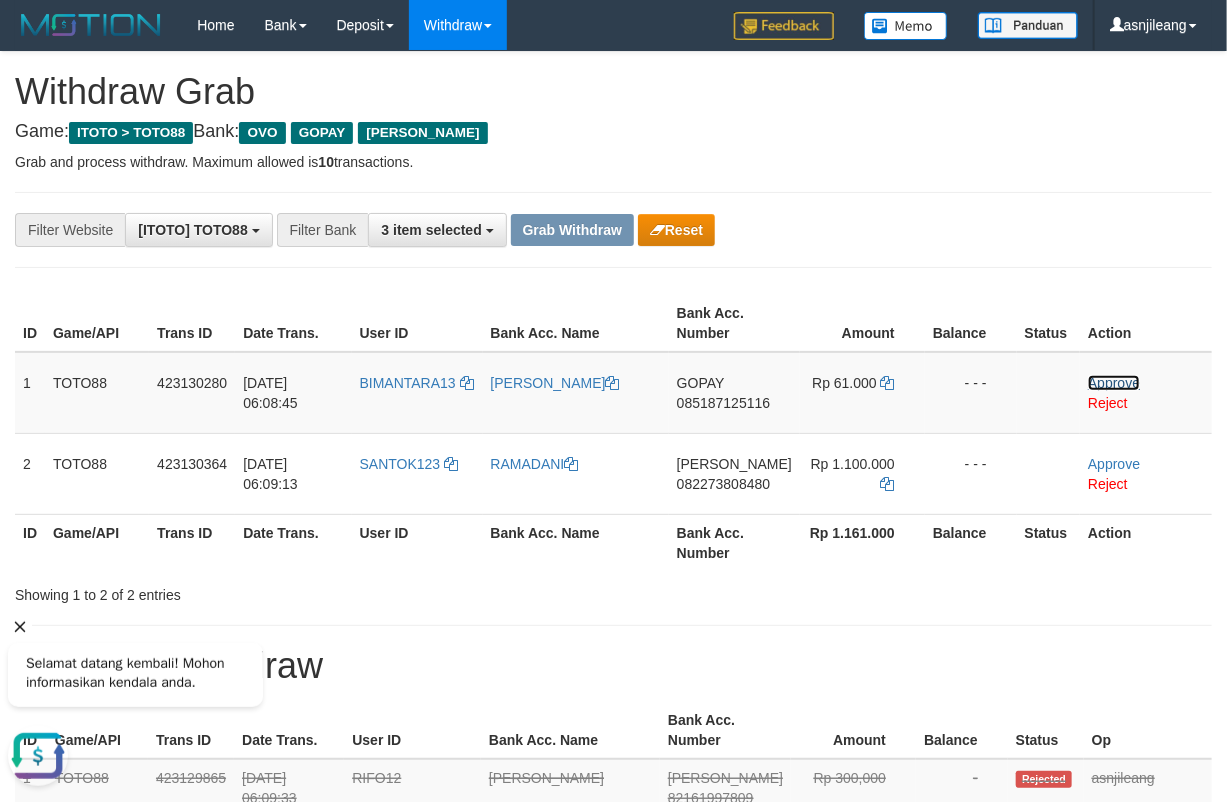 click on "Approve" at bounding box center (1114, 383) 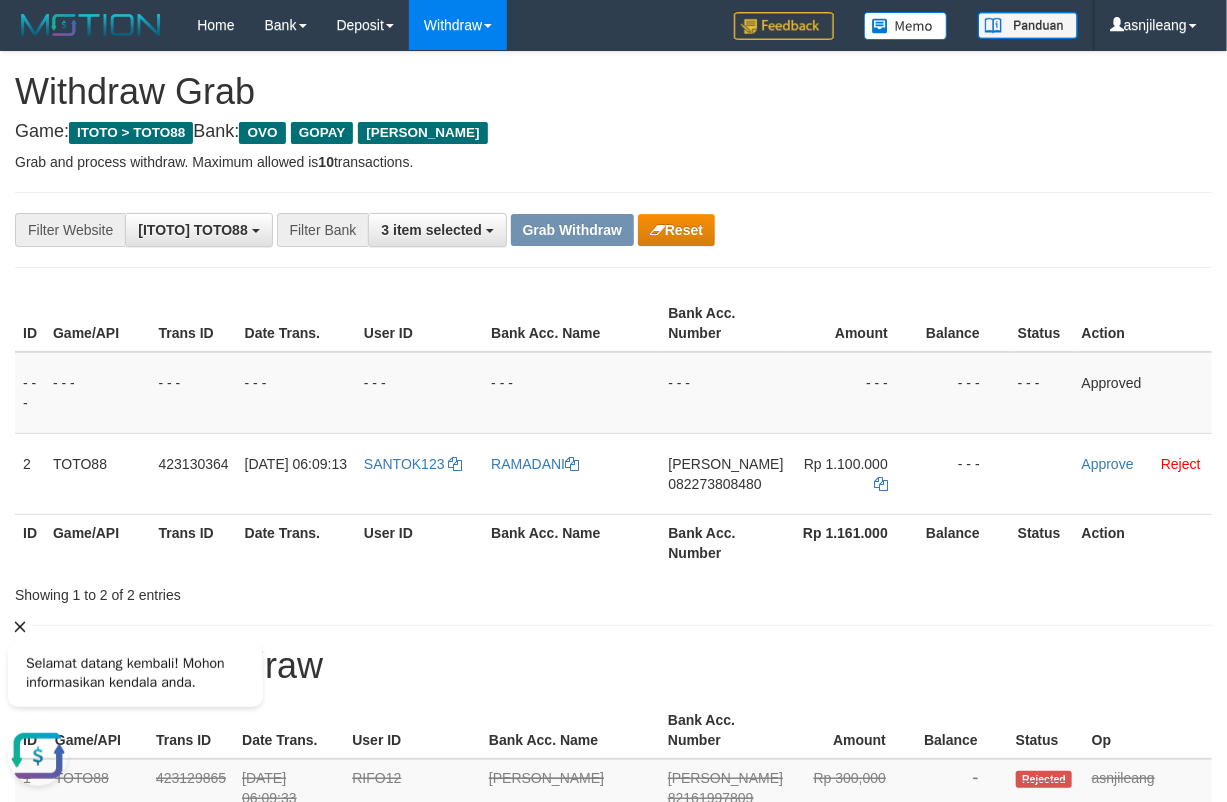 click on "082273808480" at bounding box center (714, 484) 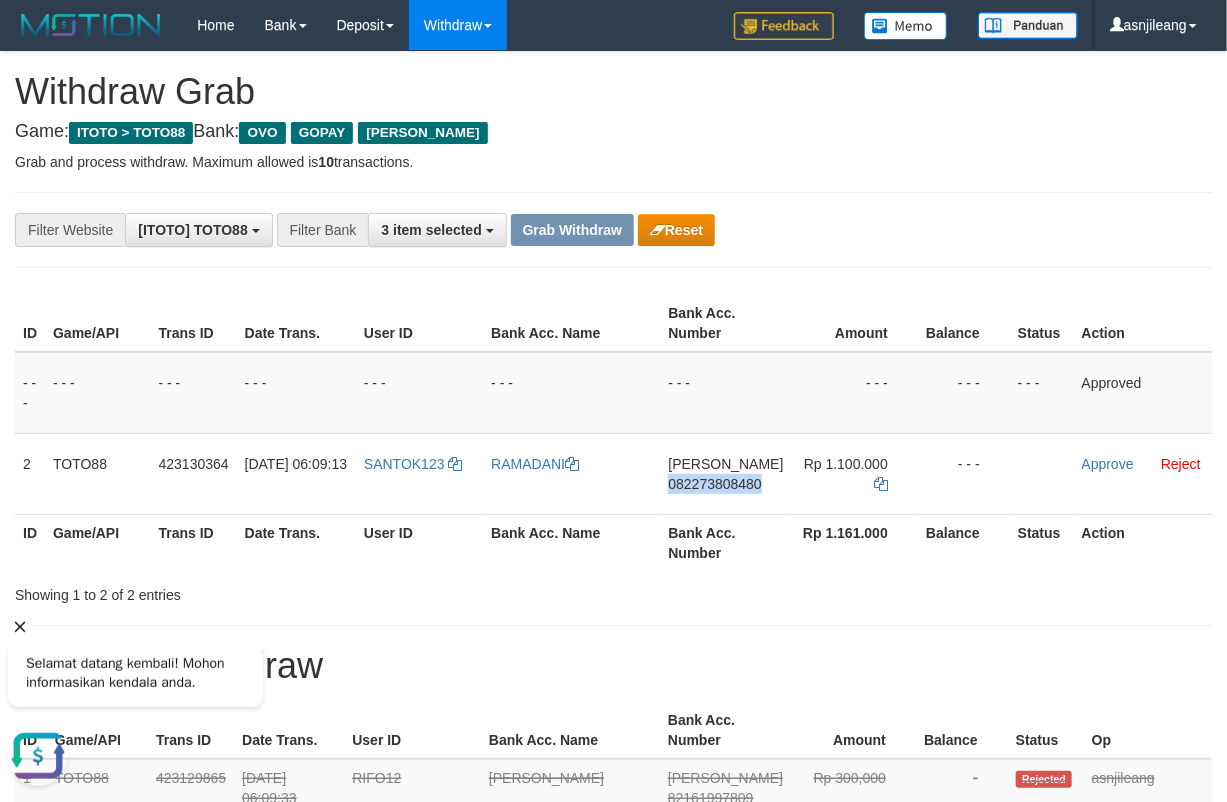 click on "082273808480" at bounding box center [714, 484] 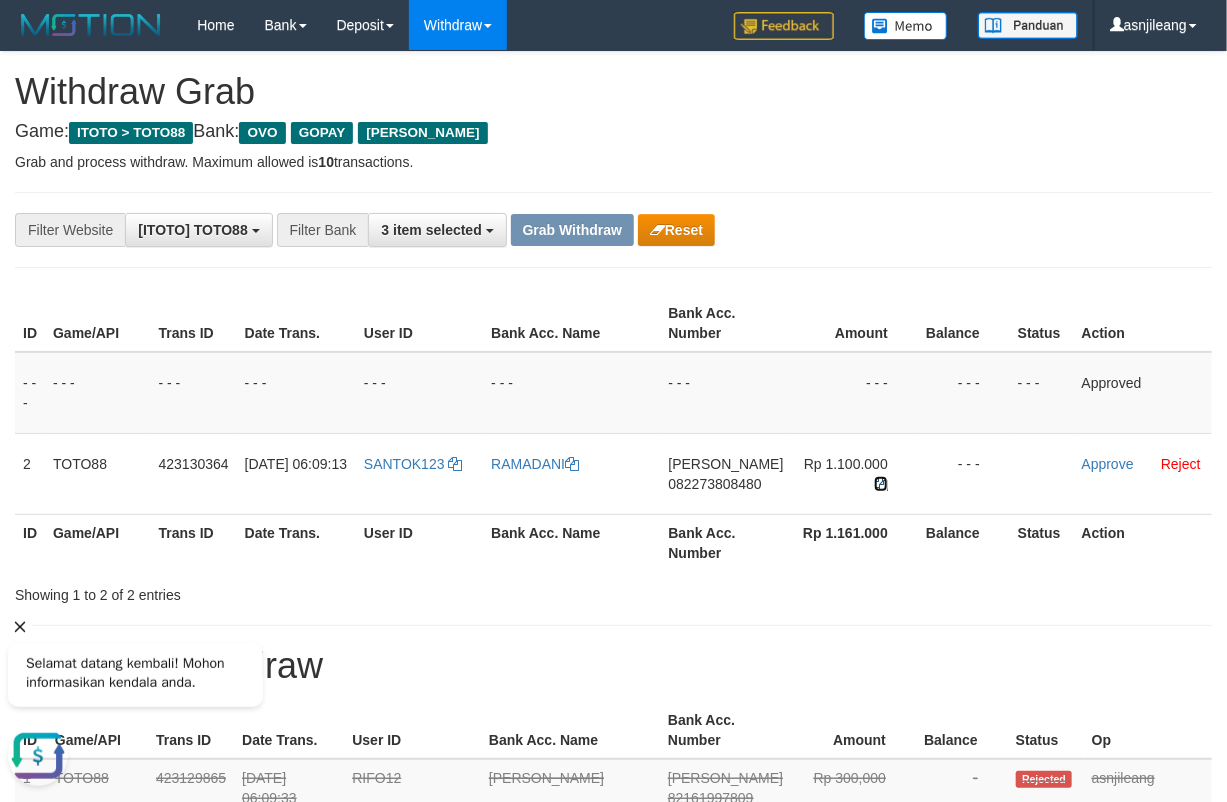 click at bounding box center (881, 484) 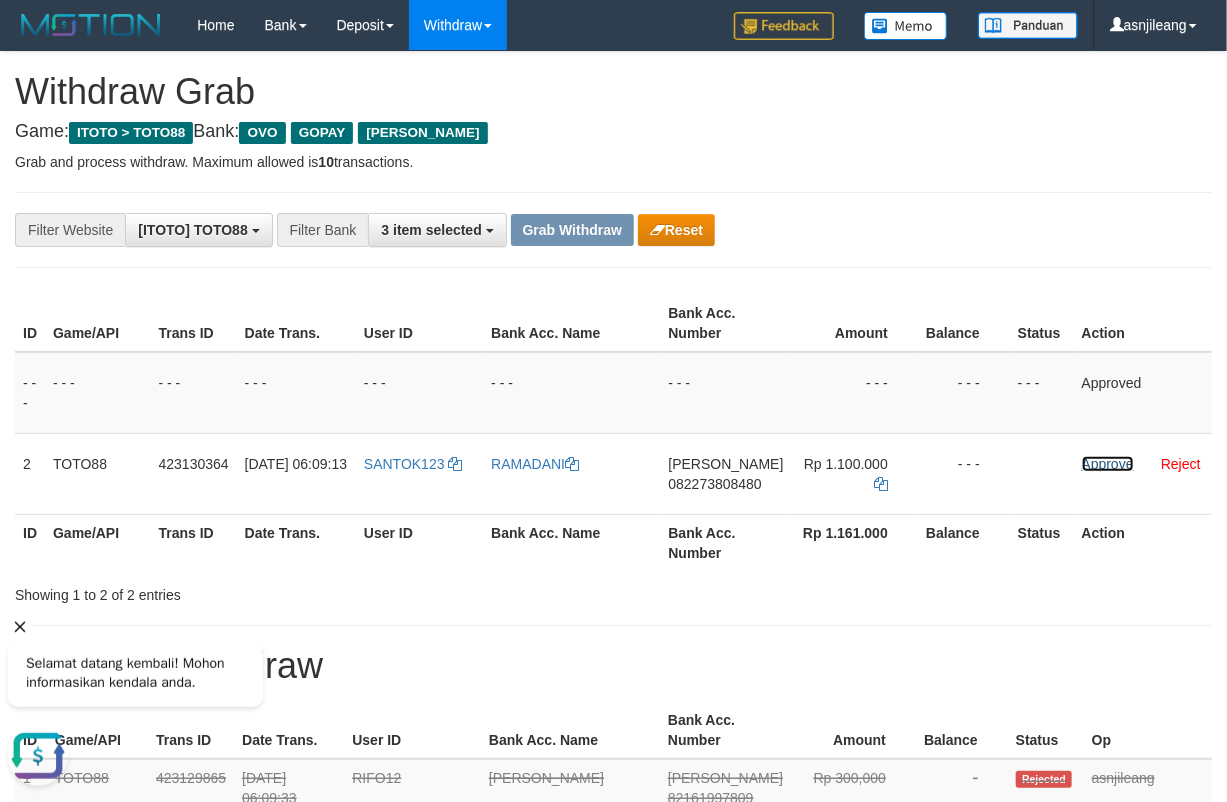 click on "Approve" at bounding box center (1108, 464) 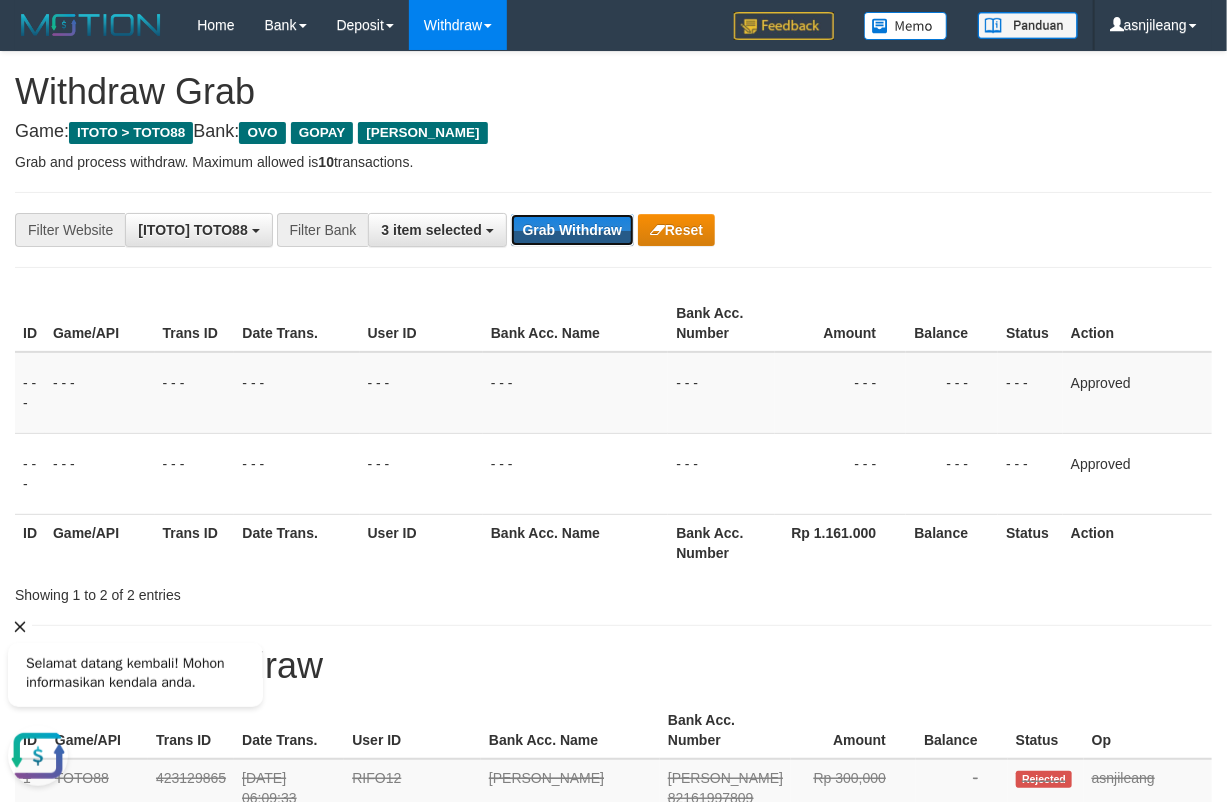 click on "Grab Withdraw" at bounding box center [572, 230] 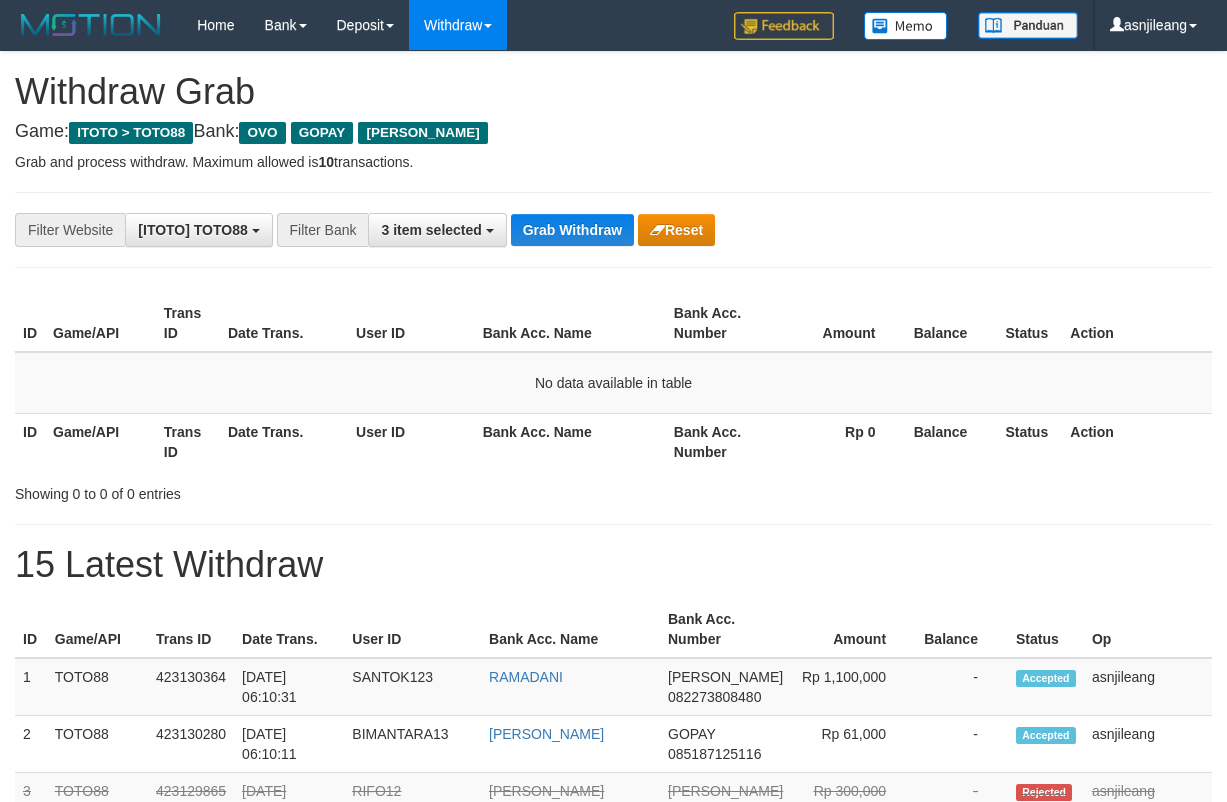 scroll, scrollTop: 0, scrollLeft: 0, axis: both 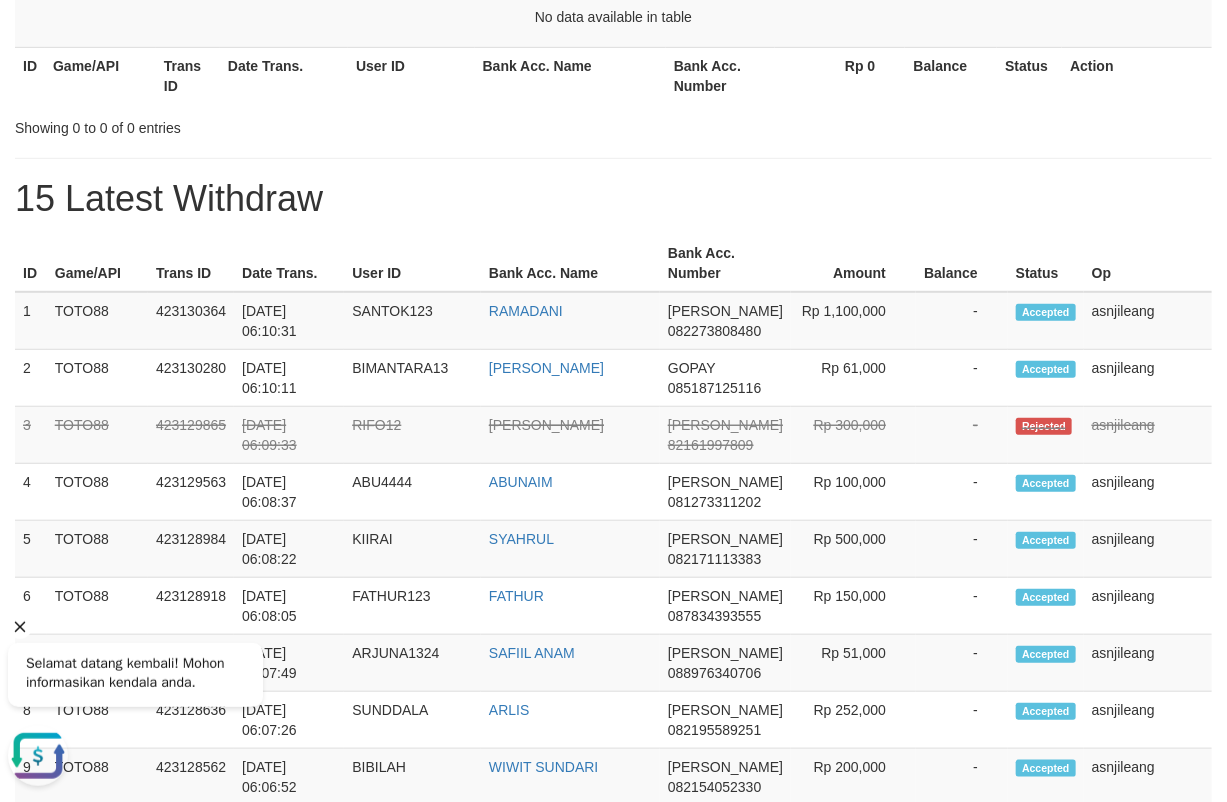 click on "Selamat datang kembali! Mohon informasikan kendala anda." at bounding box center [196, 87] 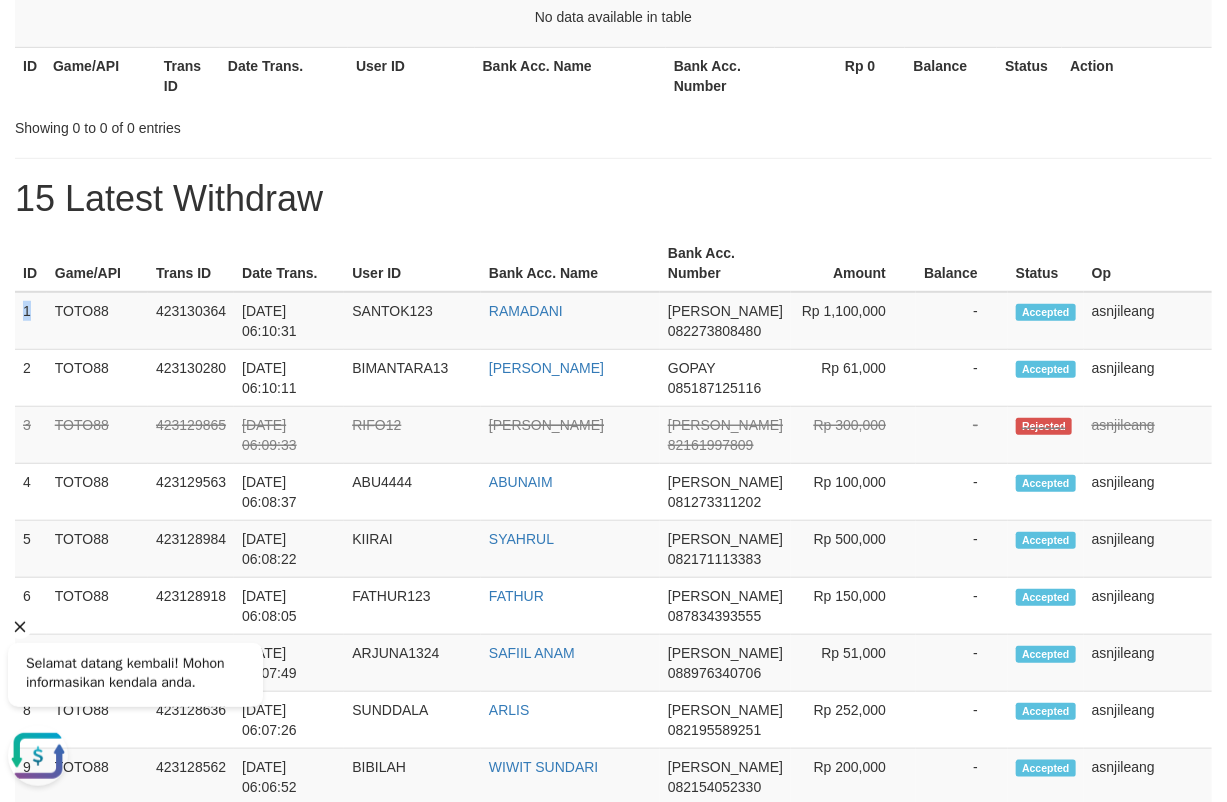 click on "1" at bounding box center (31, 321) 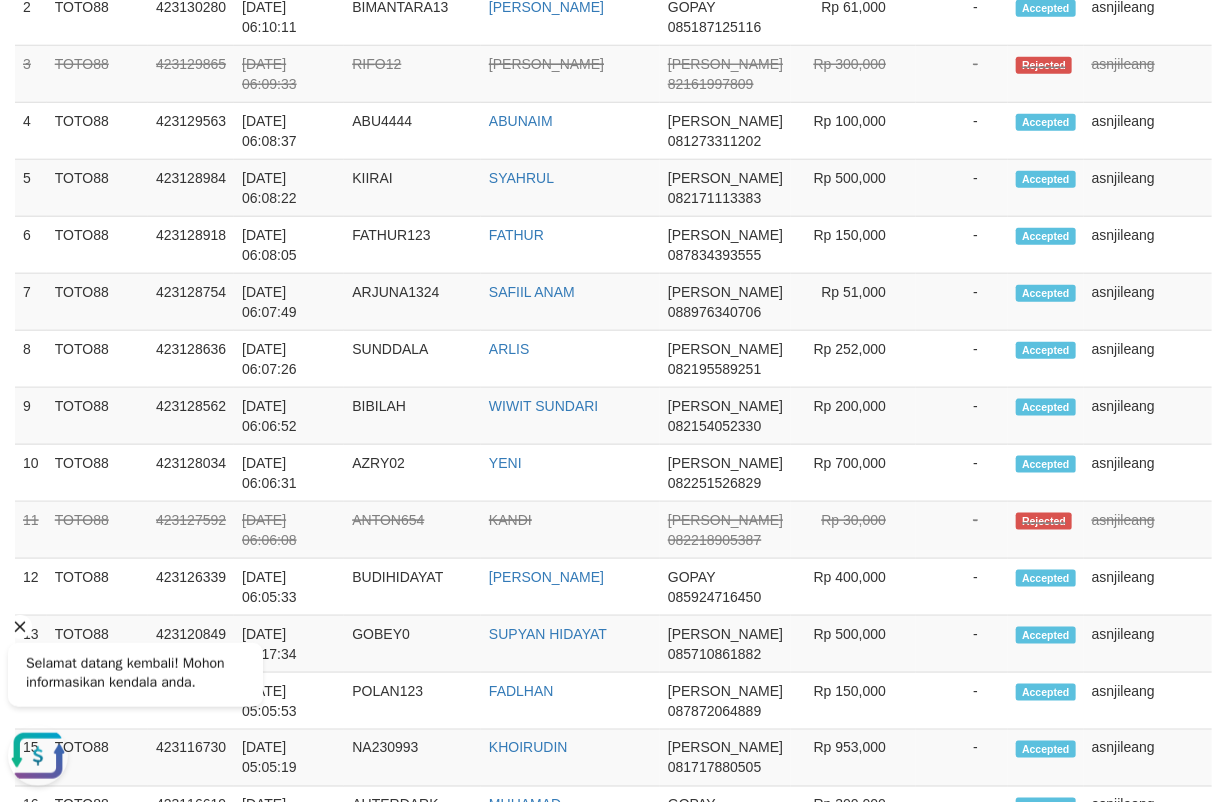 scroll, scrollTop: 733, scrollLeft: 0, axis: vertical 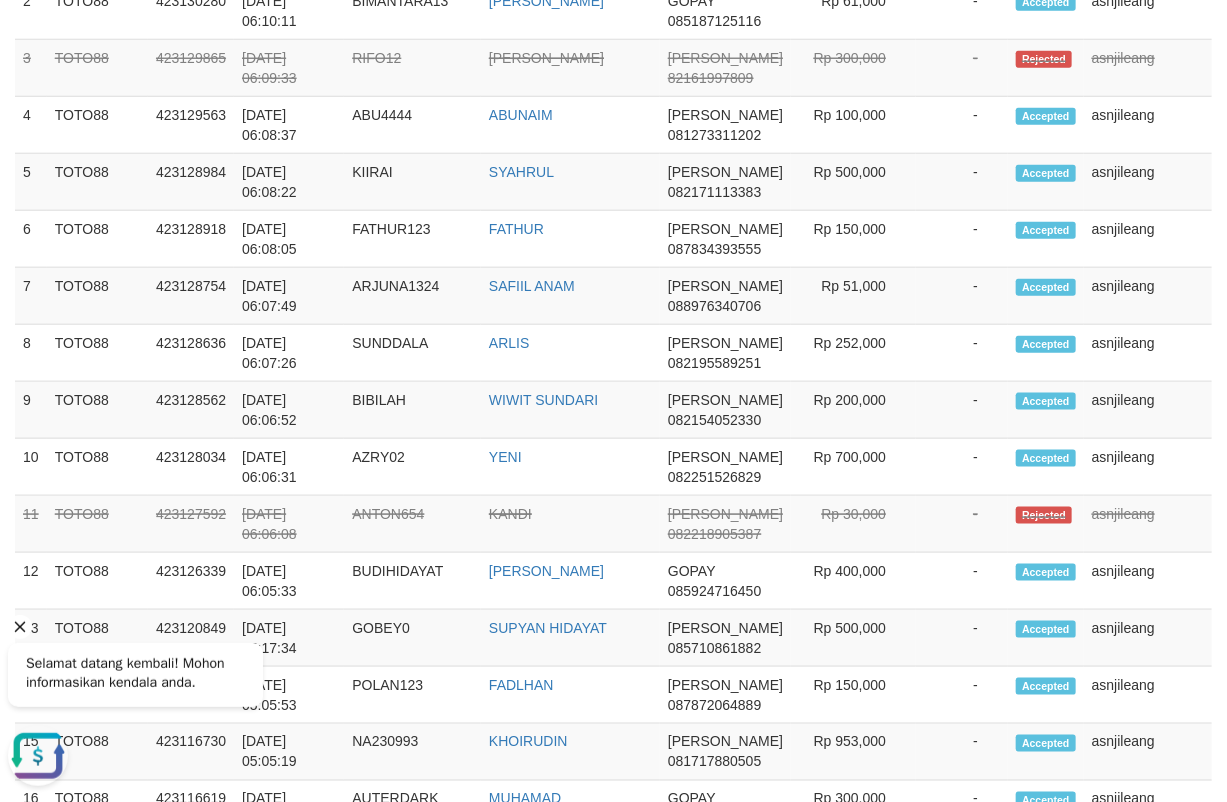 click on "asnjileang" at bounding box center [1148, 467] 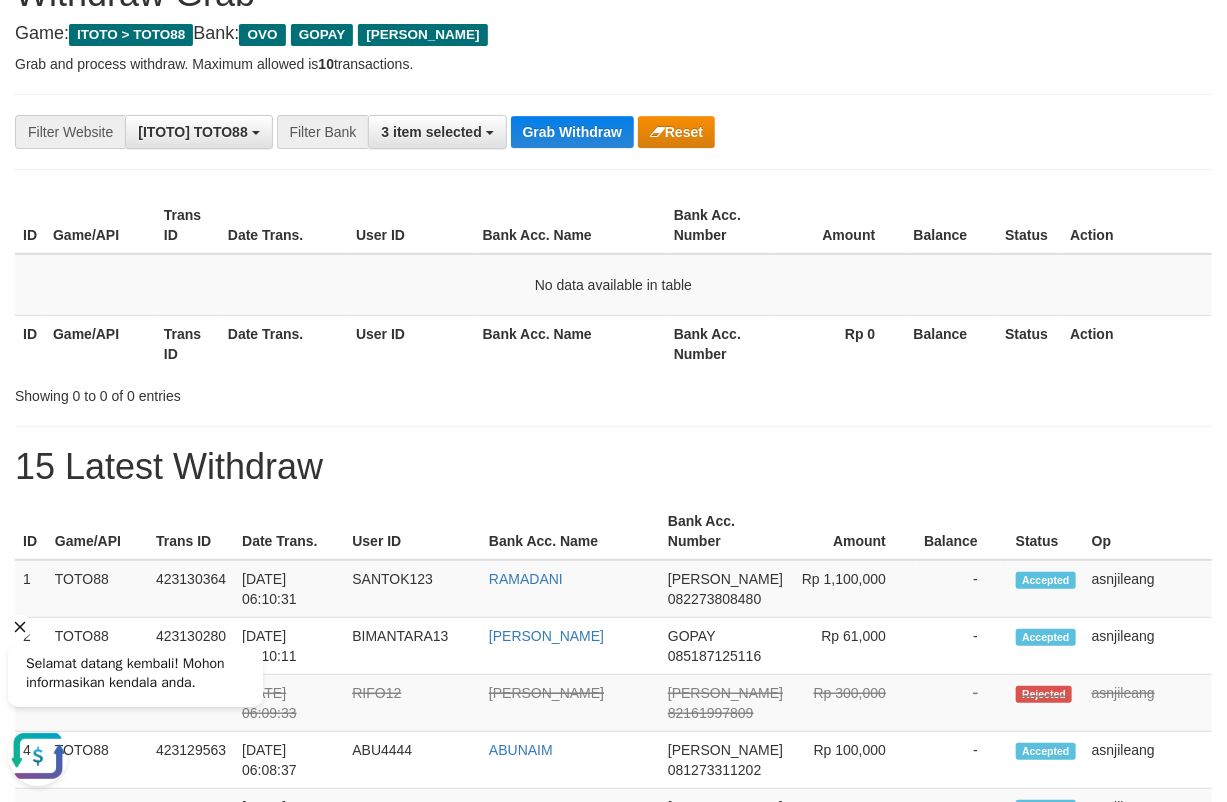 scroll, scrollTop: 0, scrollLeft: 0, axis: both 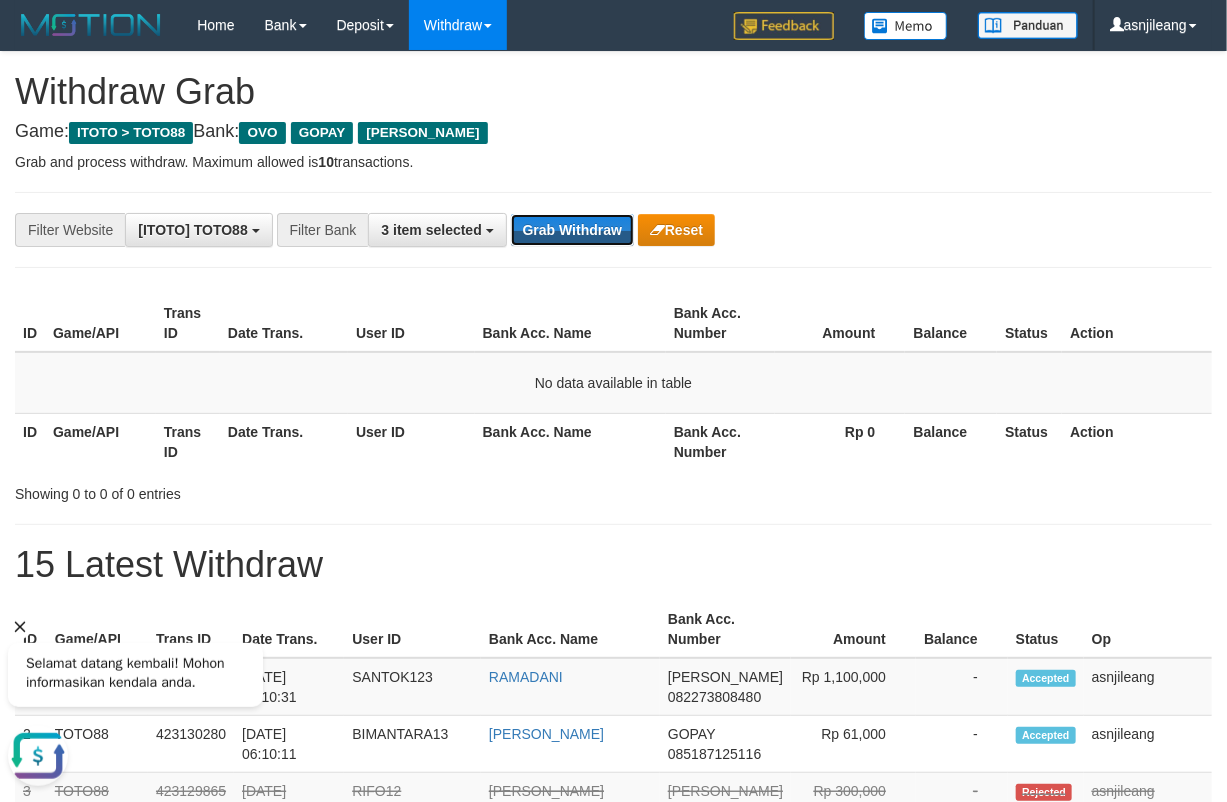 click on "Grab Withdraw" at bounding box center (572, 230) 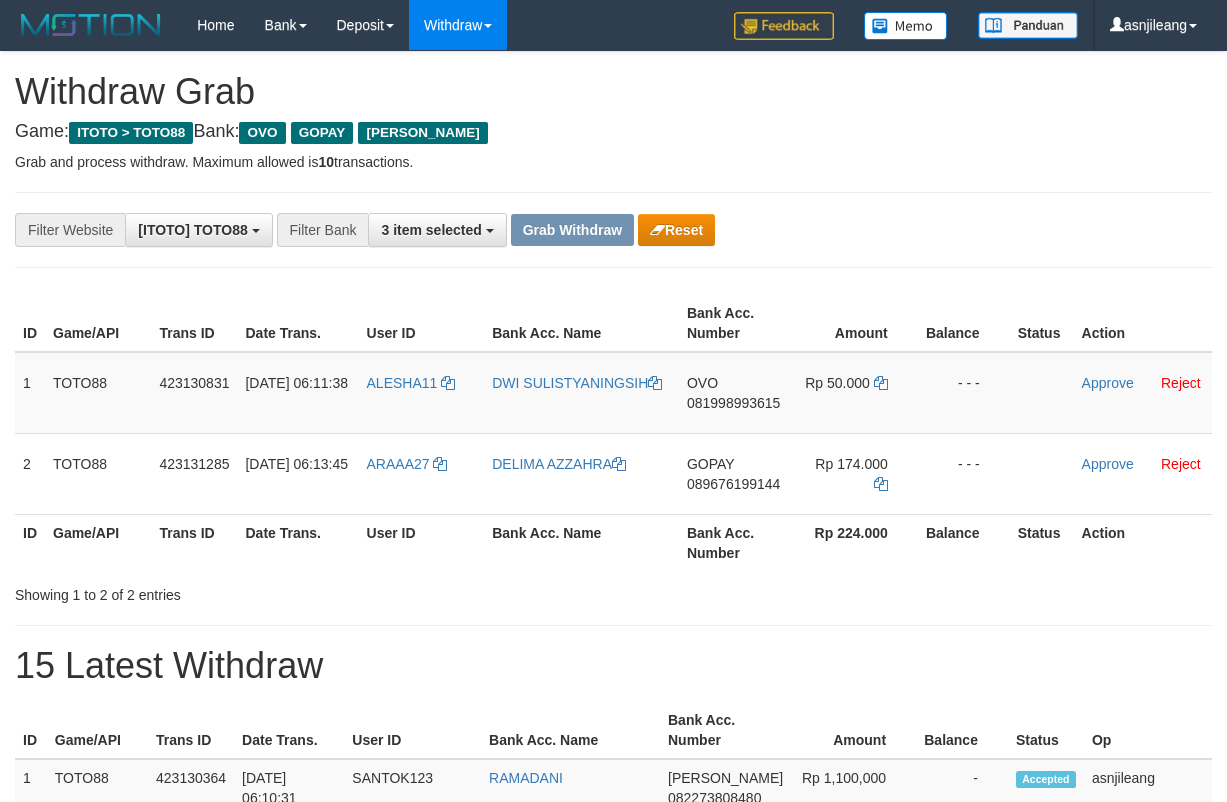 scroll, scrollTop: 0, scrollLeft: 0, axis: both 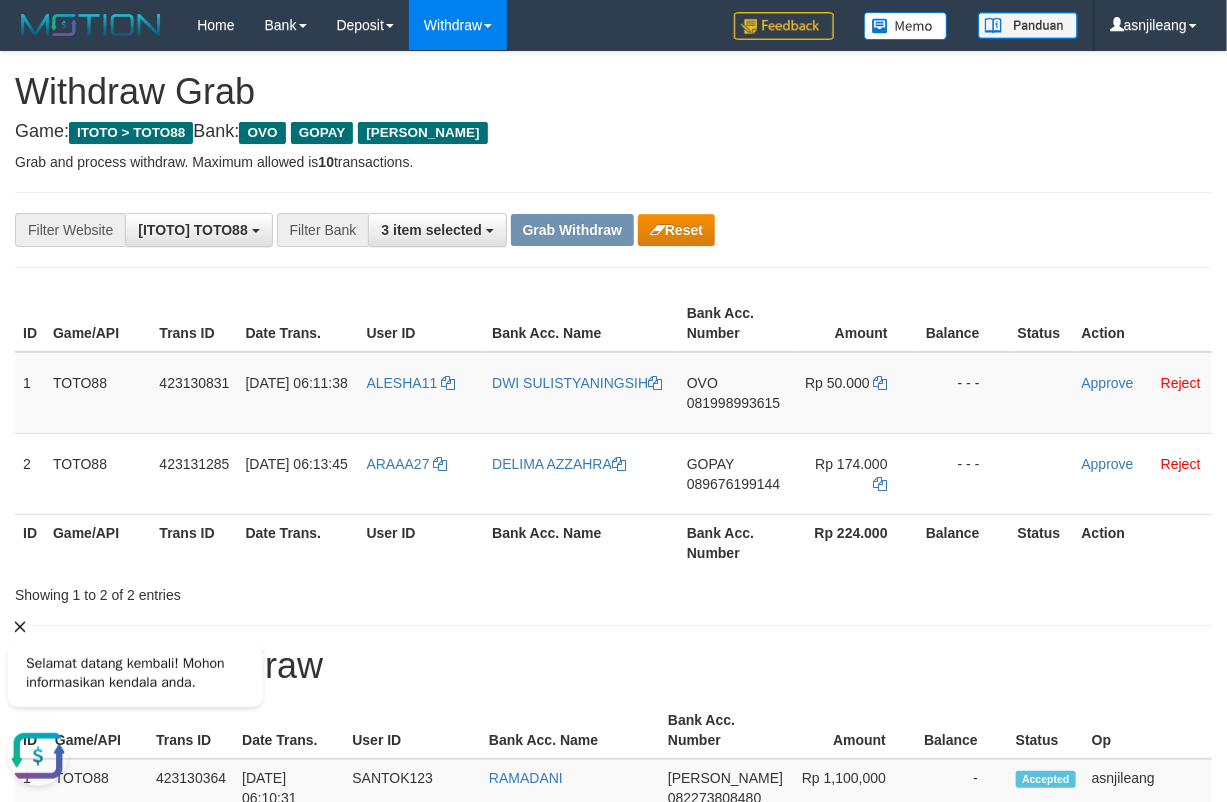 click on "081998993615" at bounding box center (733, 403) 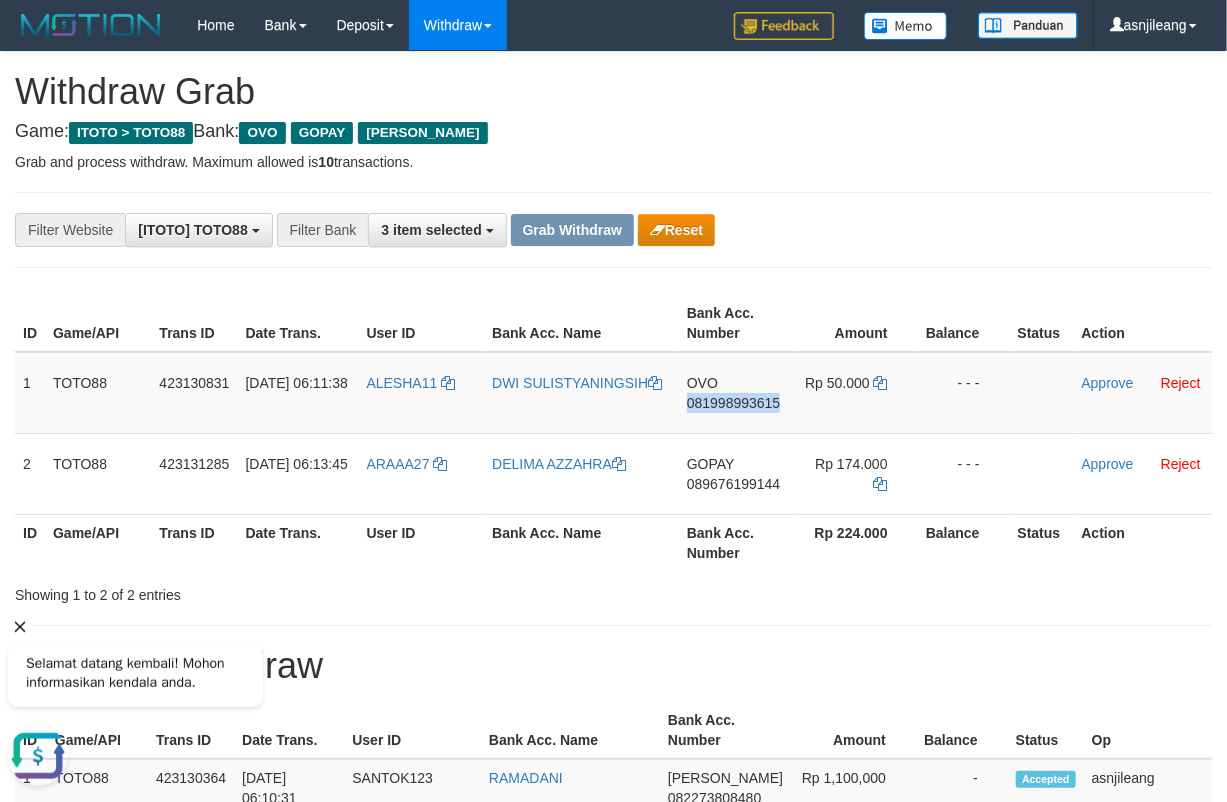click on "081998993615" at bounding box center [733, 403] 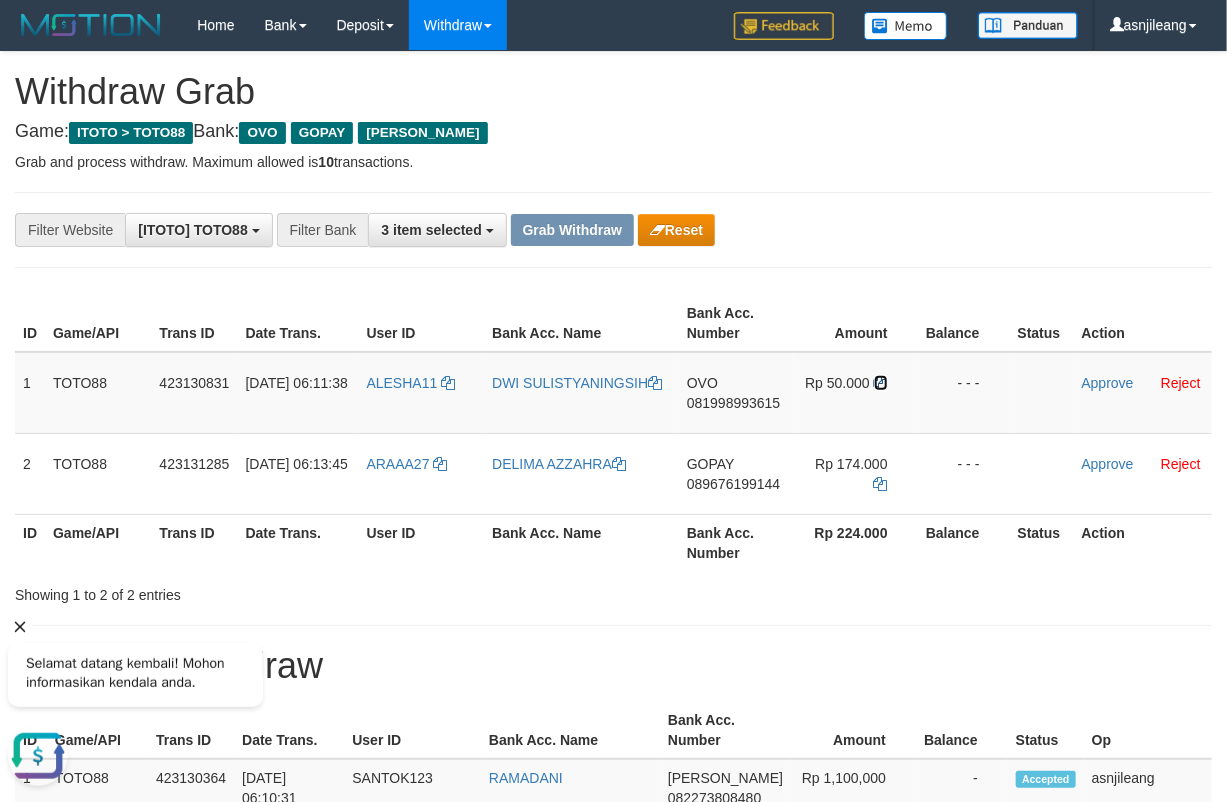 click at bounding box center (881, 383) 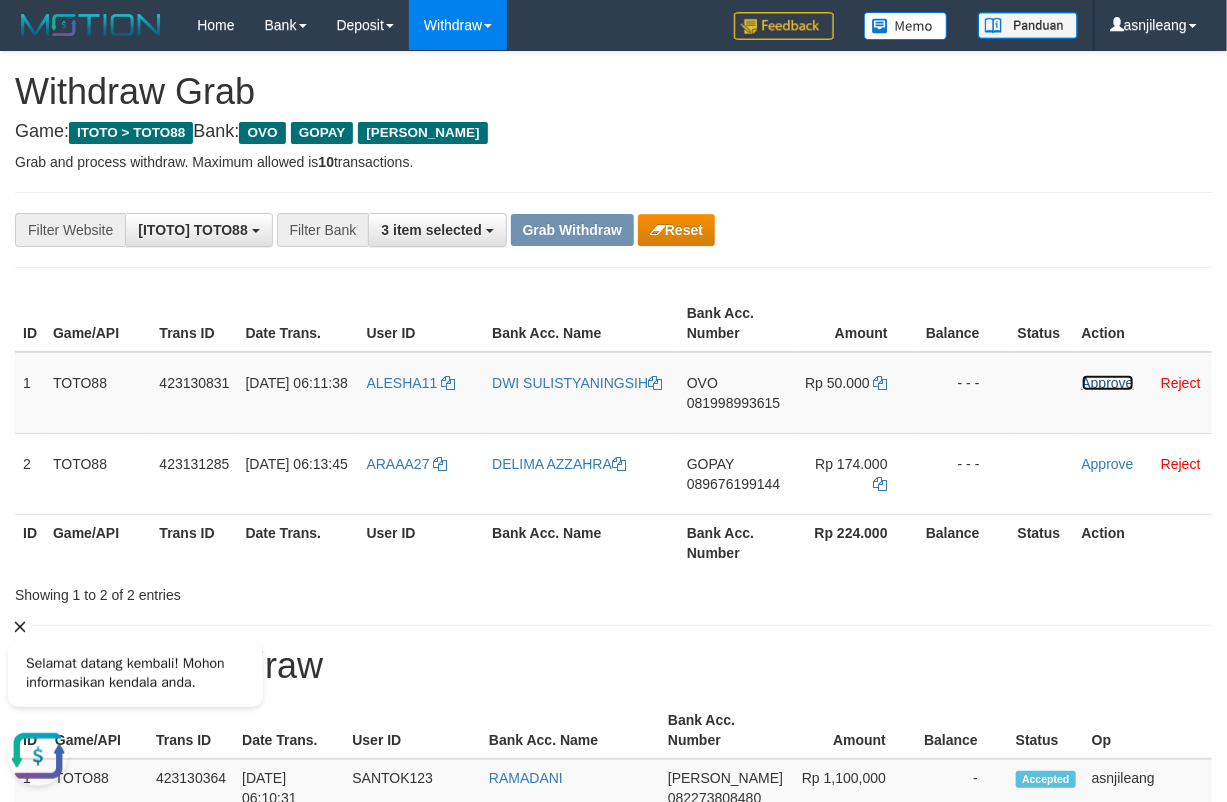click on "Approve" at bounding box center (1108, 383) 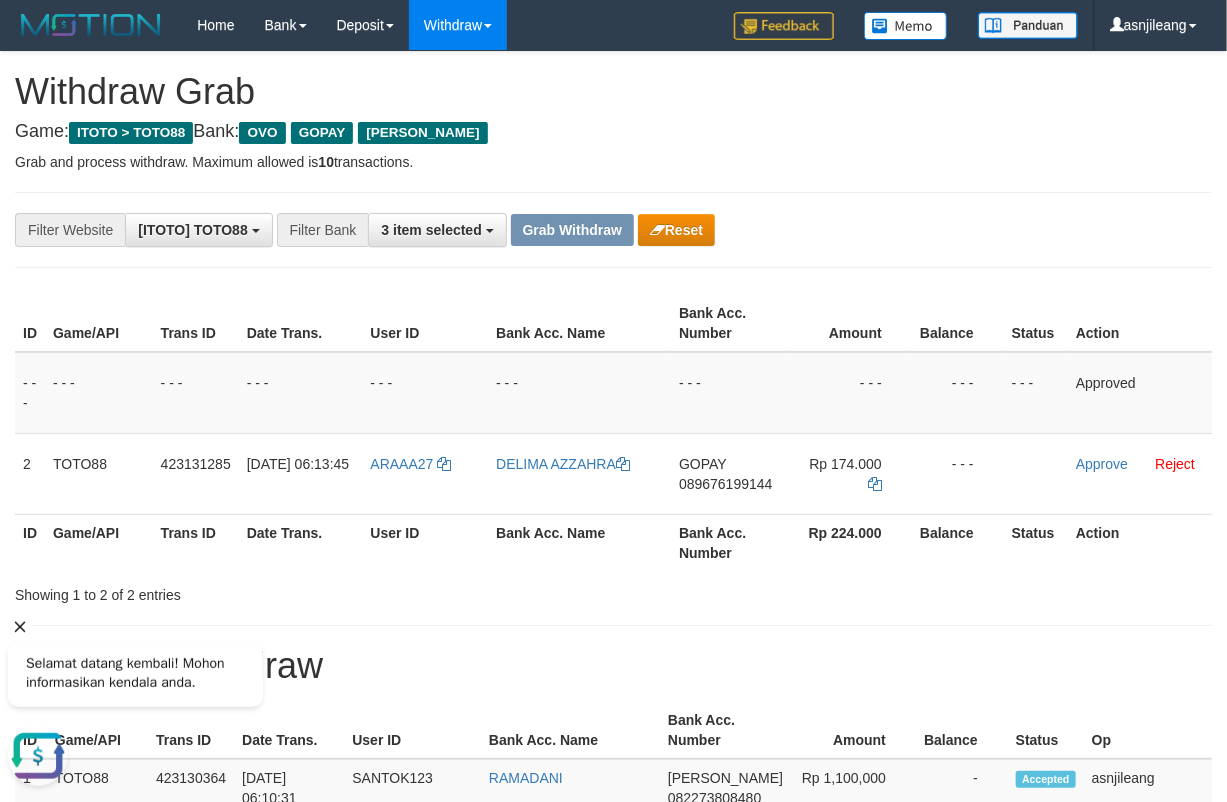 click on "089676199144" at bounding box center (725, 484) 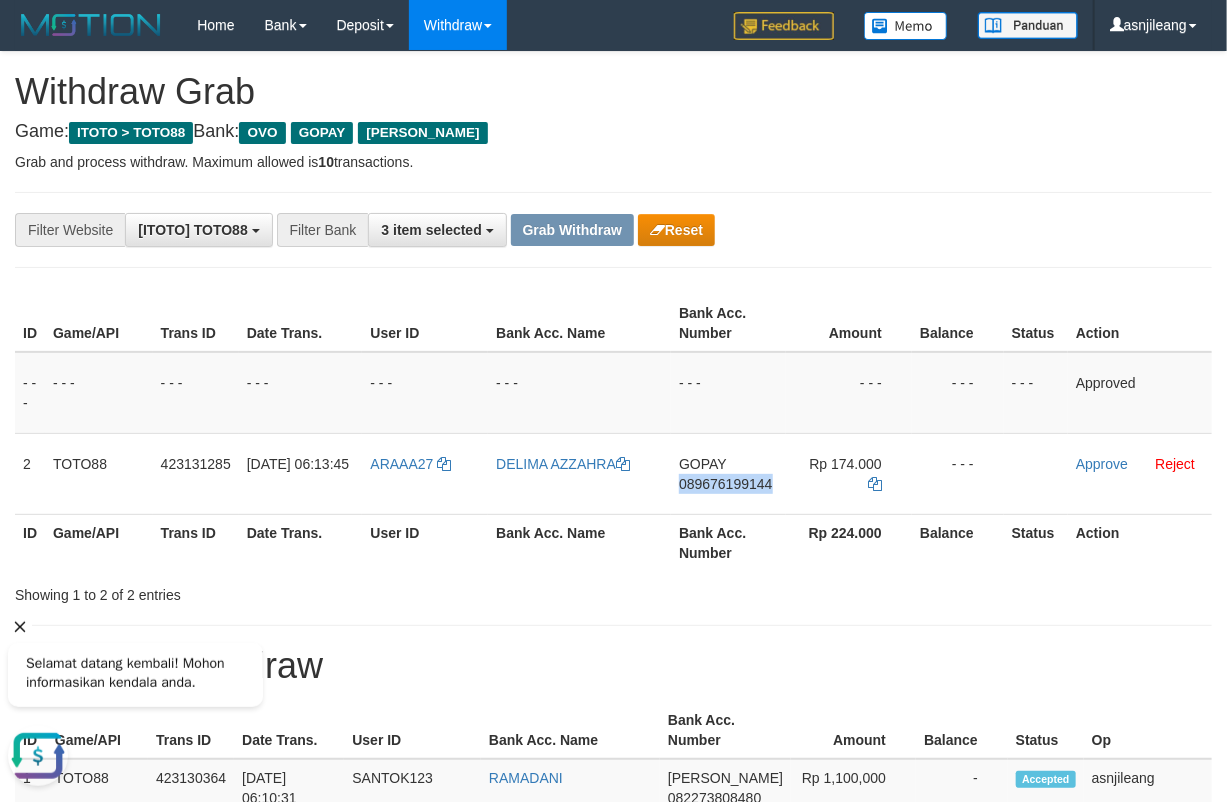 click on "089676199144" at bounding box center (725, 484) 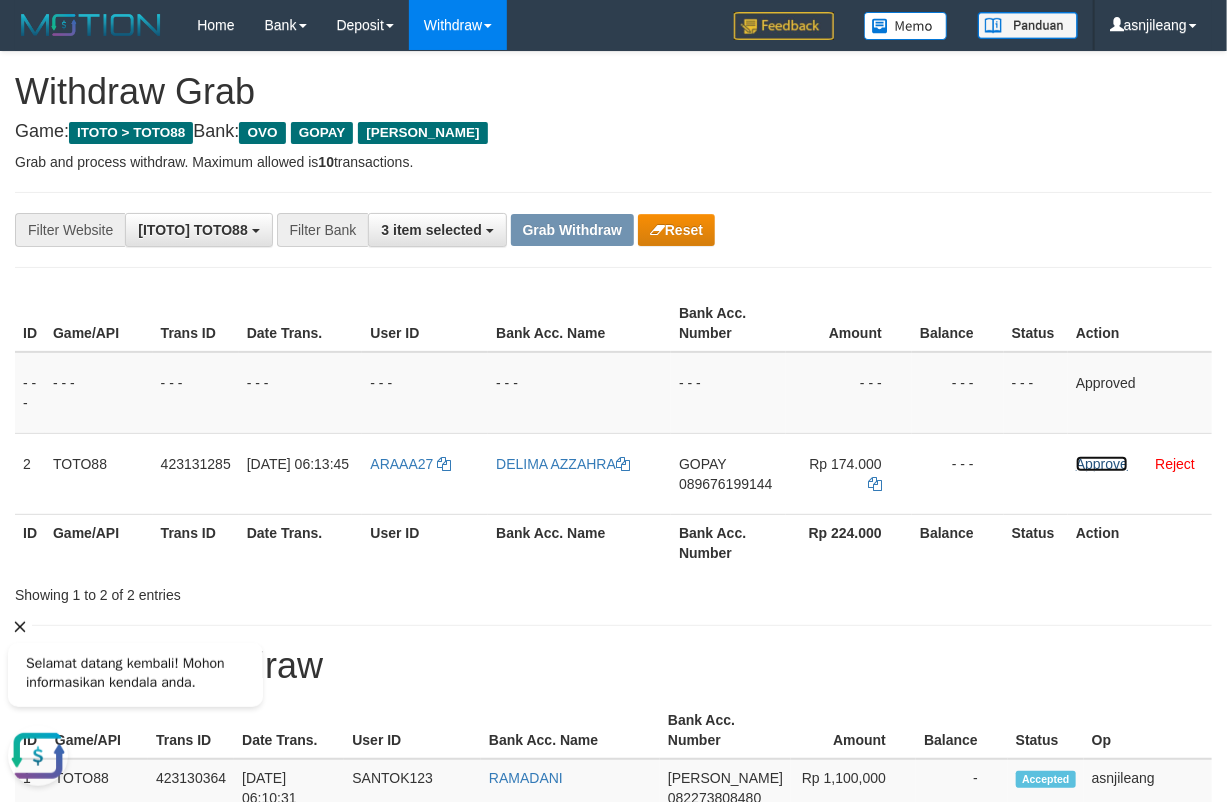 click on "Approve" at bounding box center [1102, 464] 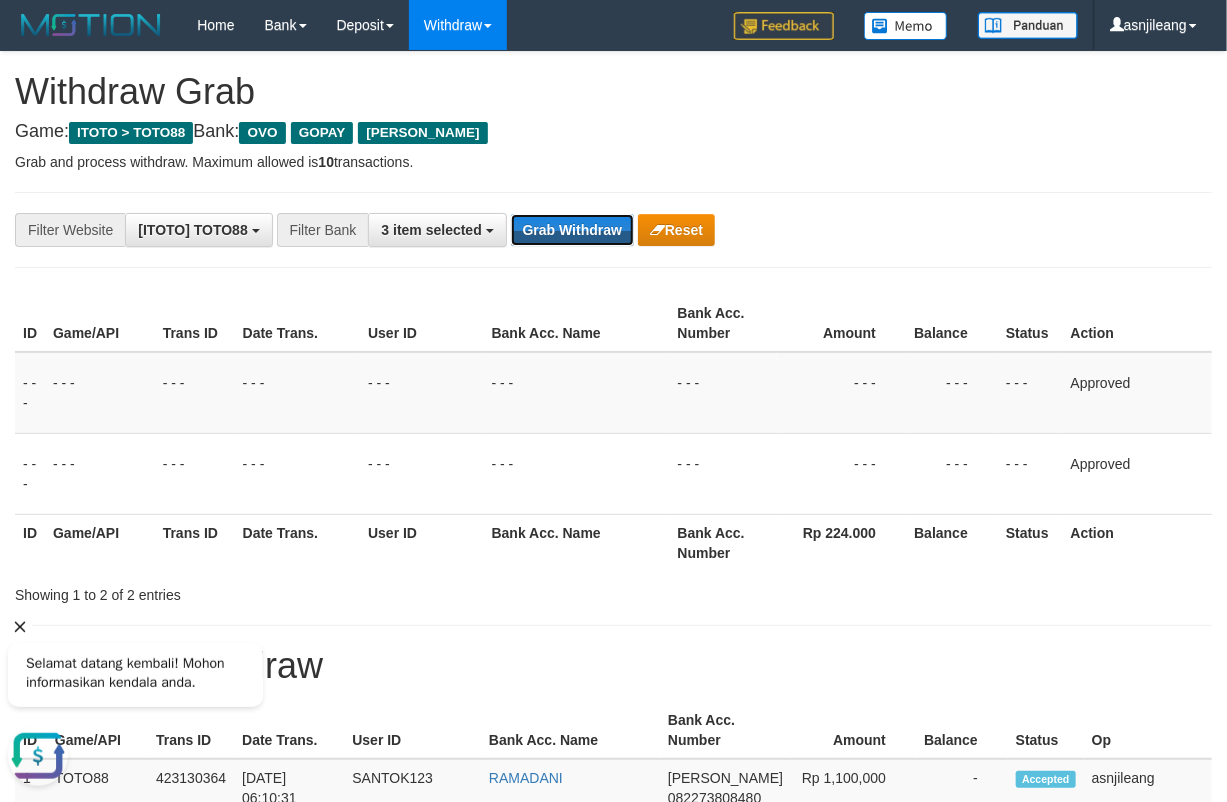 click on "Grab Withdraw" at bounding box center [572, 230] 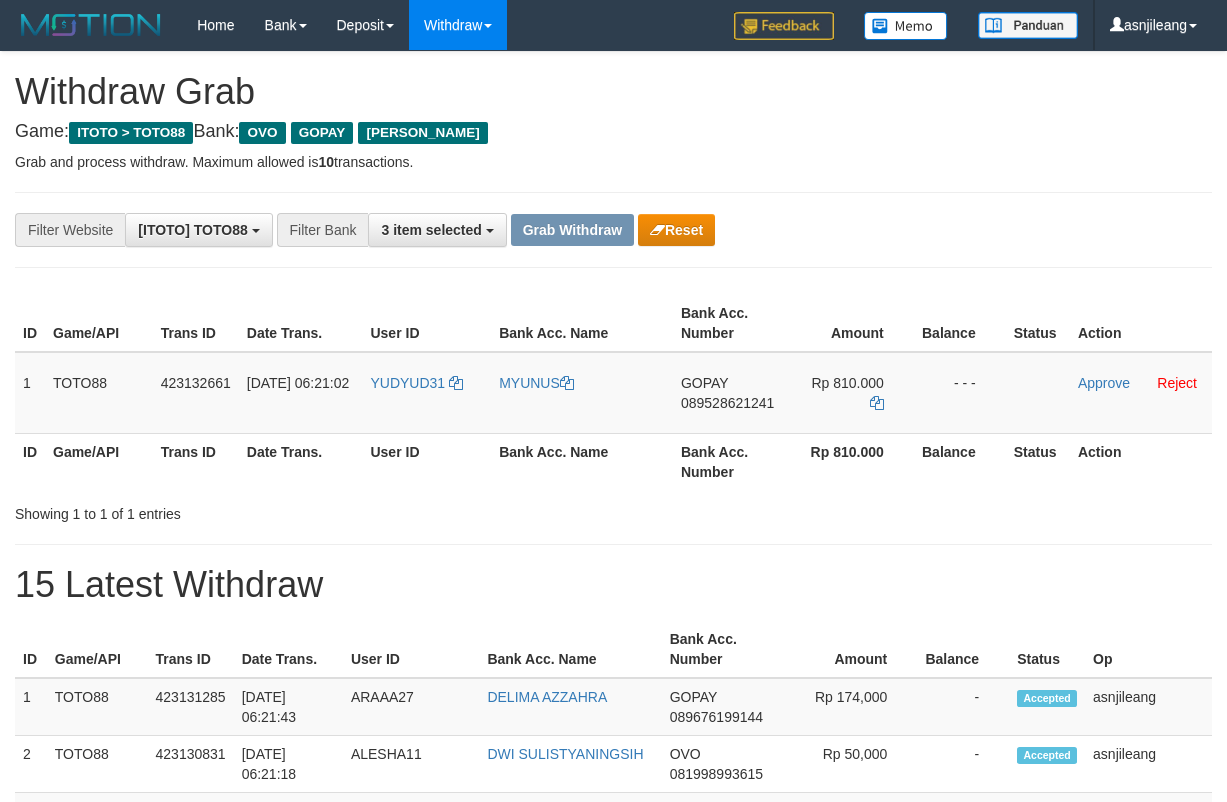 scroll, scrollTop: 0, scrollLeft: 0, axis: both 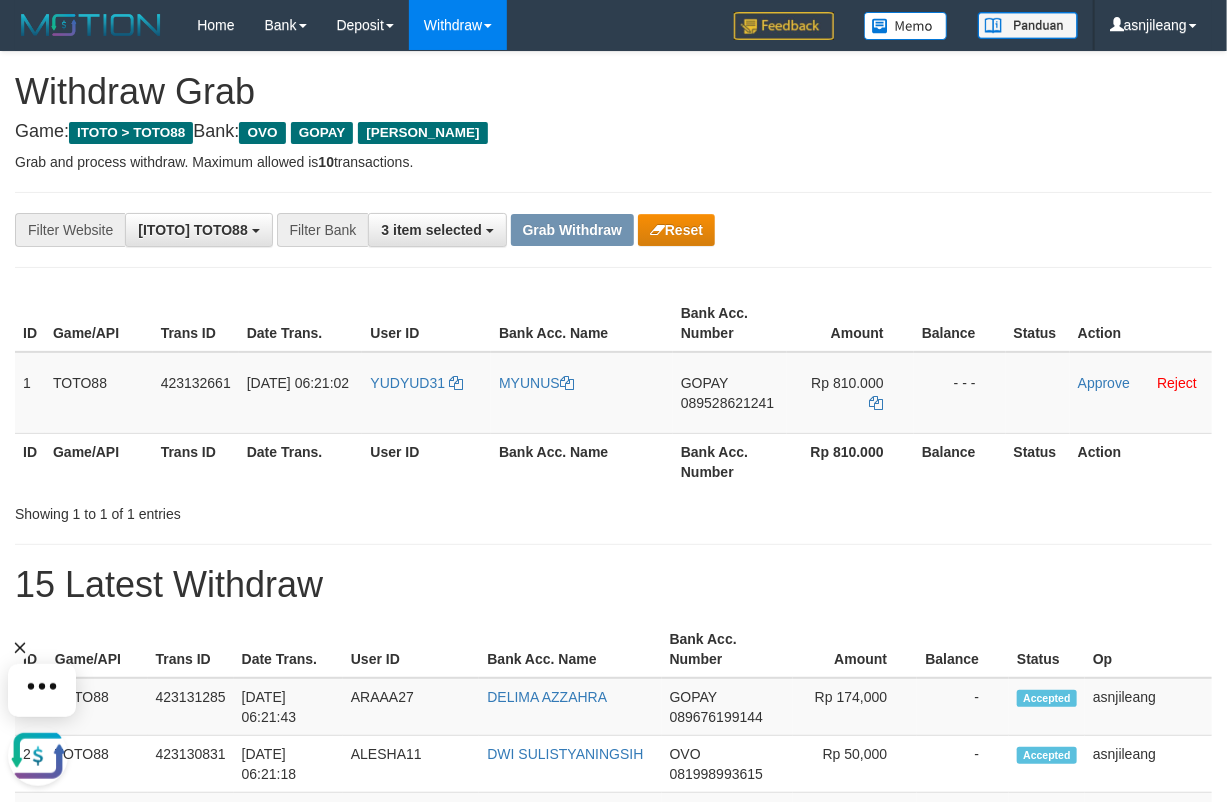click on "089528621241" at bounding box center (727, 403) 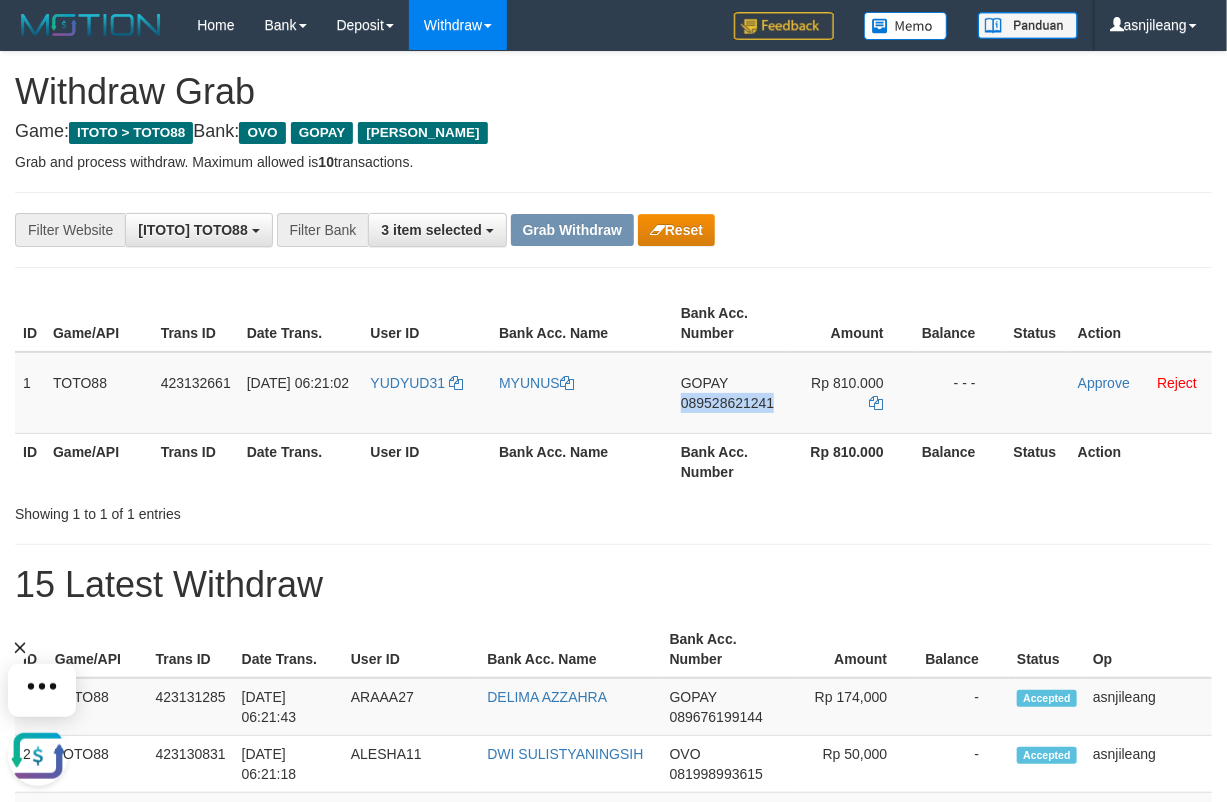 click on "089528621241" at bounding box center (727, 403) 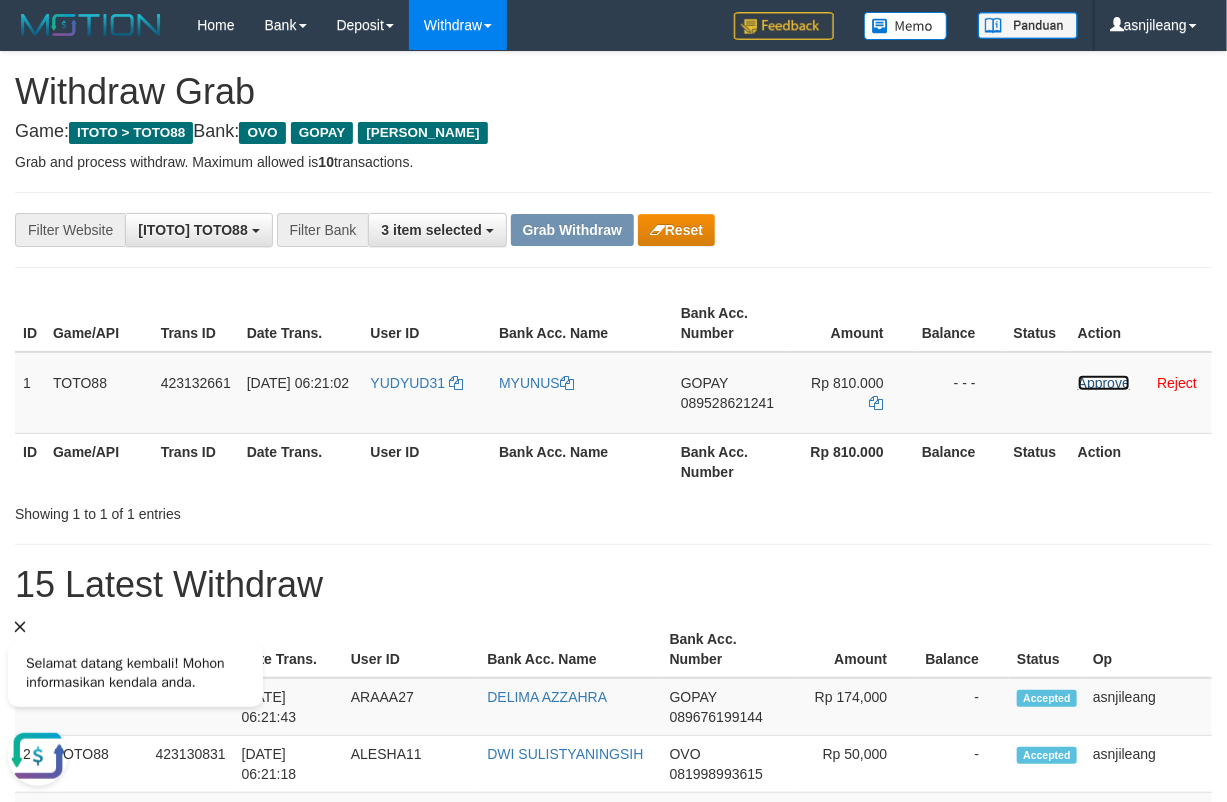 click on "Approve" at bounding box center (1104, 383) 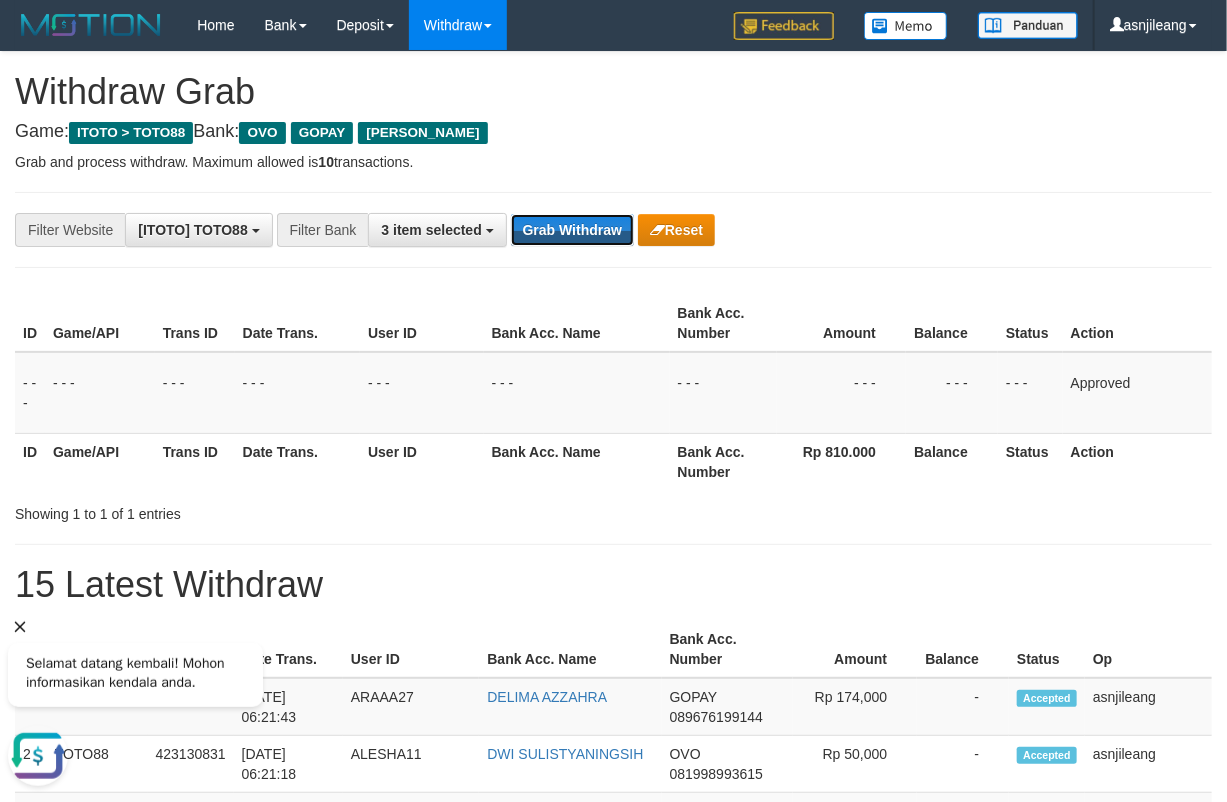 click on "Grab Withdraw" at bounding box center [572, 230] 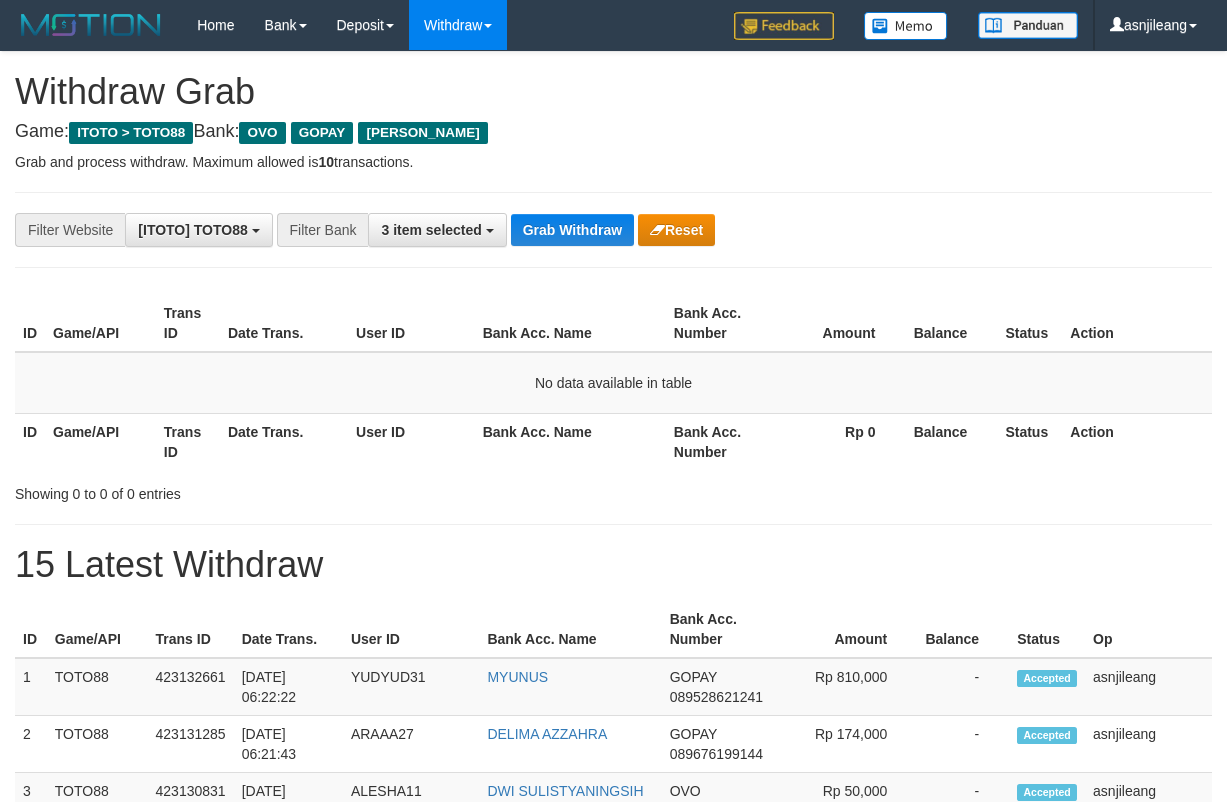 scroll, scrollTop: 0, scrollLeft: 0, axis: both 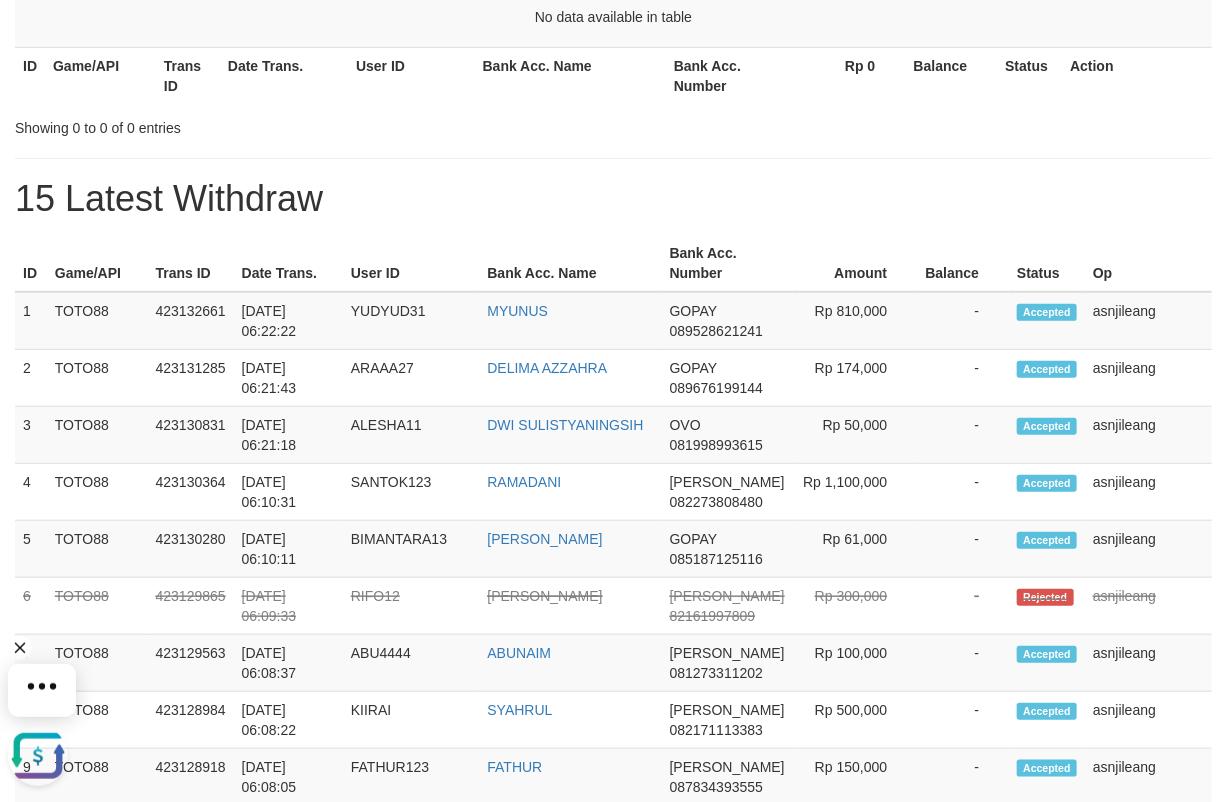 click on "1" at bounding box center [31, 321] 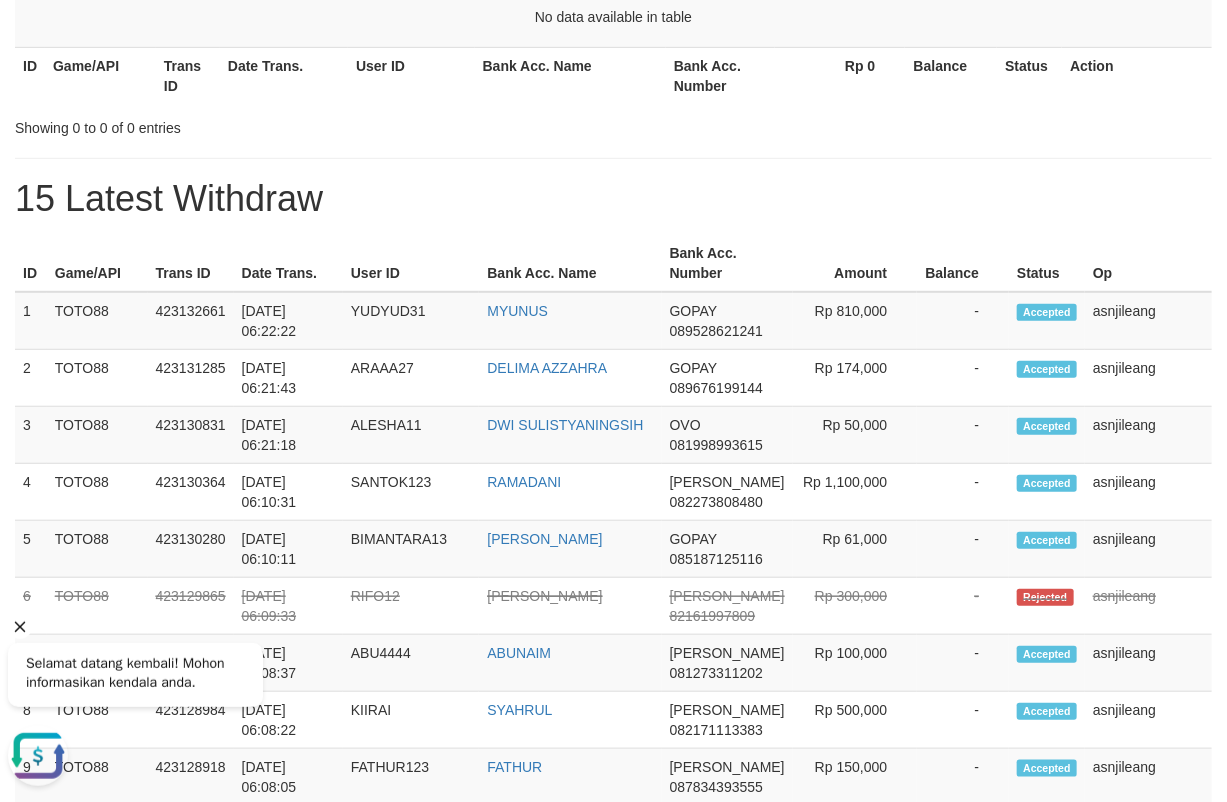 drag, startPoint x: 33, startPoint y: 307, endPoint x: 1138, endPoint y: 448, distance: 1113.9596 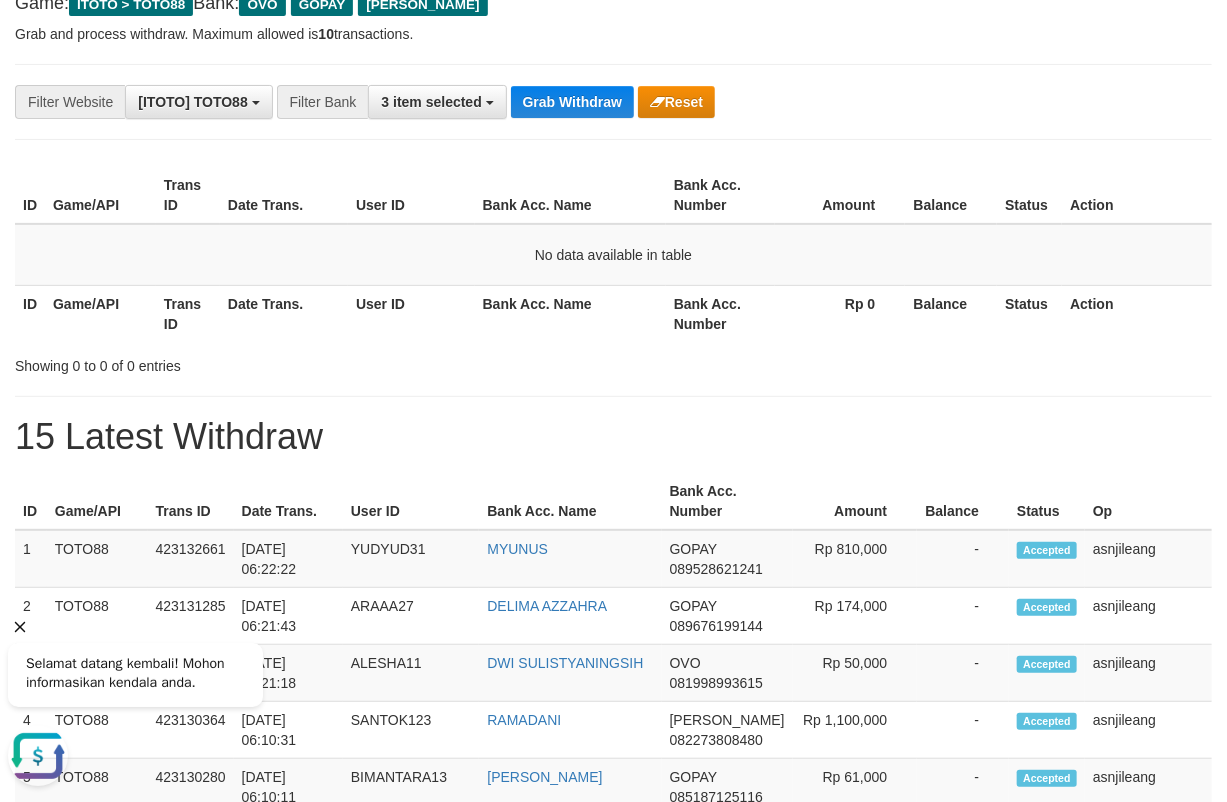 scroll, scrollTop: 0, scrollLeft: 0, axis: both 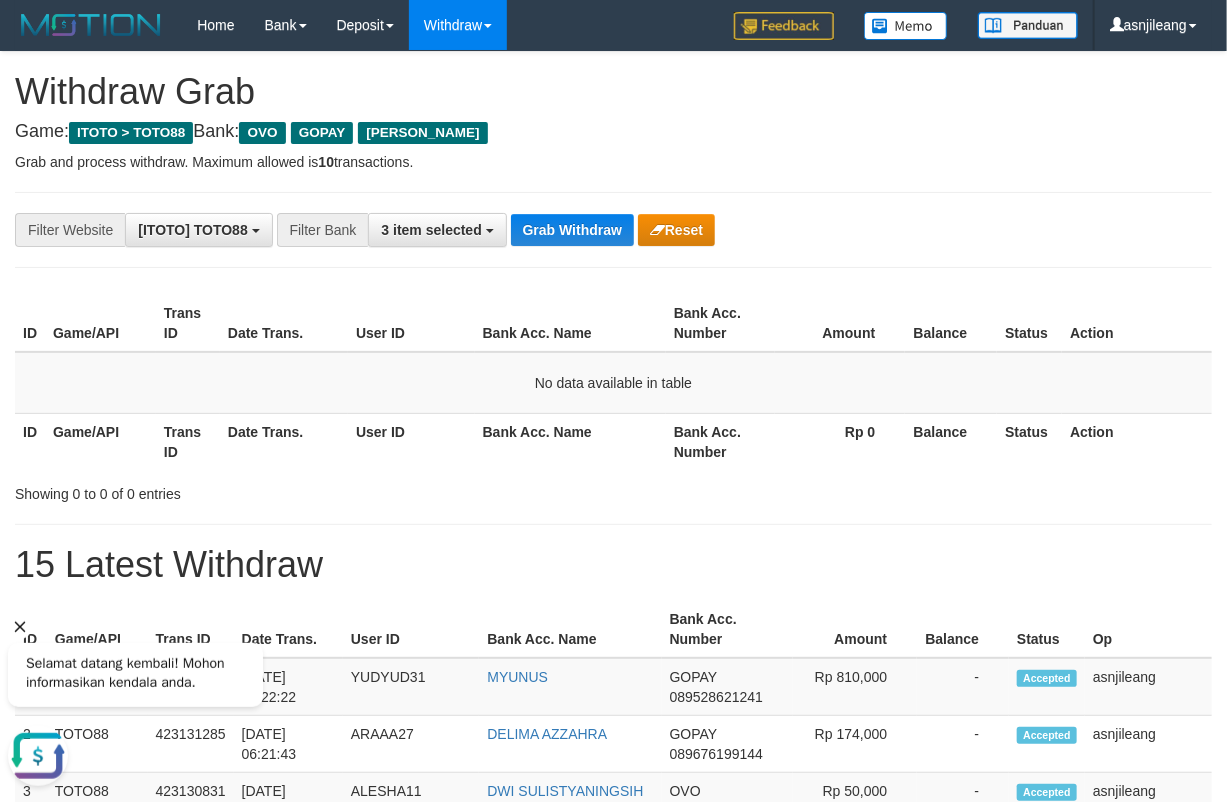 click on "**********" at bounding box center [613, 1113] 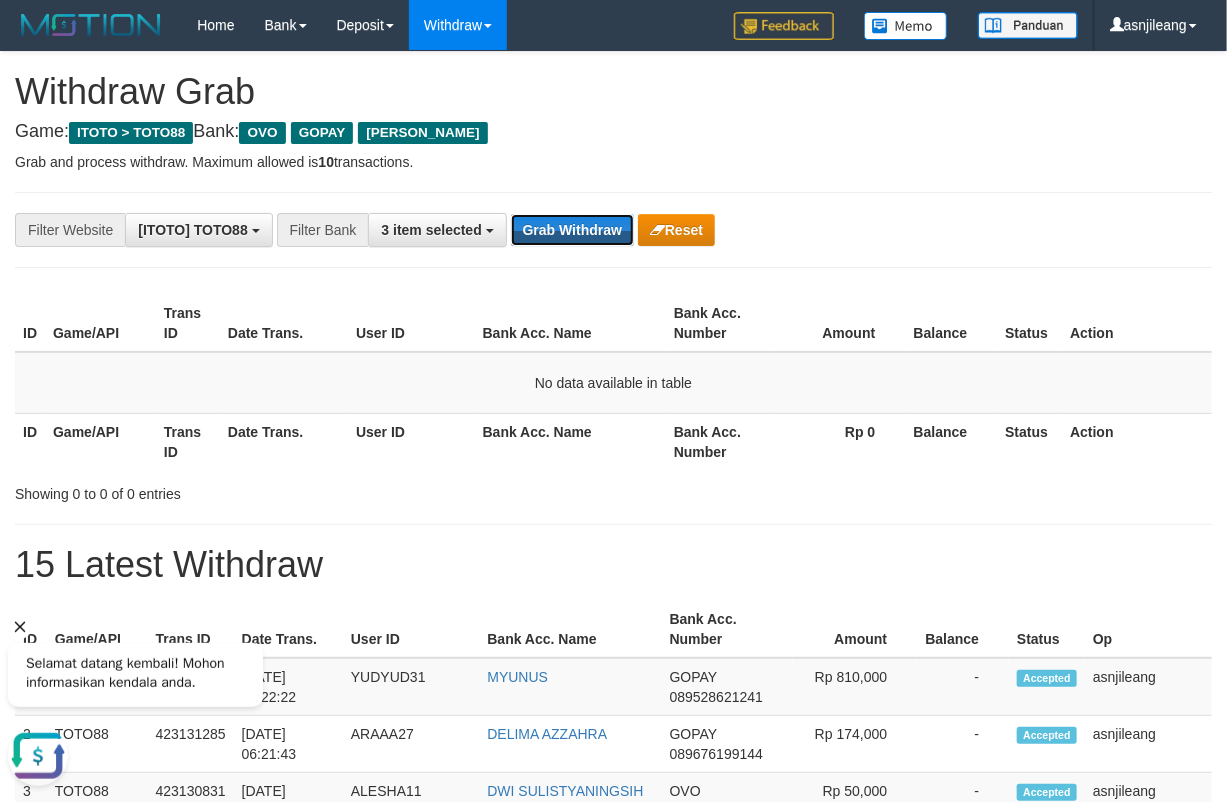 click on "Grab Withdraw" at bounding box center [572, 230] 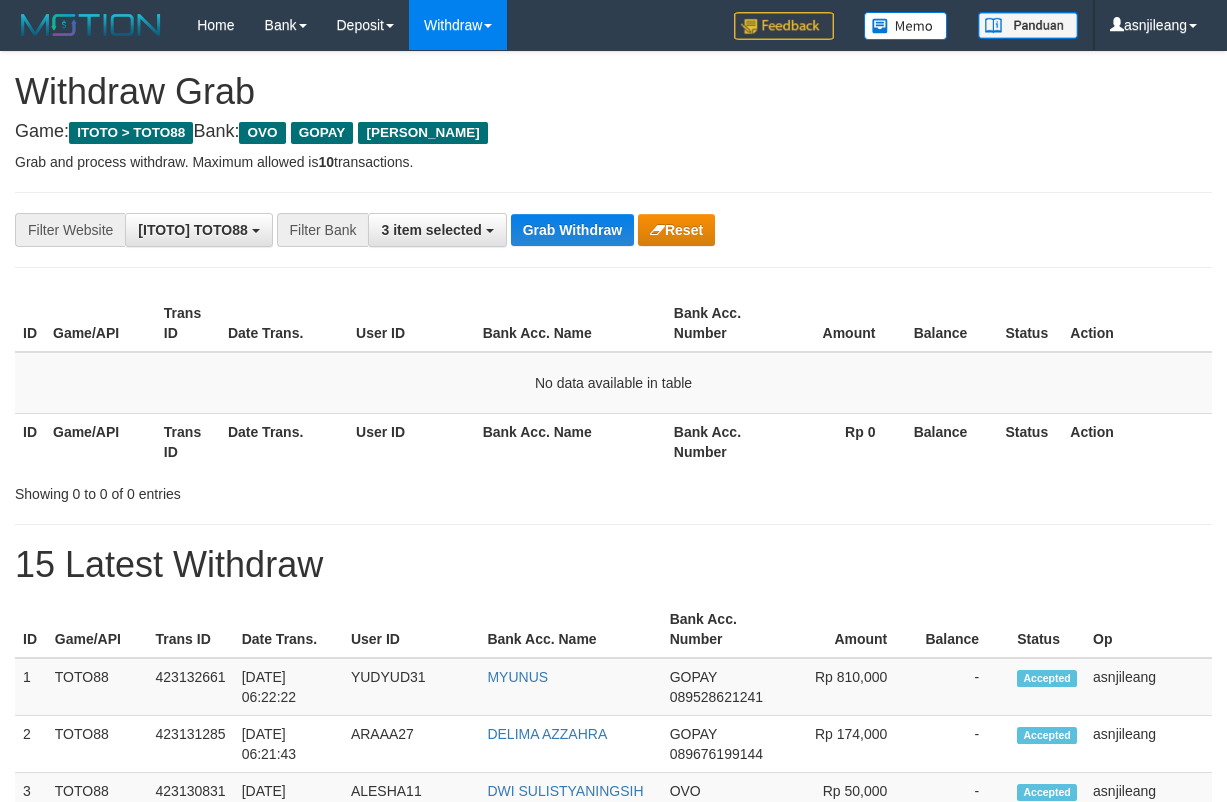 scroll, scrollTop: 0, scrollLeft: 0, axis: both 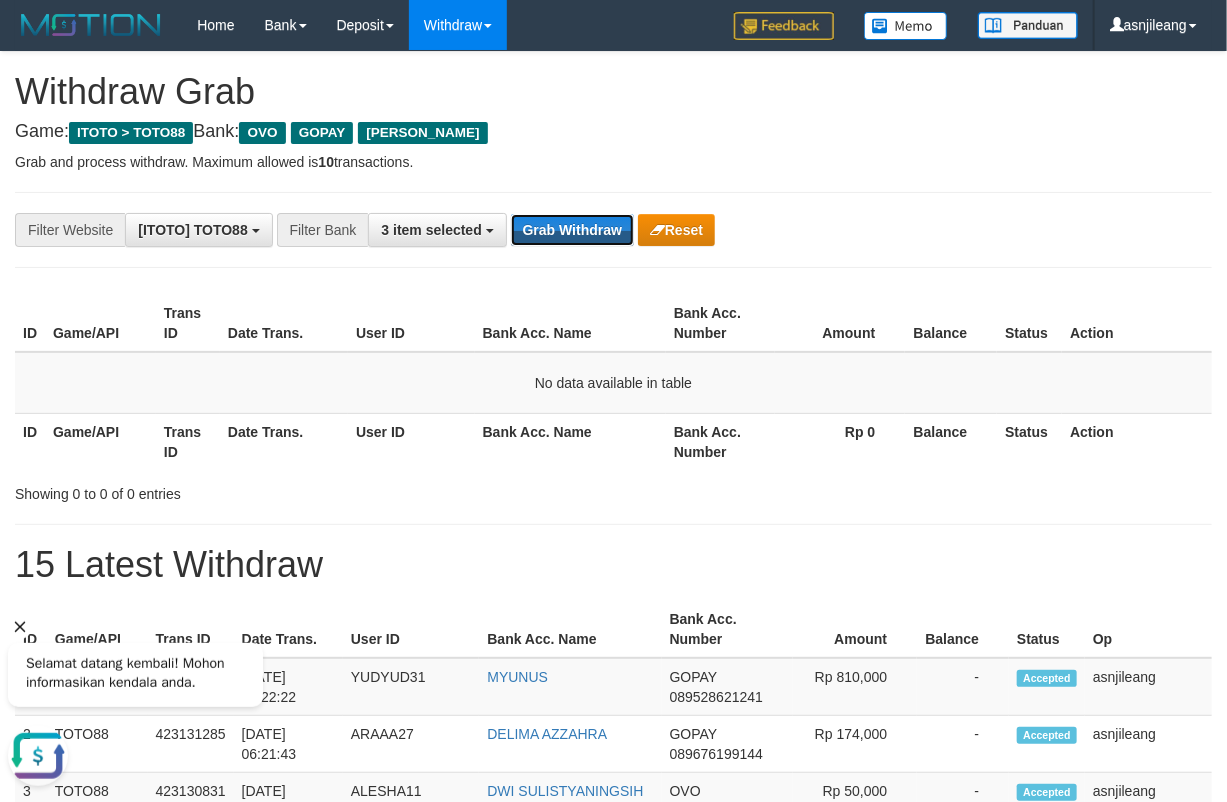 click on "Grab Withdraw" at bounding box center [572, 230] 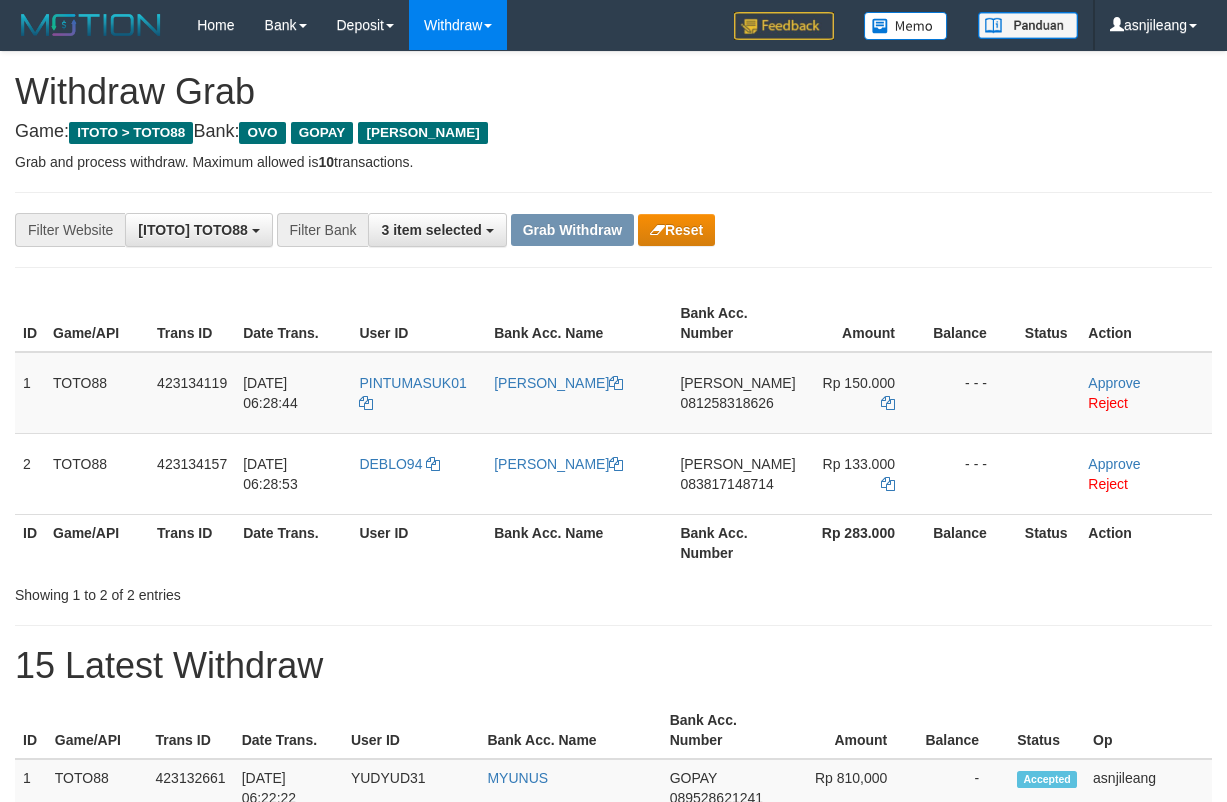scroll, scrollTop: 0, scrollLeft: 0, axis: both 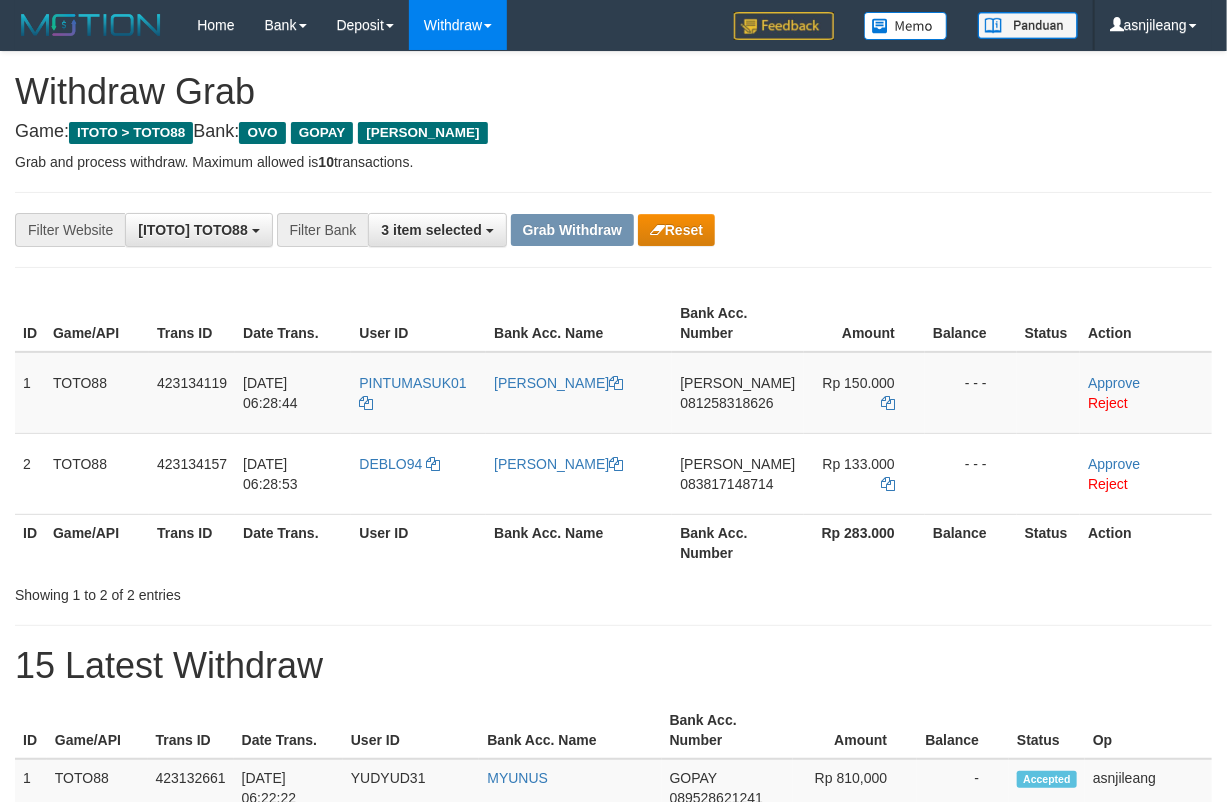 click on "[PERSON_NAME]
081258318626" at bounding box center [737, 393] 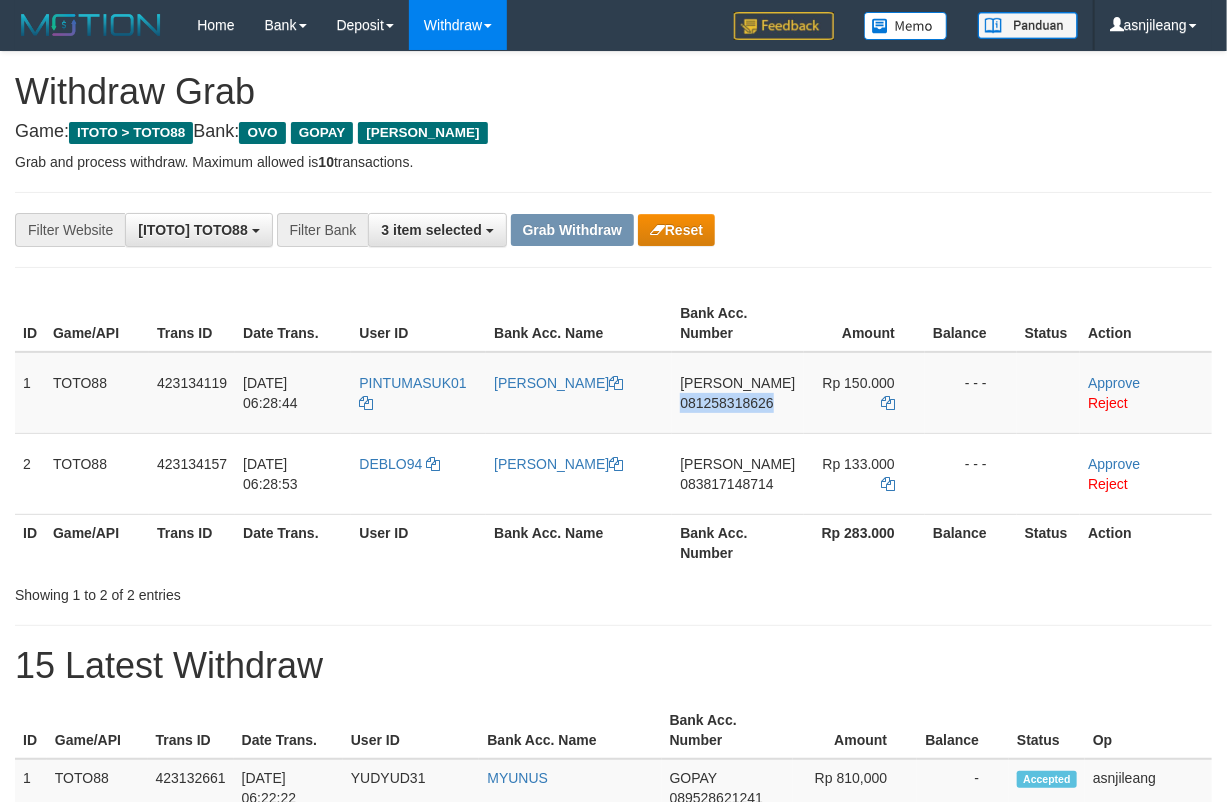 click on "[PERSON_NAME]
081258318626" at bounding box center [737, 393] 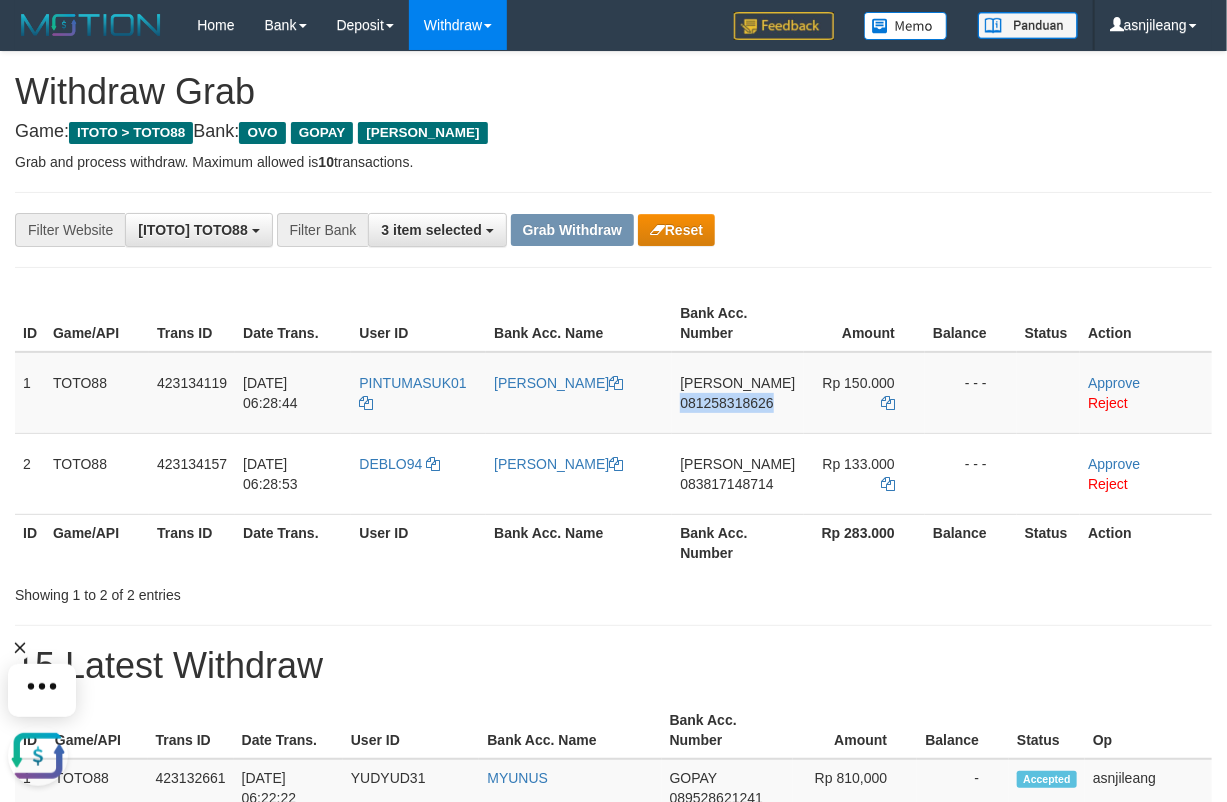 scroll, scrollTop: 0, scrollLeft: 0, axis: both 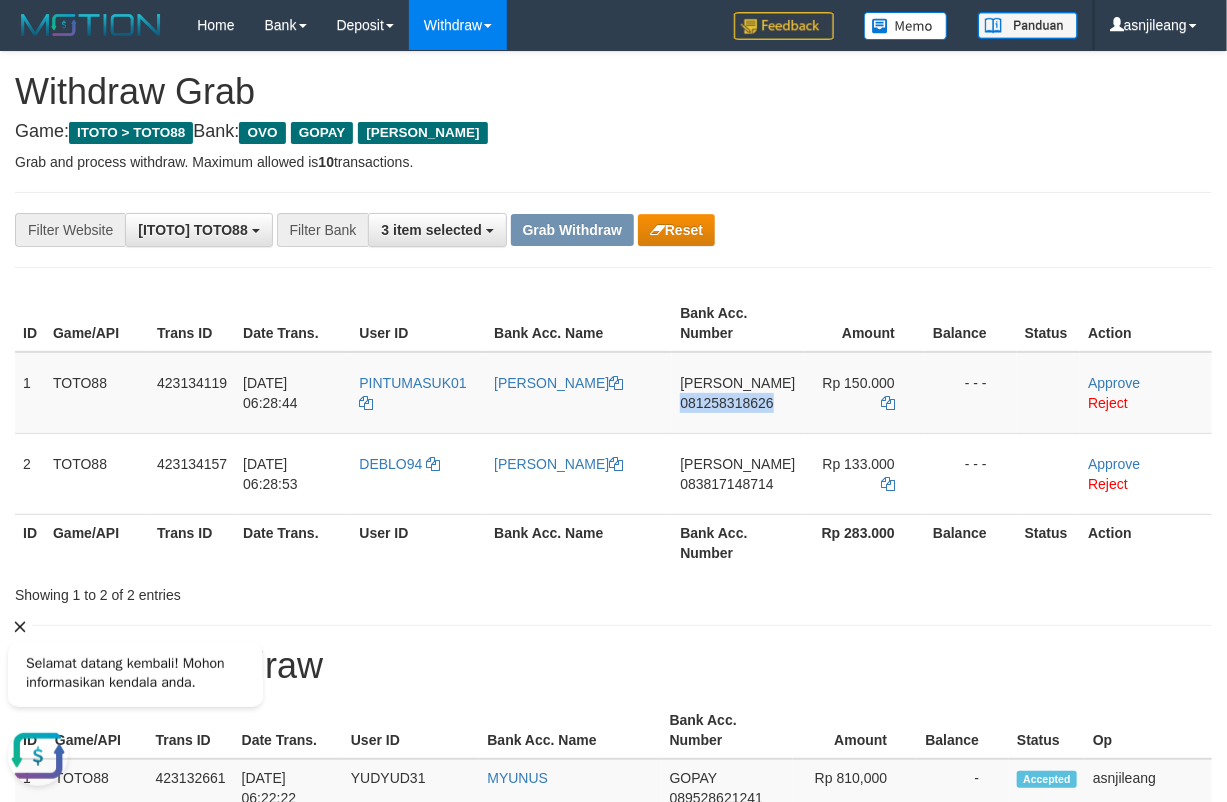 click on "081258318626" at bounding box center (726, 403) 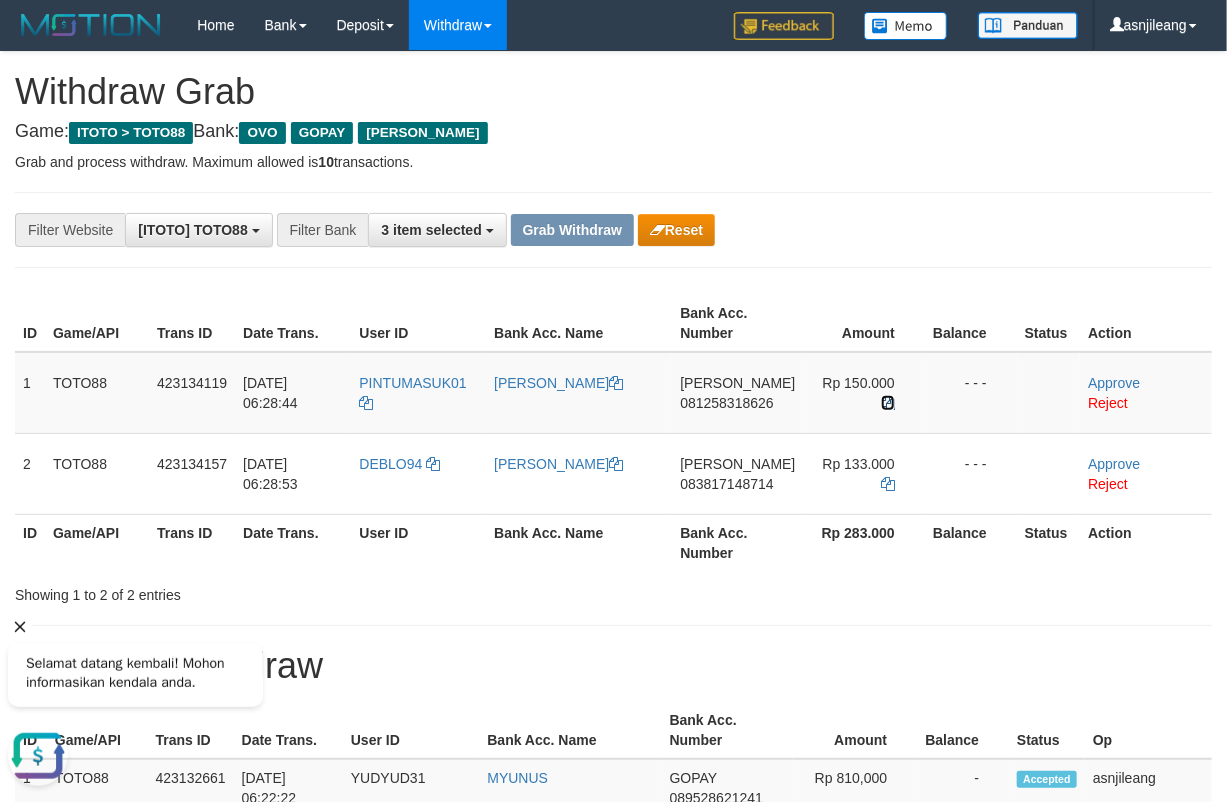 click at bounding box center [888, 403] 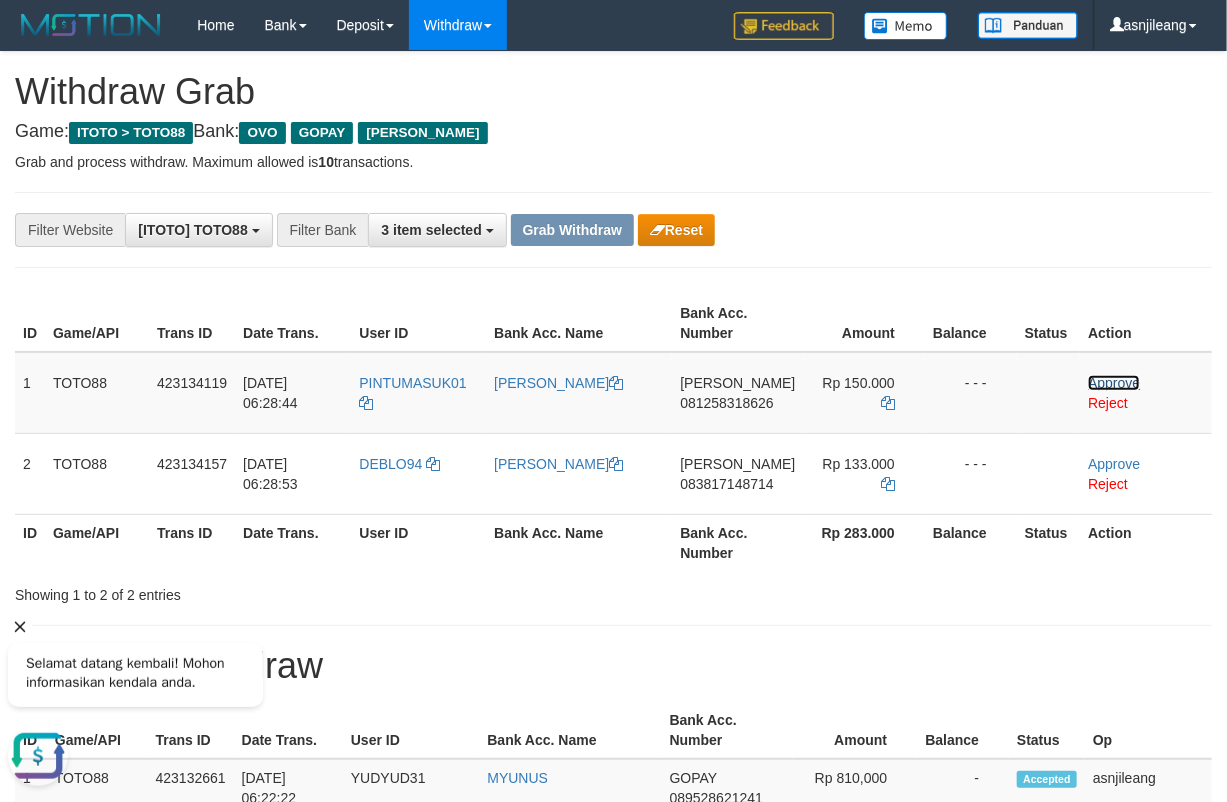 click on "Approve" at bounding box center [1114, 383] 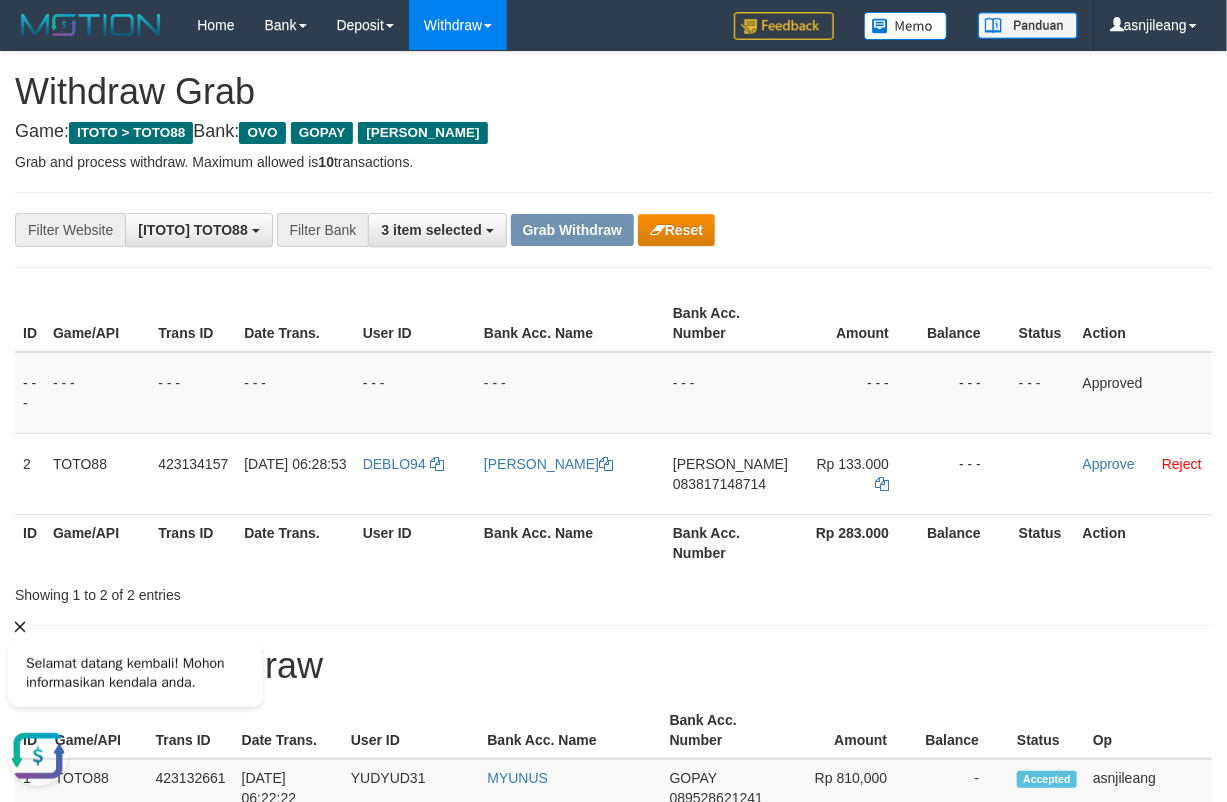 click on "083817148714" at bounding box center [719, 484] 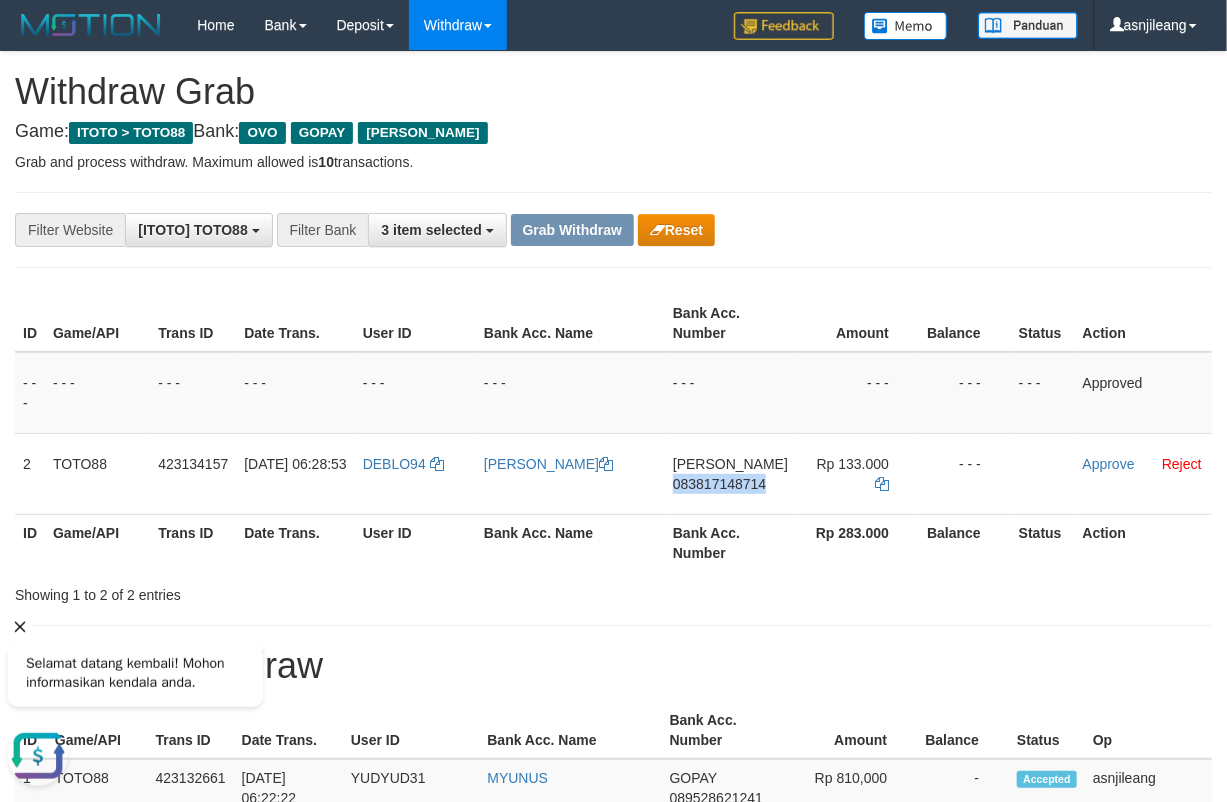 click on "083817148714" at bounding box center (719, 484) 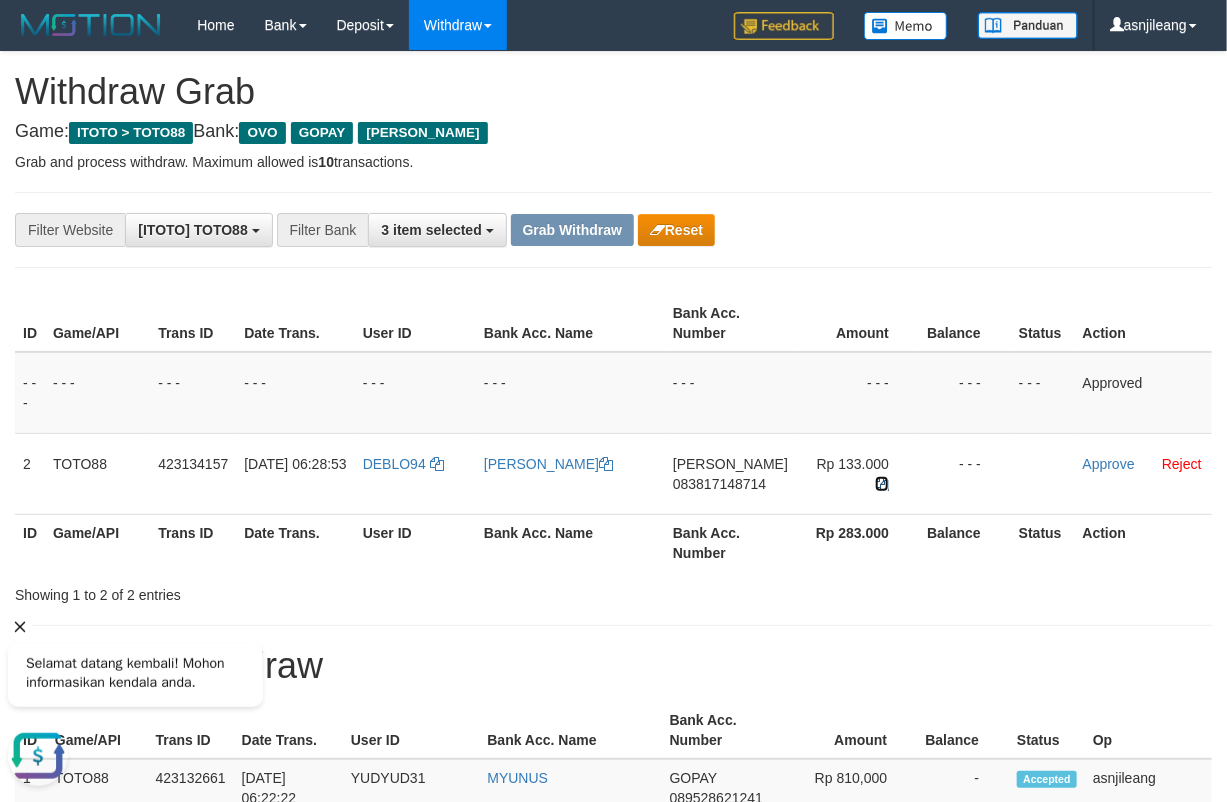 click at bounding box center [882, 484] 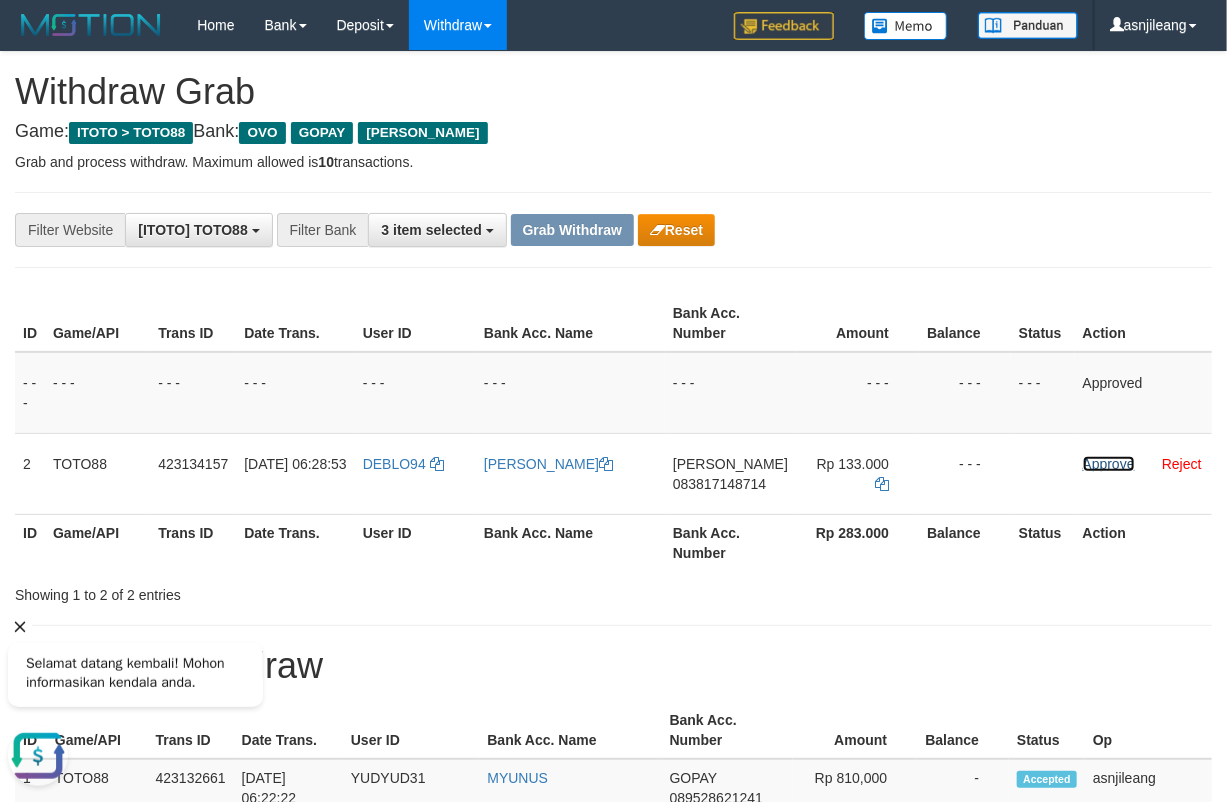 click on "Approve" at bounding box center (1109, 464) 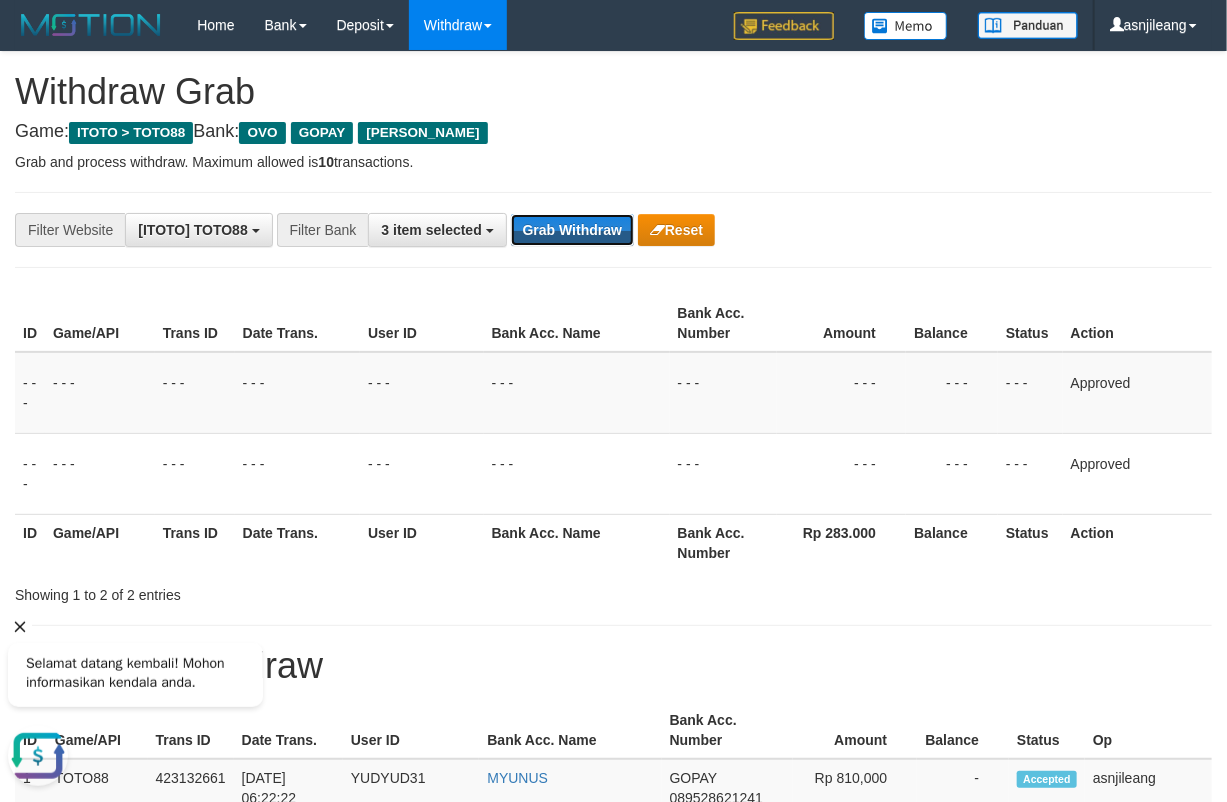 click on "Grab Withdraw" at bounding box center (572, 230) 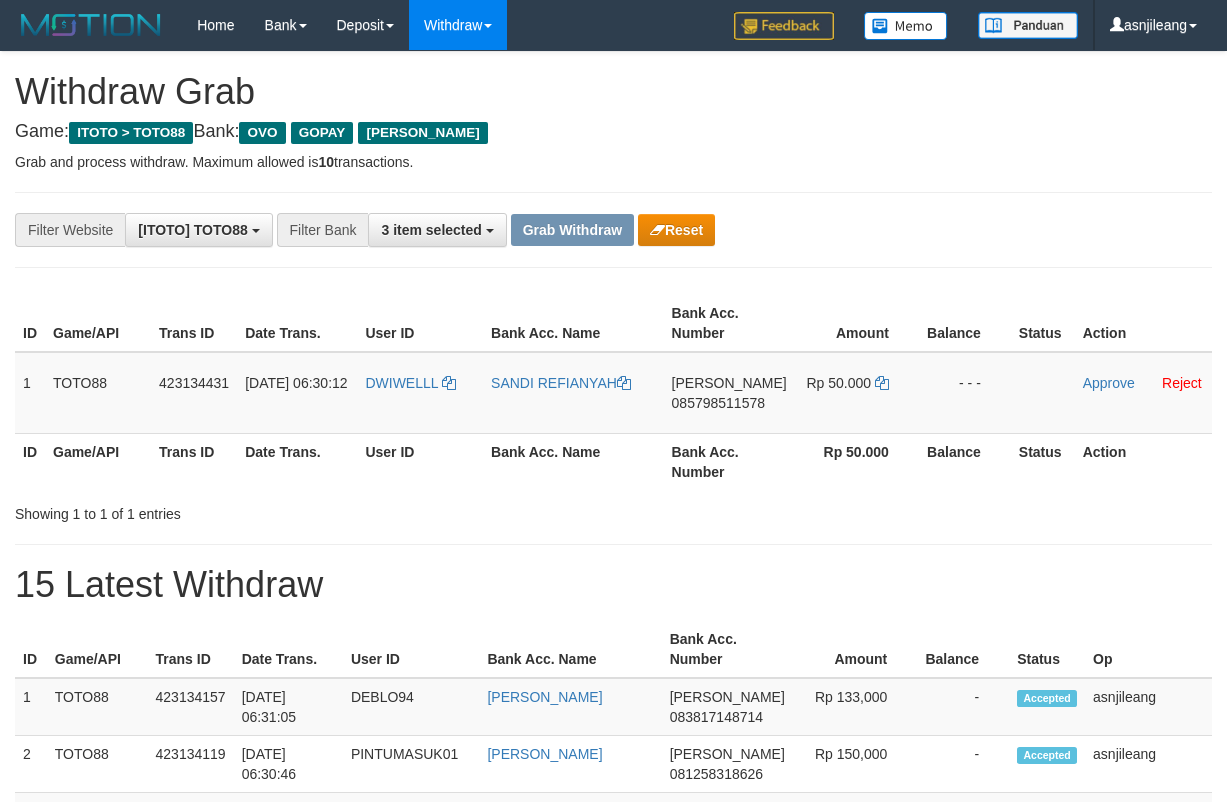 scroll, scrollTop: 0, scrollLeft: 0, axis: both 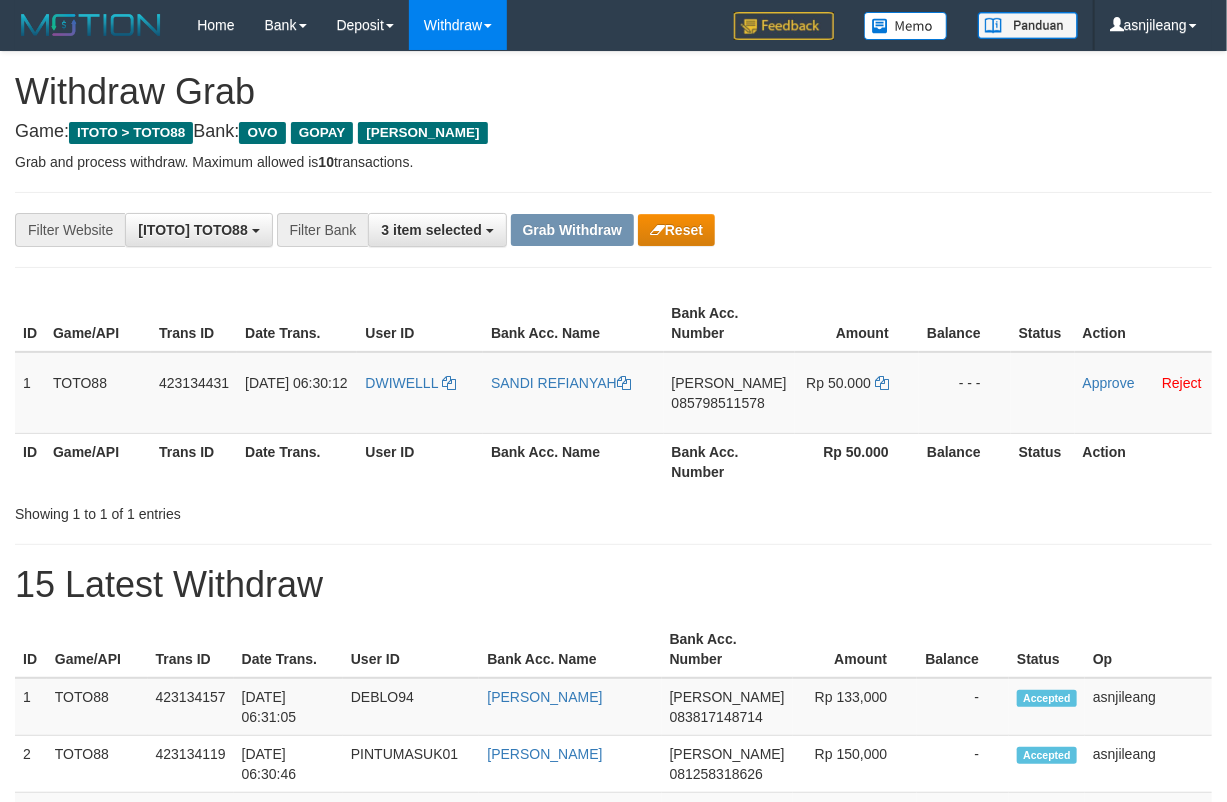 click on "085798511578" at bounding box center (718, 403) 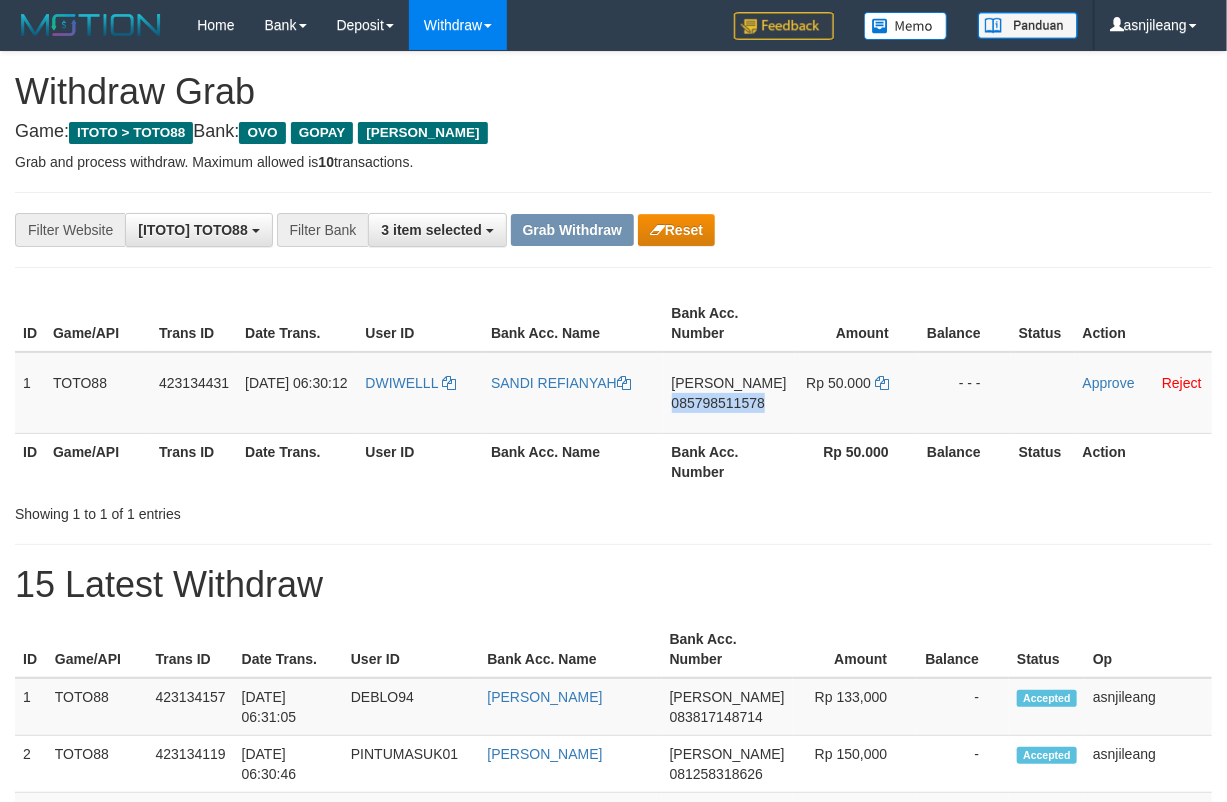click on "085798511578" at bounding box center [718, 403] 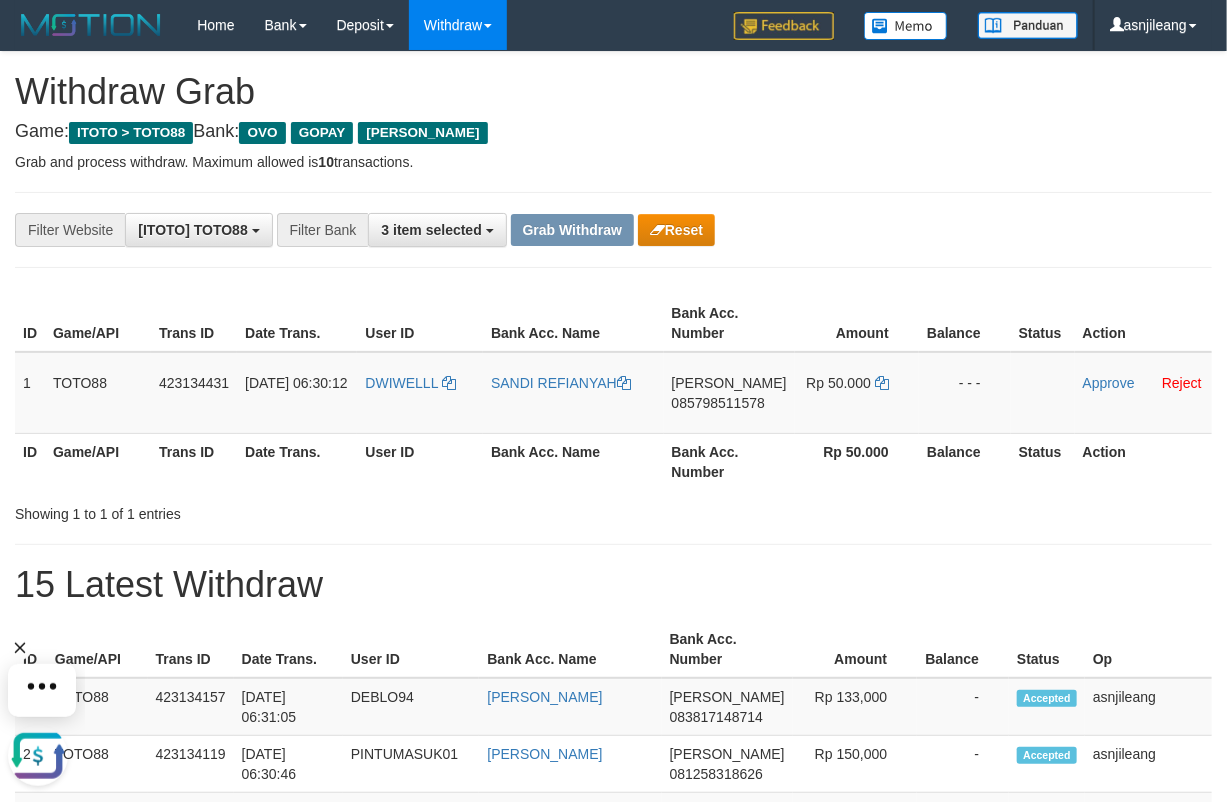 scroll, scrollTop: 0, scrollLeft: 0, axis: both 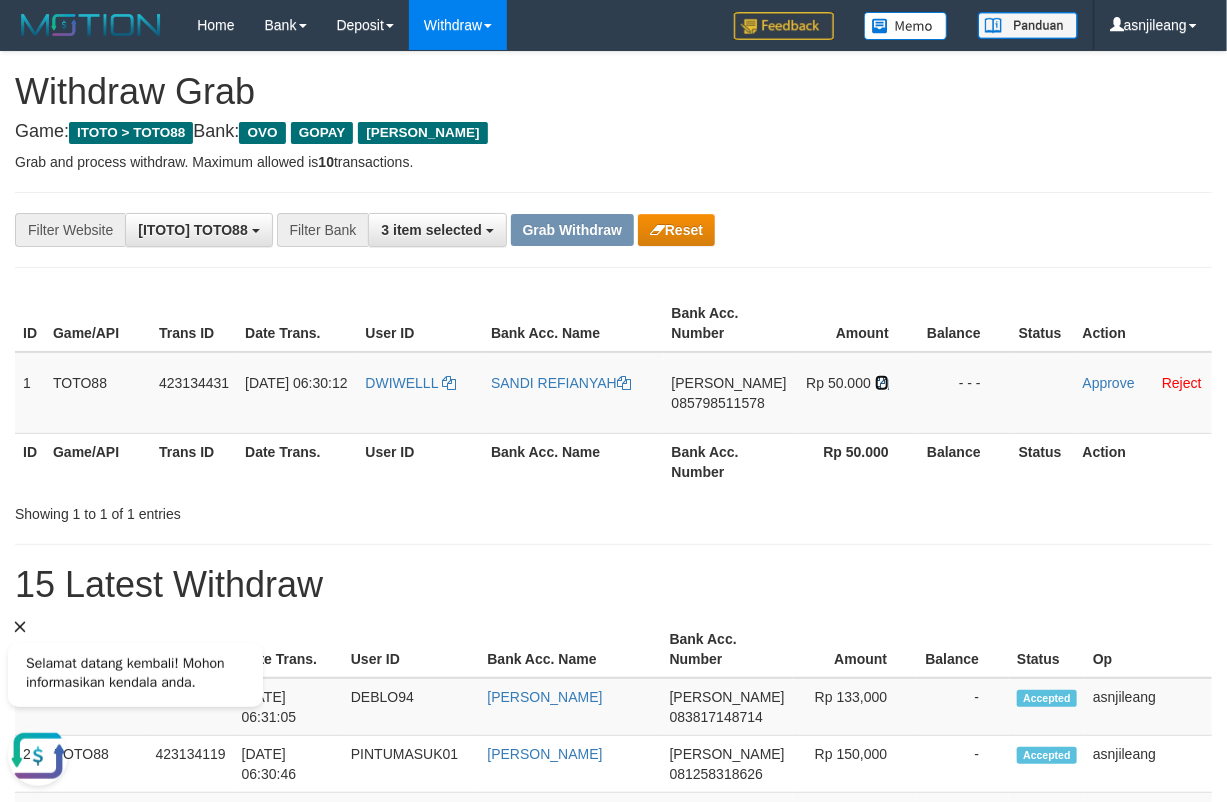 click at bounding box center (882, 383) 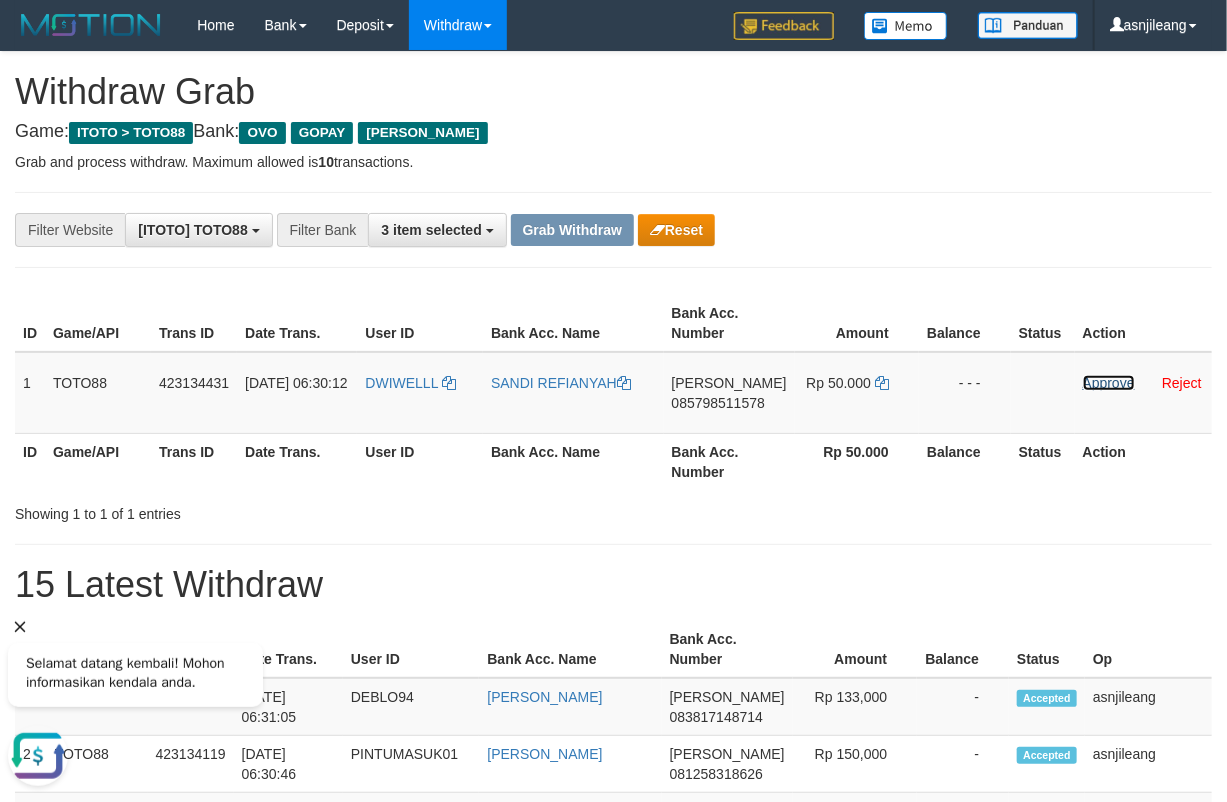 click on "Approve" at bounding box center [1109, 383] 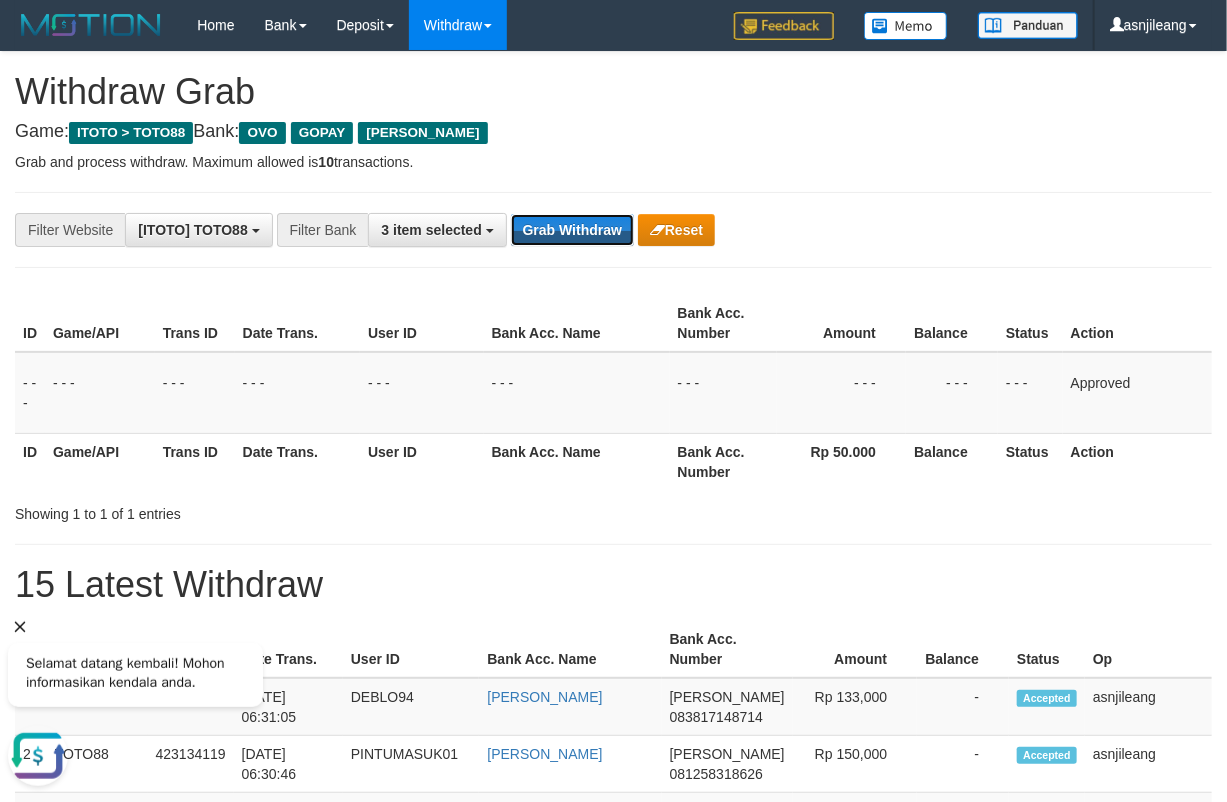 click on "Grab Withdraw" at bounding box center (572, 230) 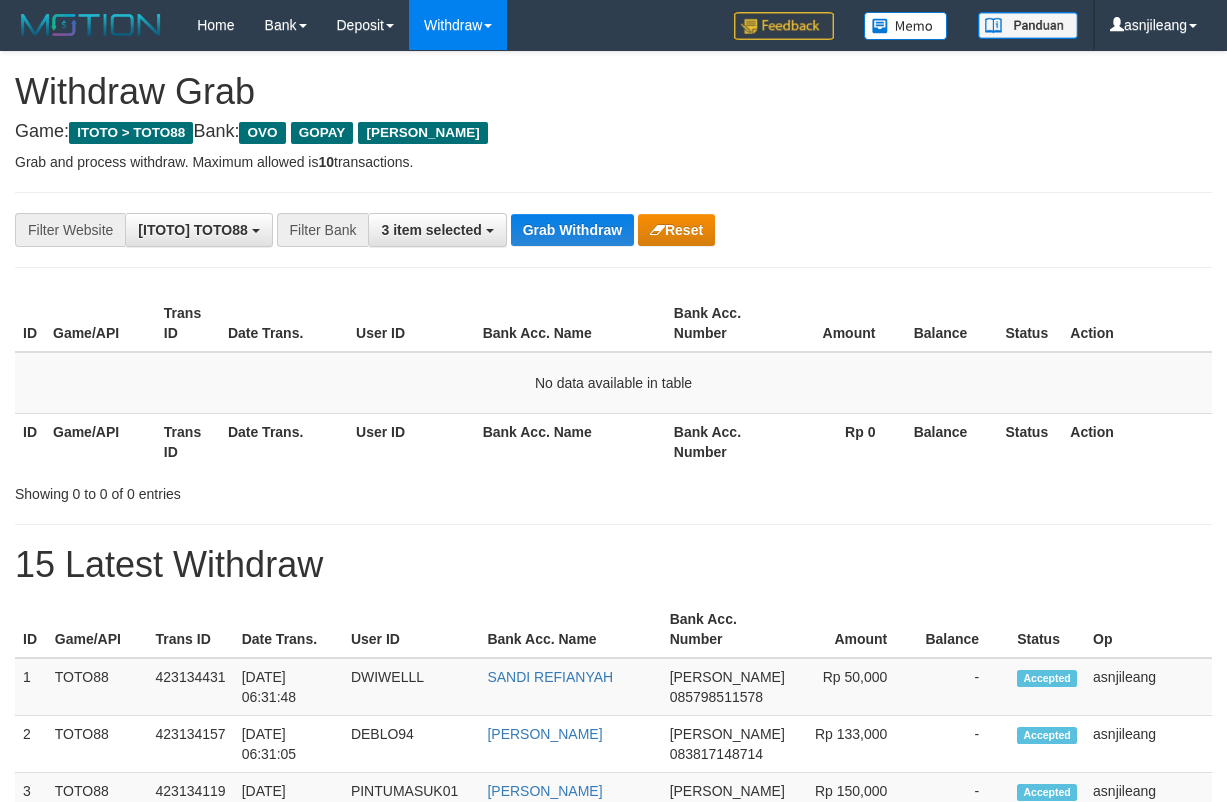 scroll, scrollTop: 0, scrollLeft: 0, axis: both 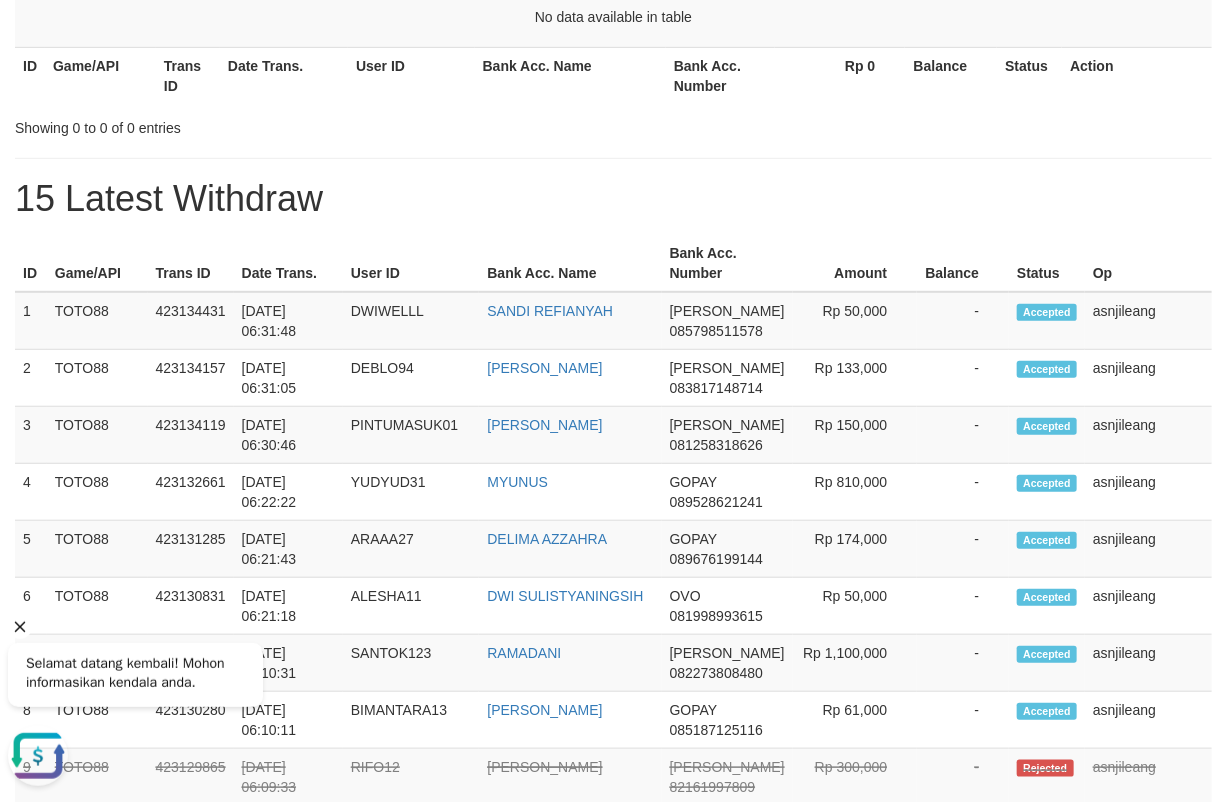 click on "1" at bounding box center [31, 321] 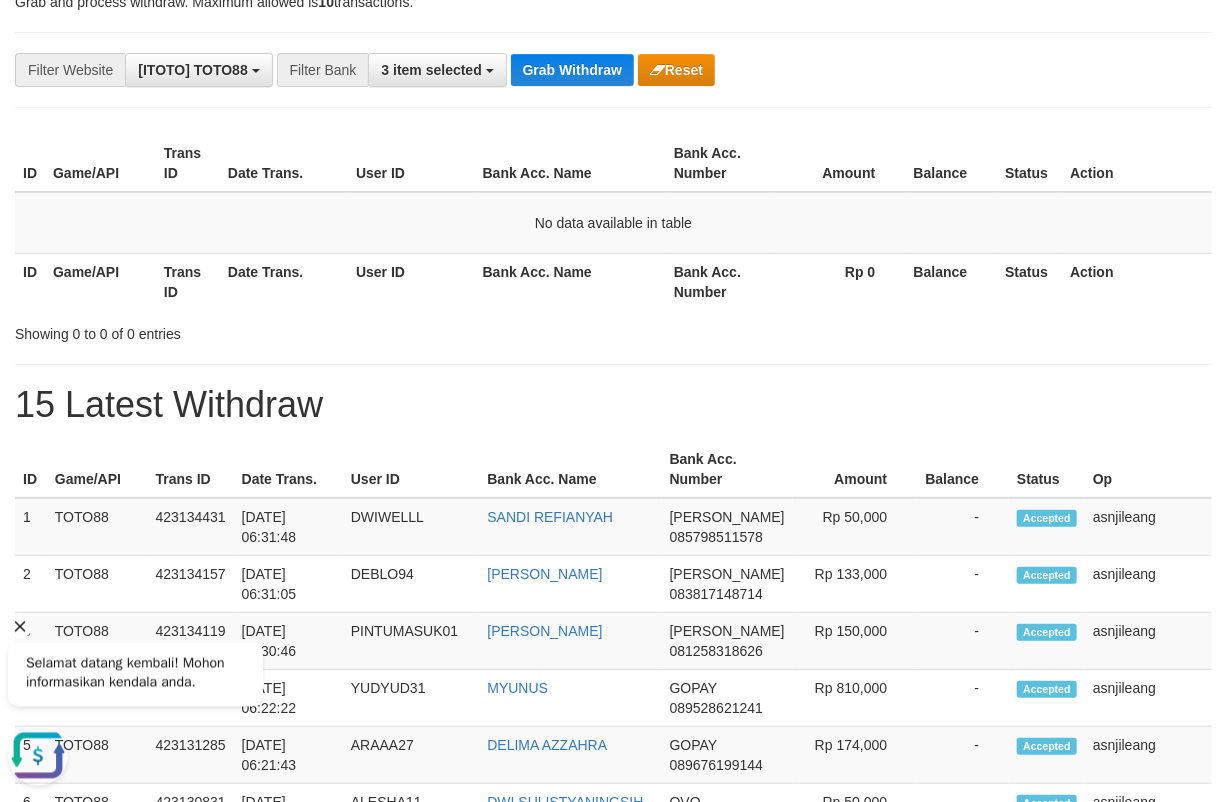 scroll, scrollTop: 0, scrollLeft: 0, axis: both 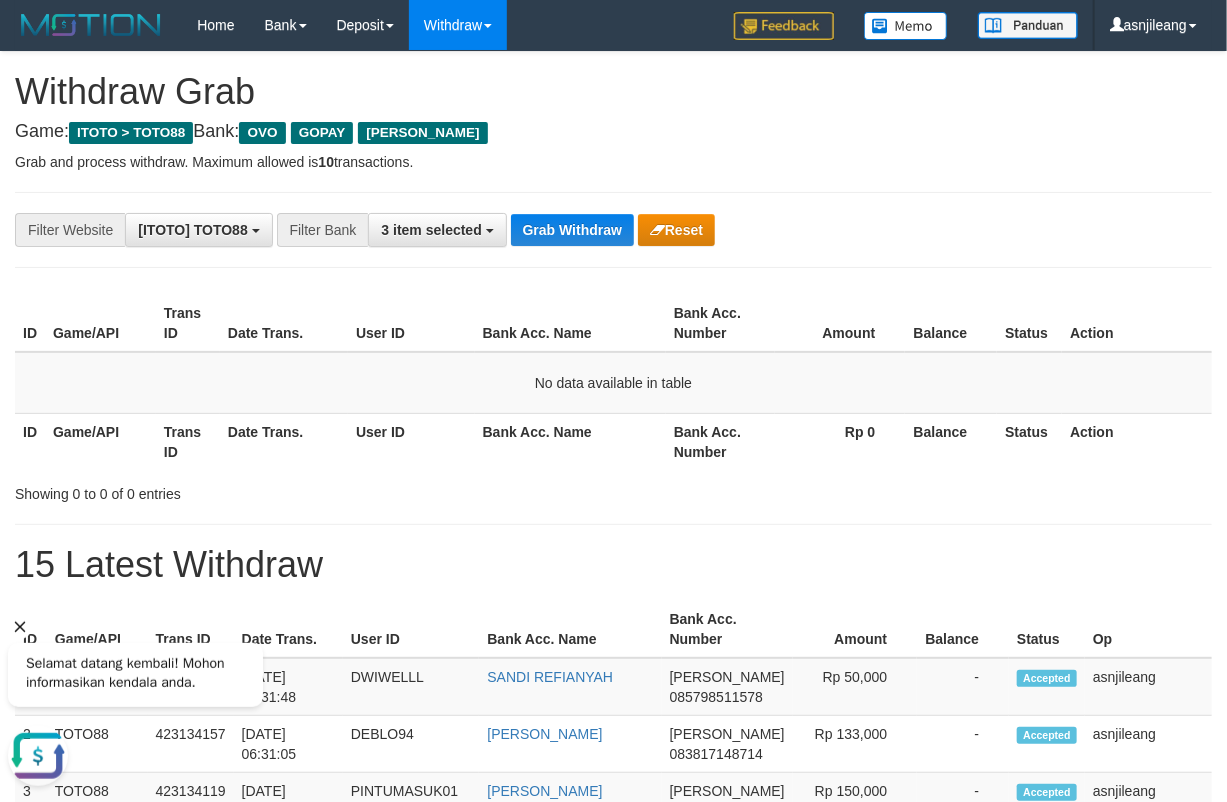drag, startPoint x: 798, startPoint y: 527, endPoint x: 779, endPoint y: 523, distance: 19.416489 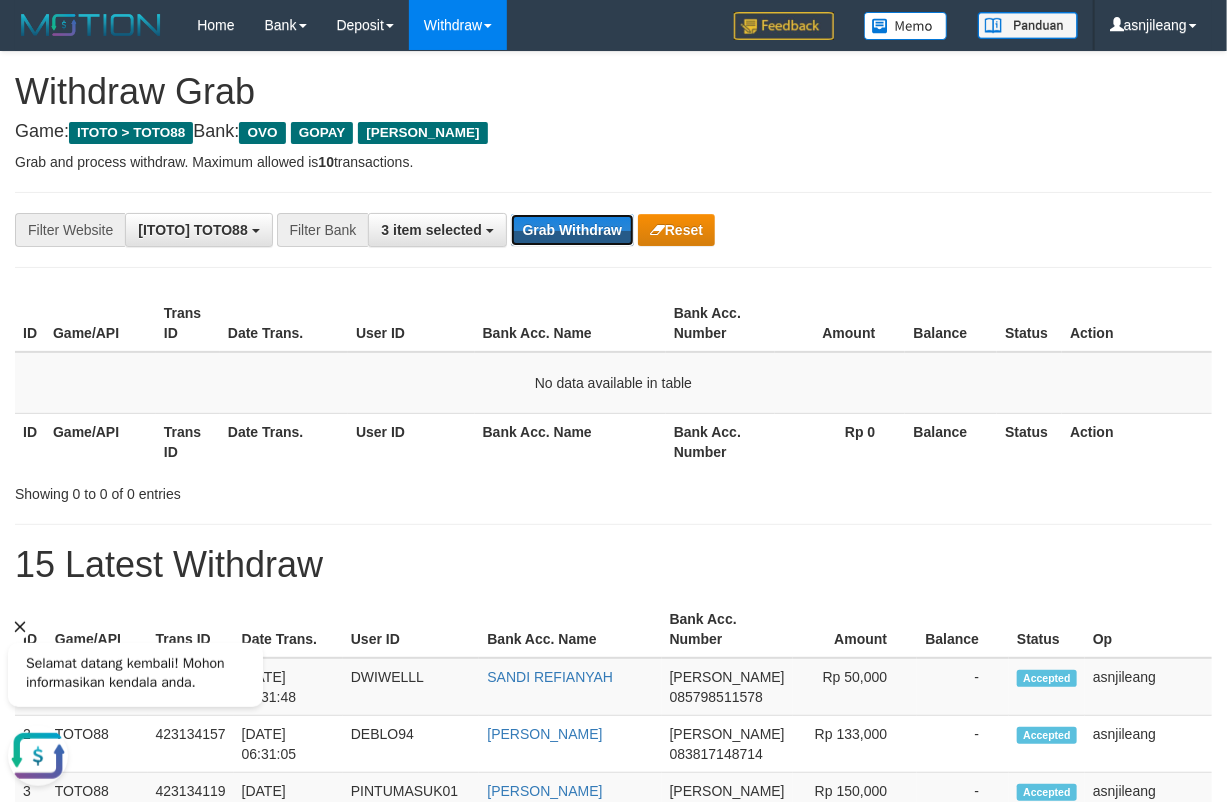 click on "Grab Withdraw" at bounding box center (572, 230) 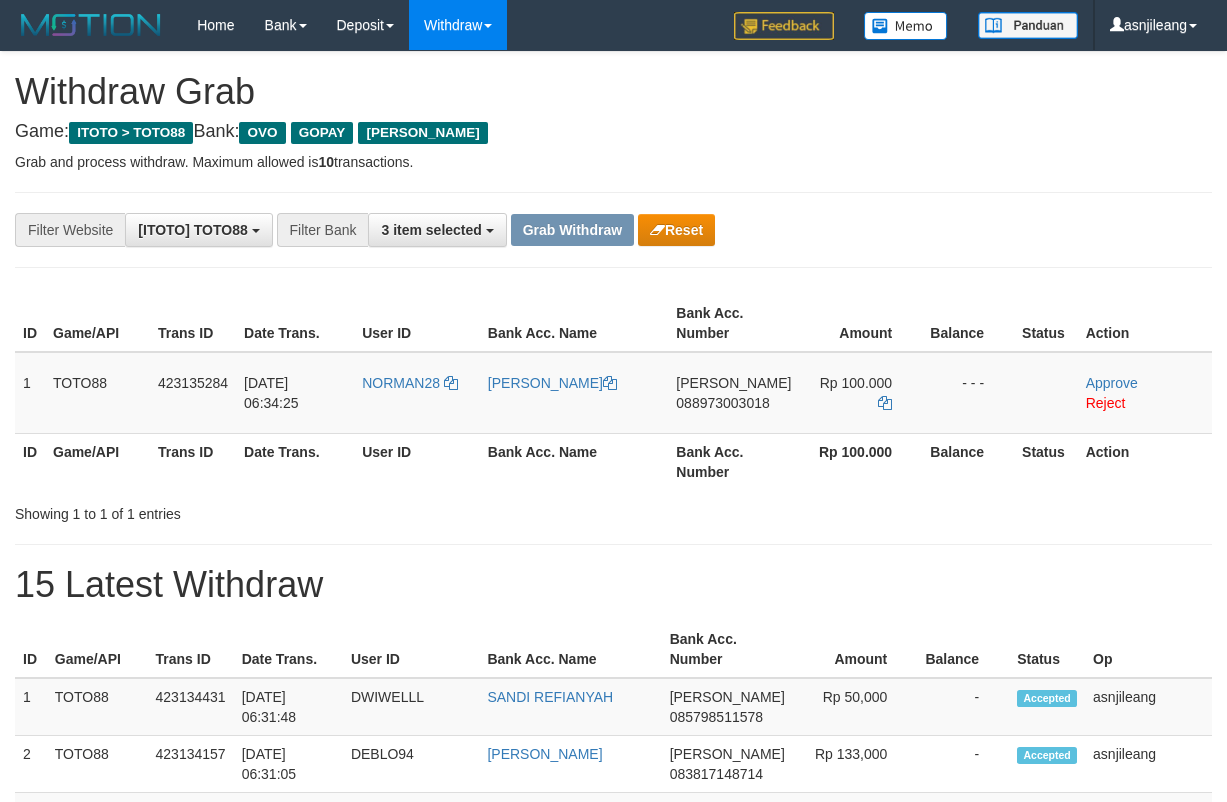 scroll, scrollTop: 0, scrollLeft: 0, axis: both 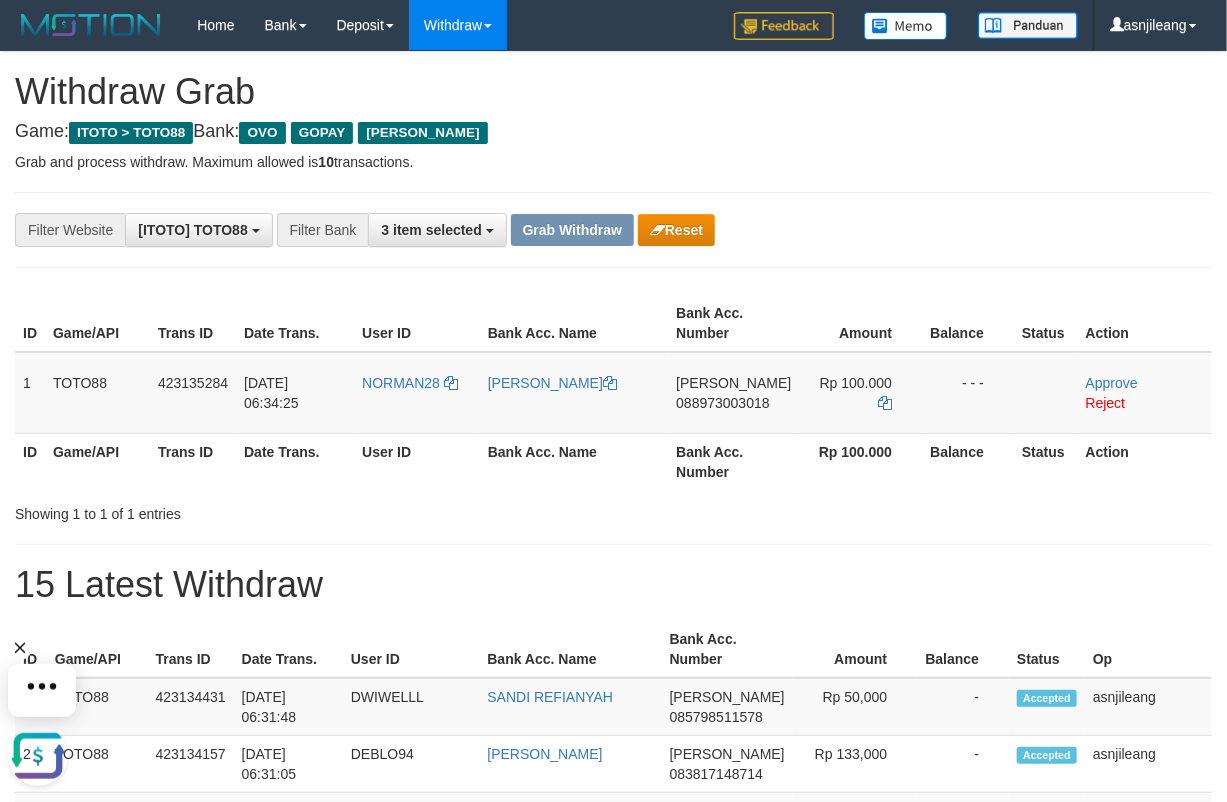 click on "088973003018" at bounding box center [722, 403] 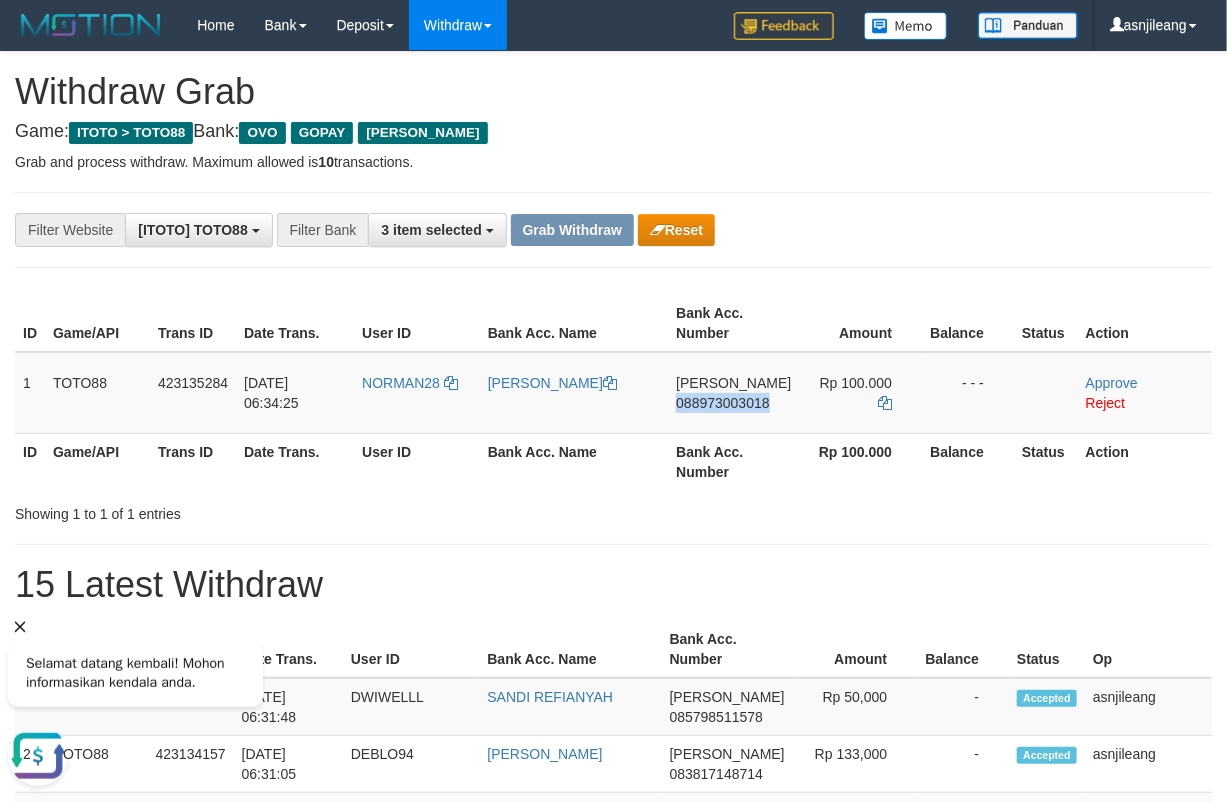 click on "088973003018" at bounding box center [722, 403] 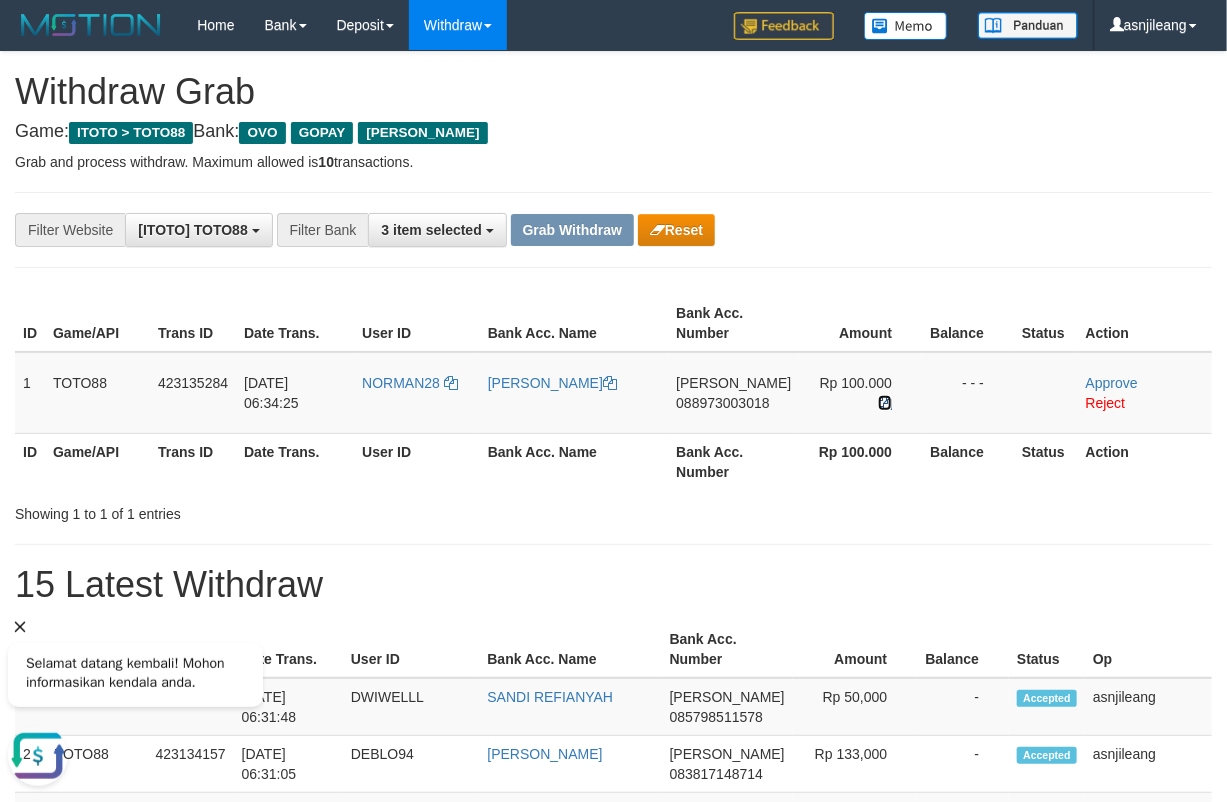 click at bounding box center (885, 403) 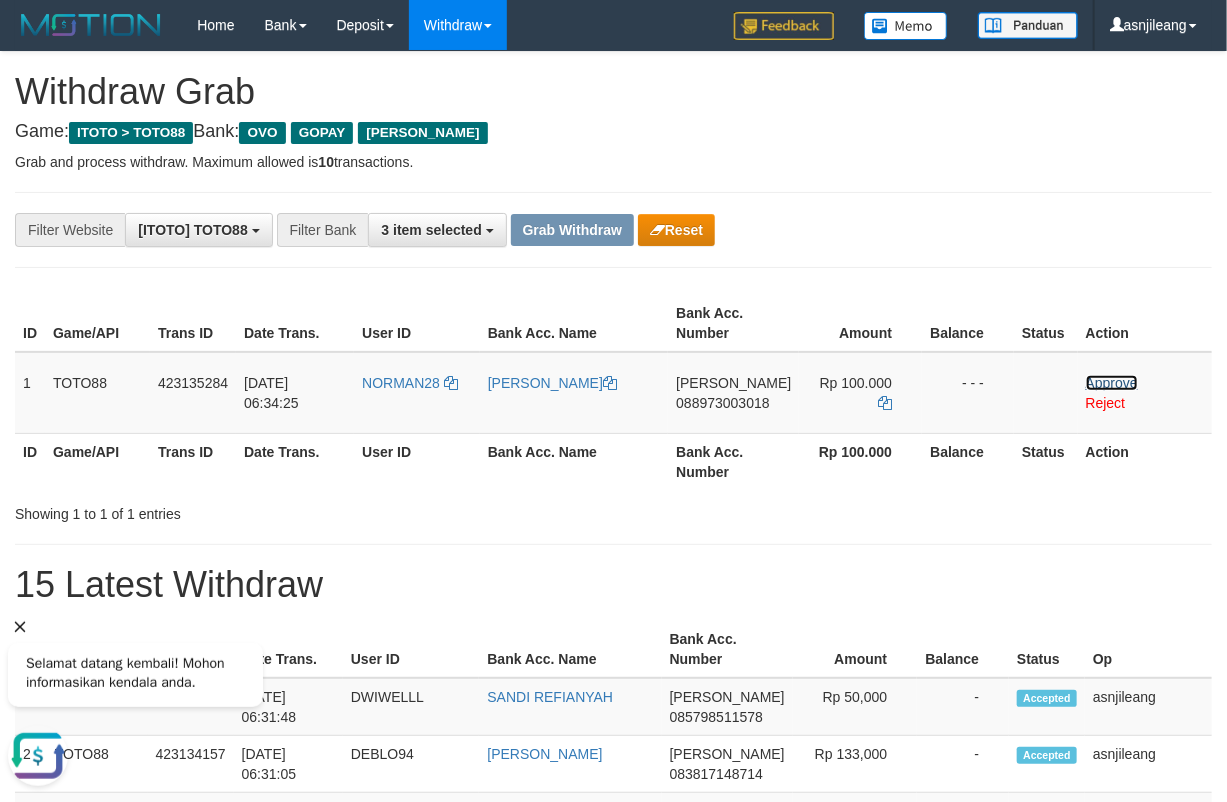 click on "Approve" at bounding box center (1112, 383) 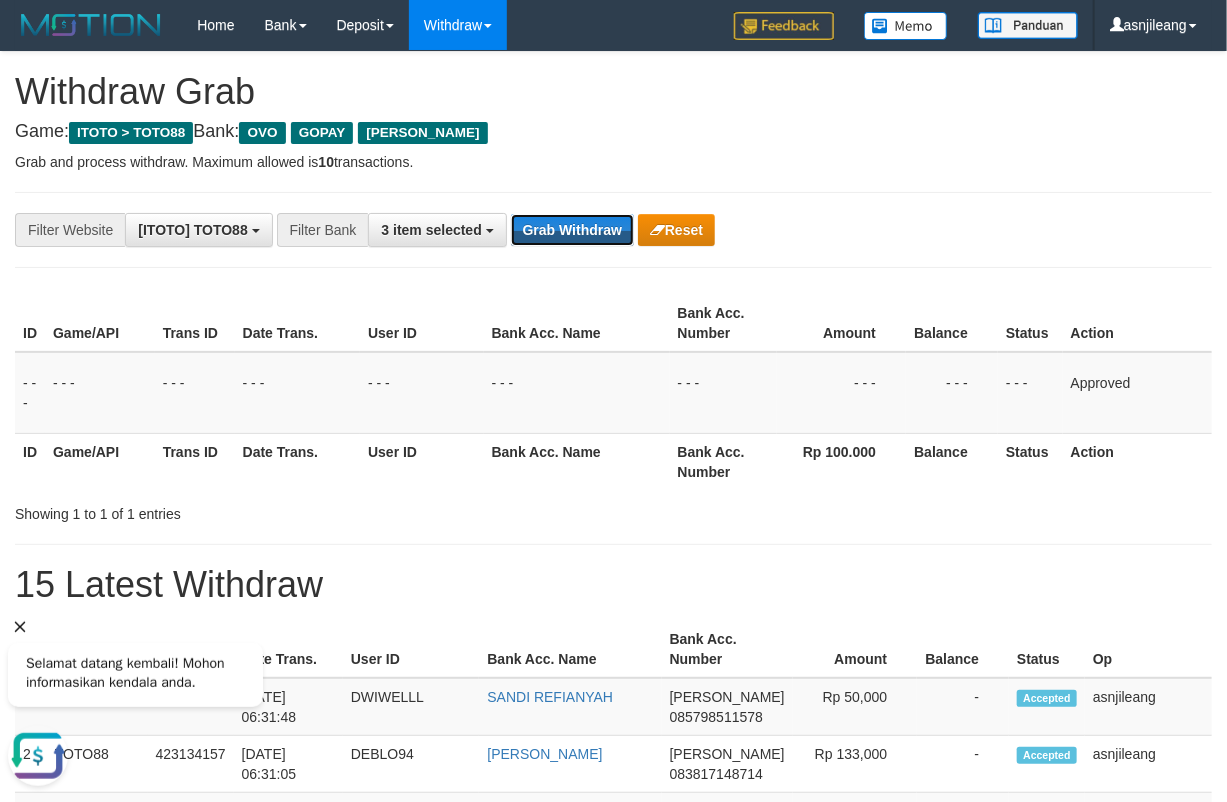 click on "Grab Withdraw" at bounding box center [572, 230] 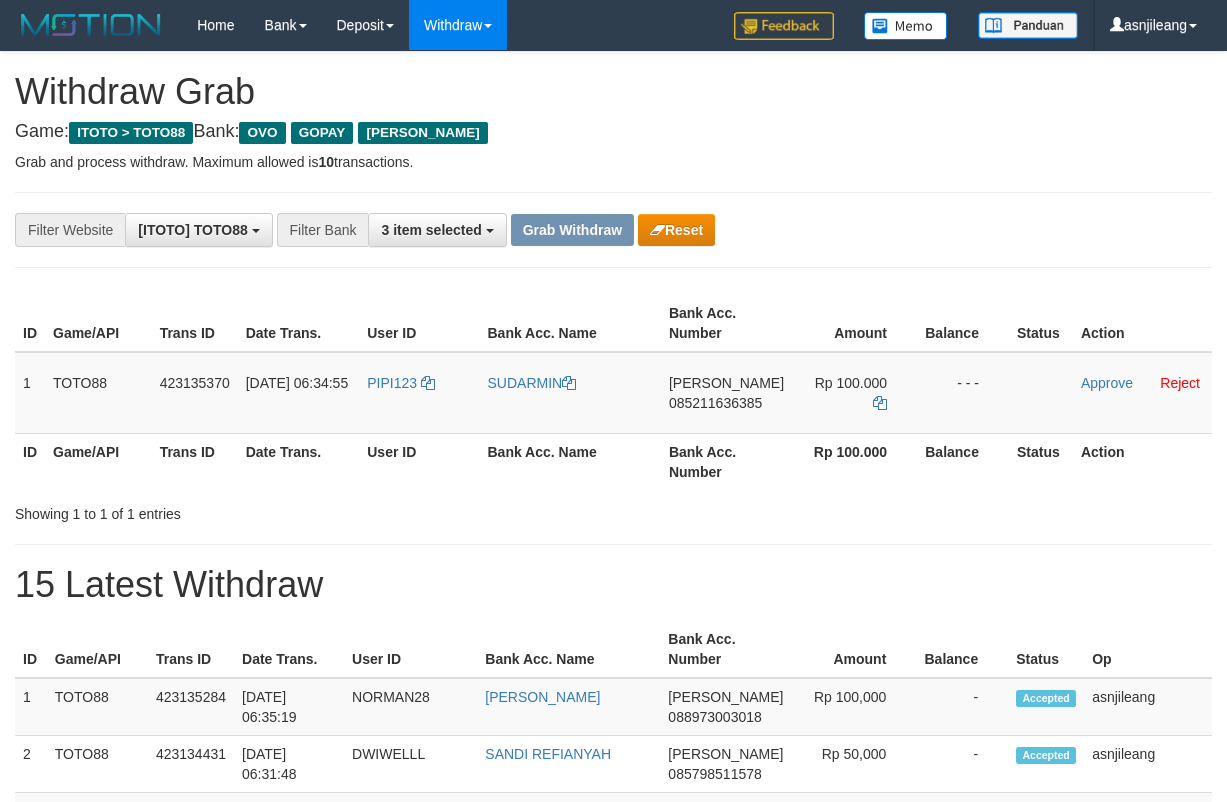 scroll, scrollTop: 0, scrollLeft: 0, axis: both 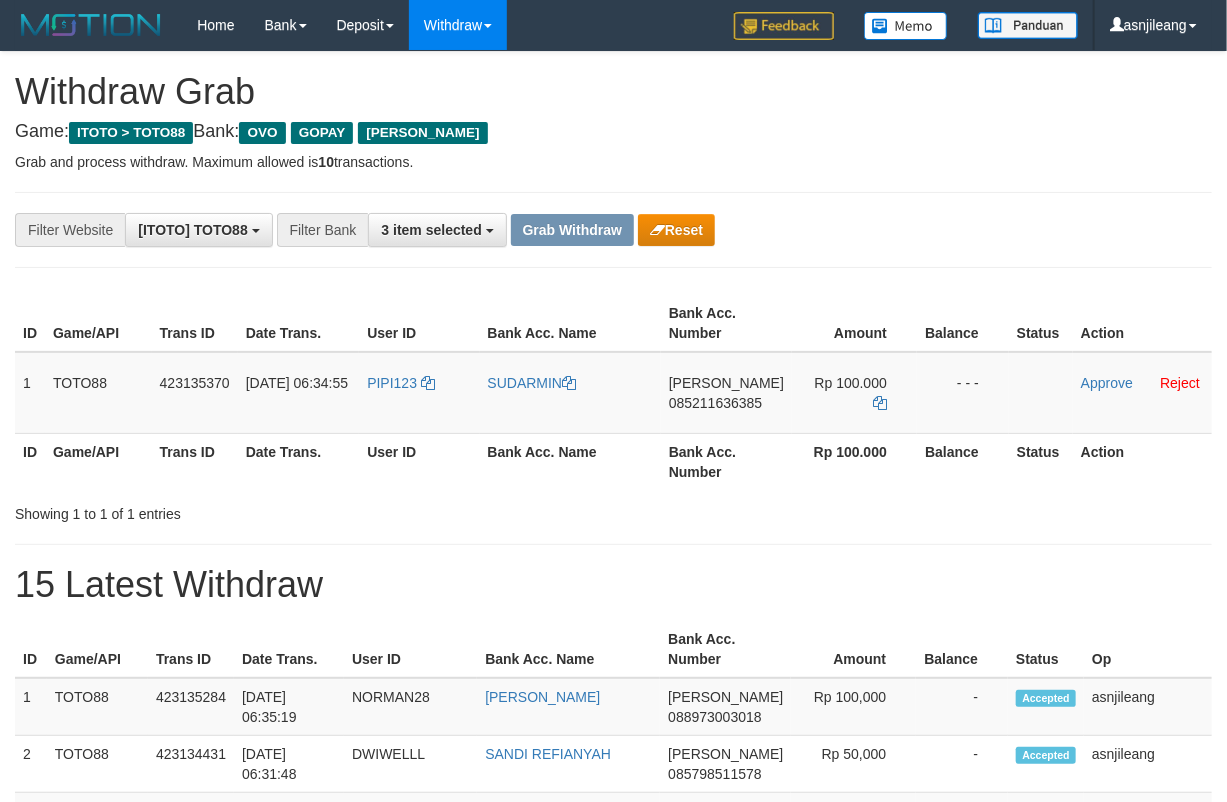 click on "085211636385" at bounding box center (715, 403) 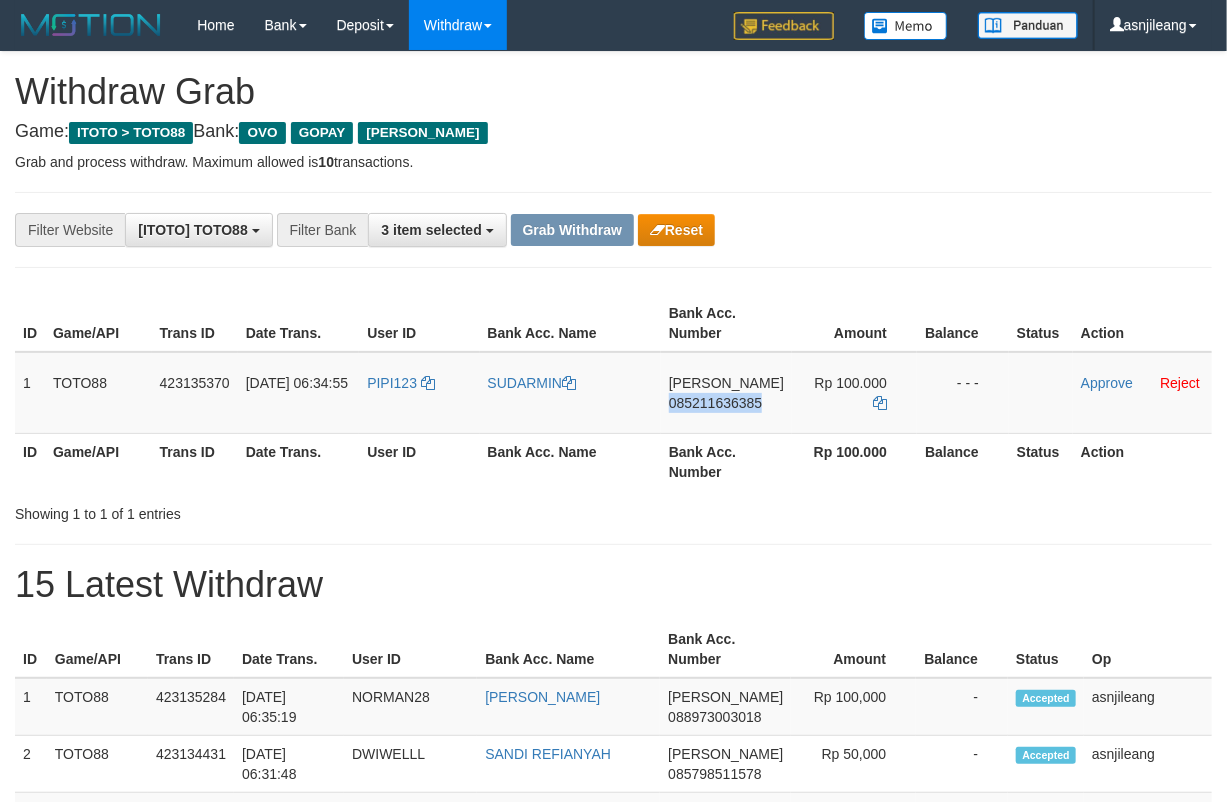 click on "085211636385" at bounding box center (715, 403) 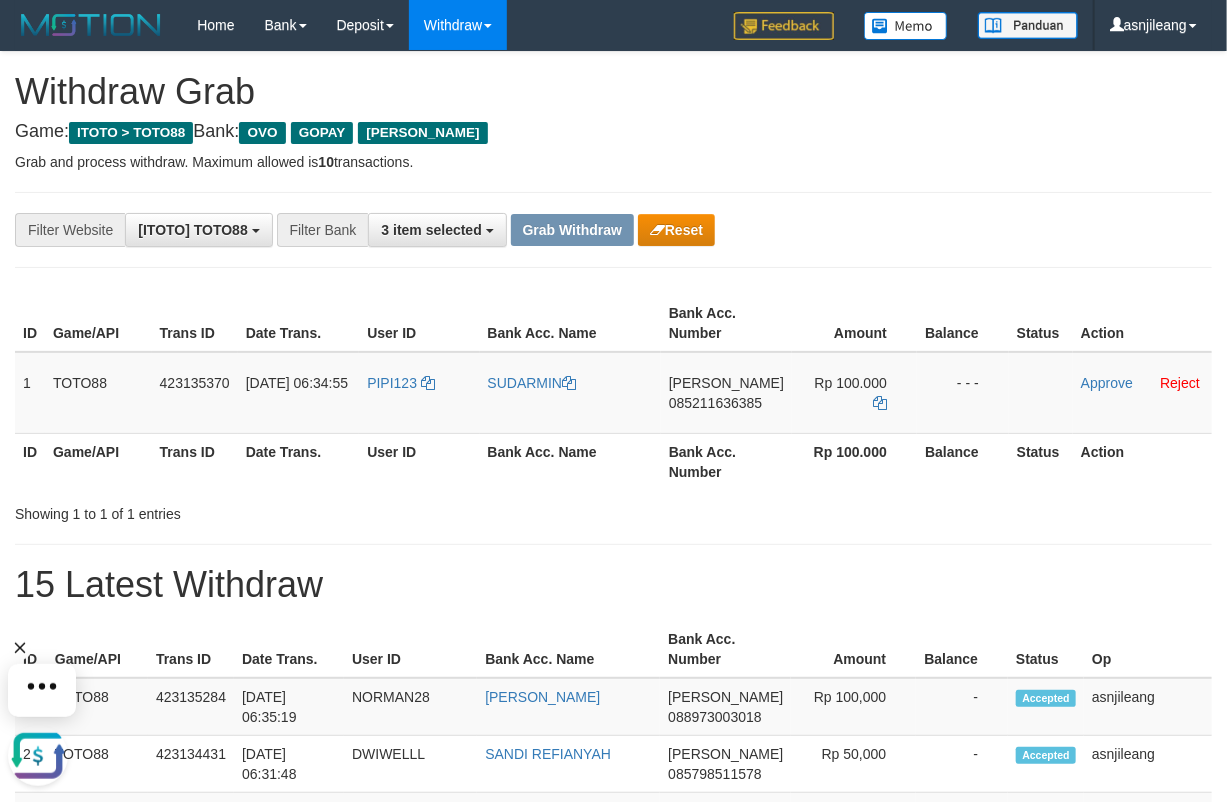 scroll, scrollTop: 0, scrollLeft: 0, axis: both 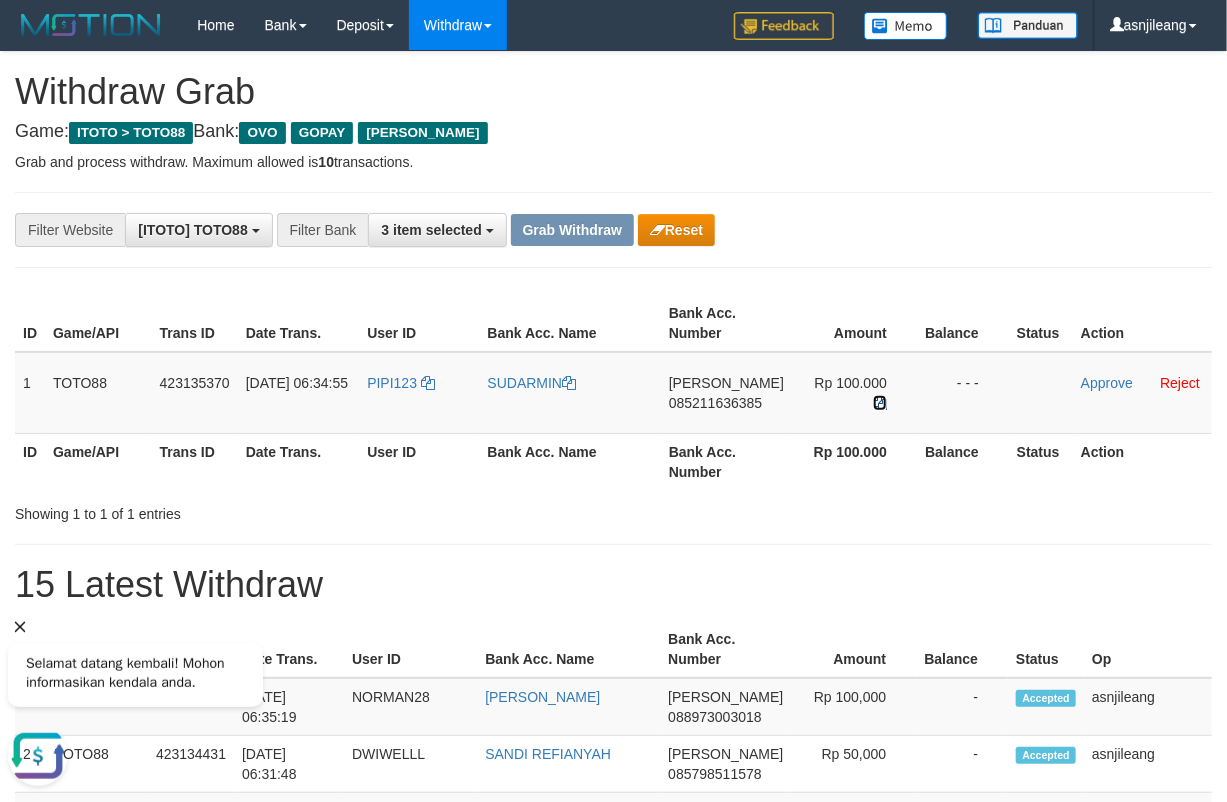 click at bounding box center [880, 403] 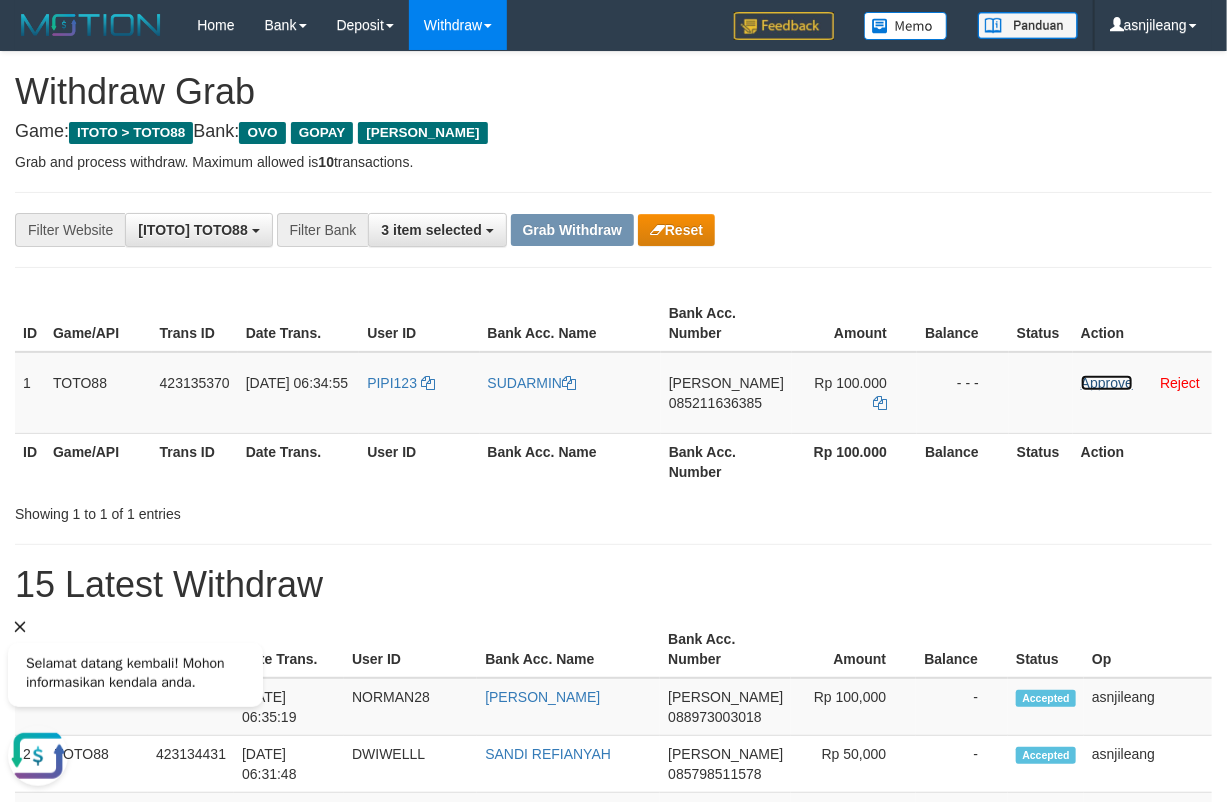 click on "Approve" at bounding box center (1107, 383) 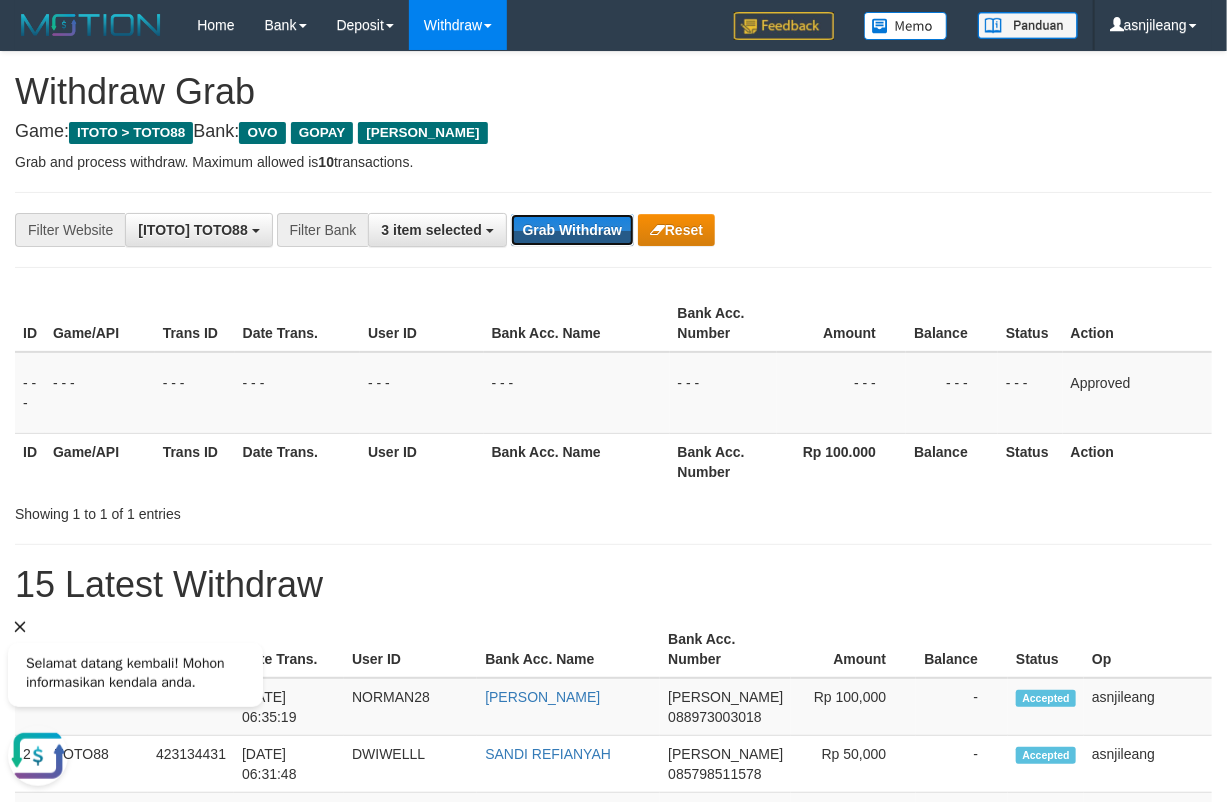 click on "Grab Withdraw" at bounding box center [572, 230] 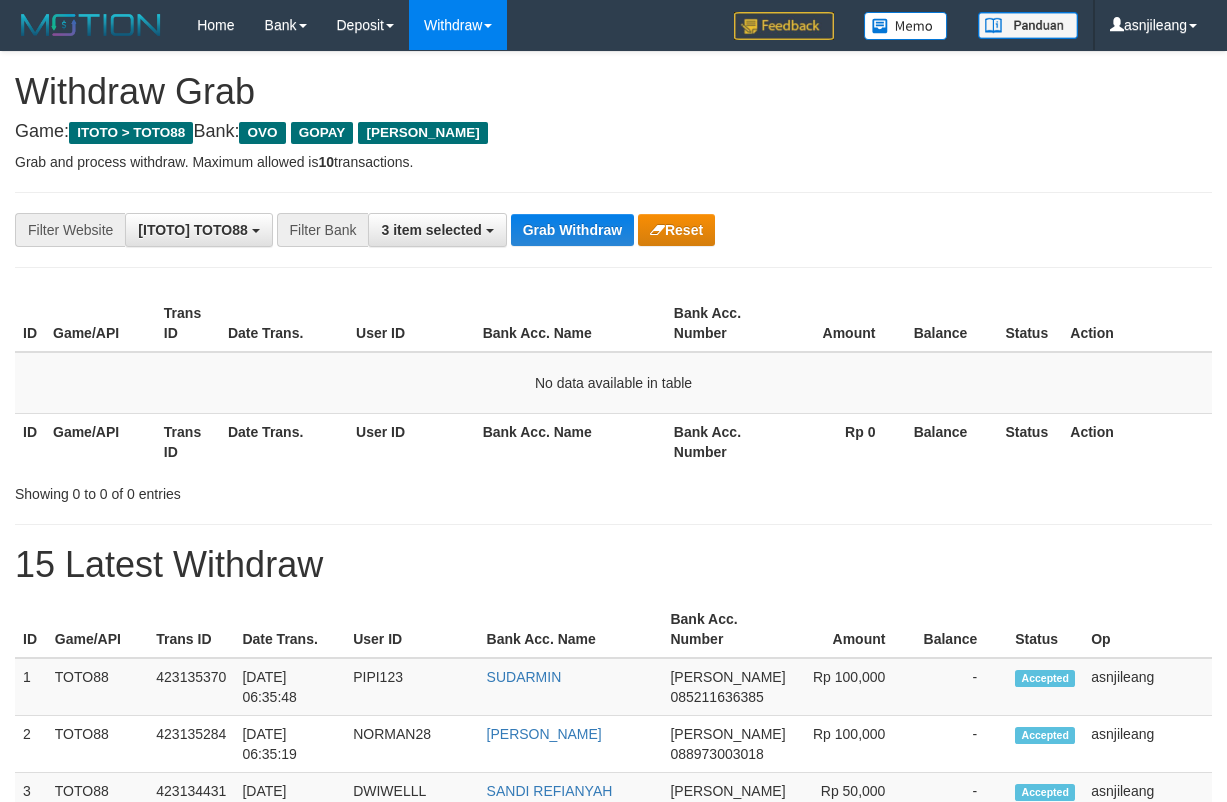 scroll, scrollTop: 0, scrollLeft: 0, axis: both 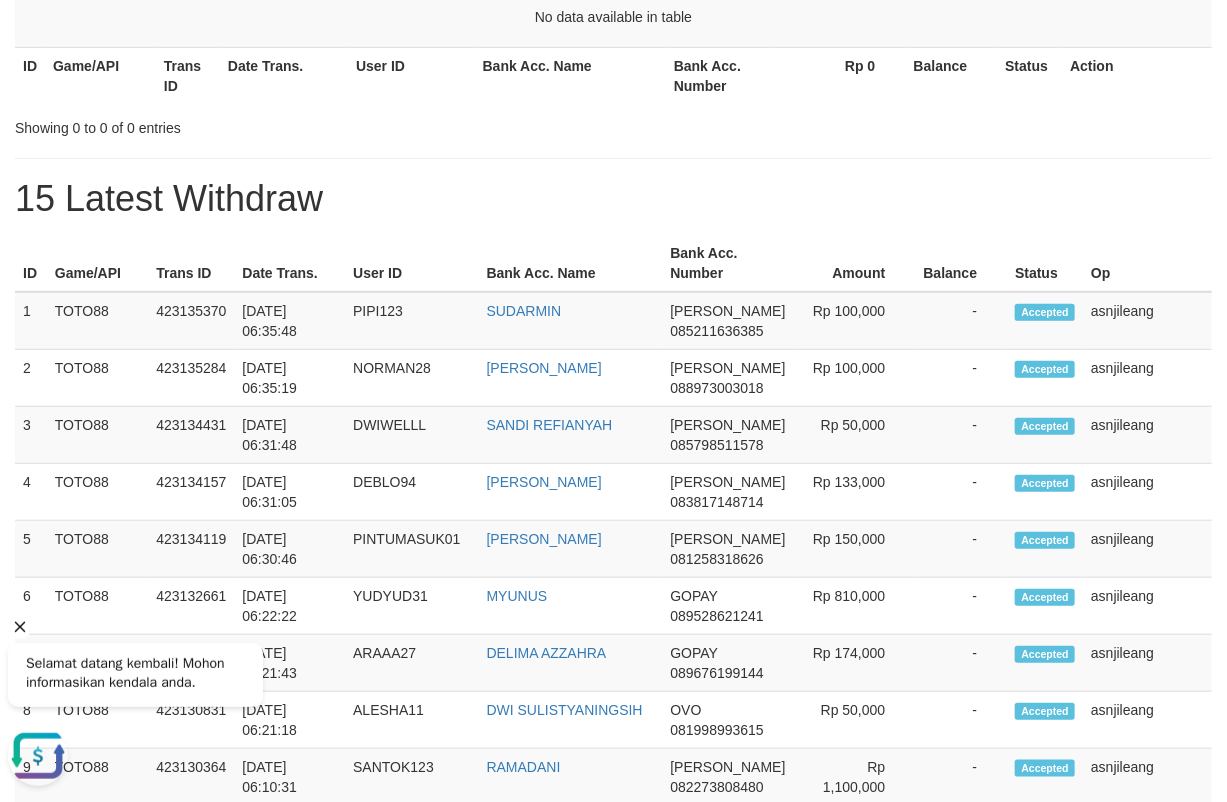 click on "Selamat datang kembali! Mohon informasikan kendala anda." at bounding box center [196, 87] 